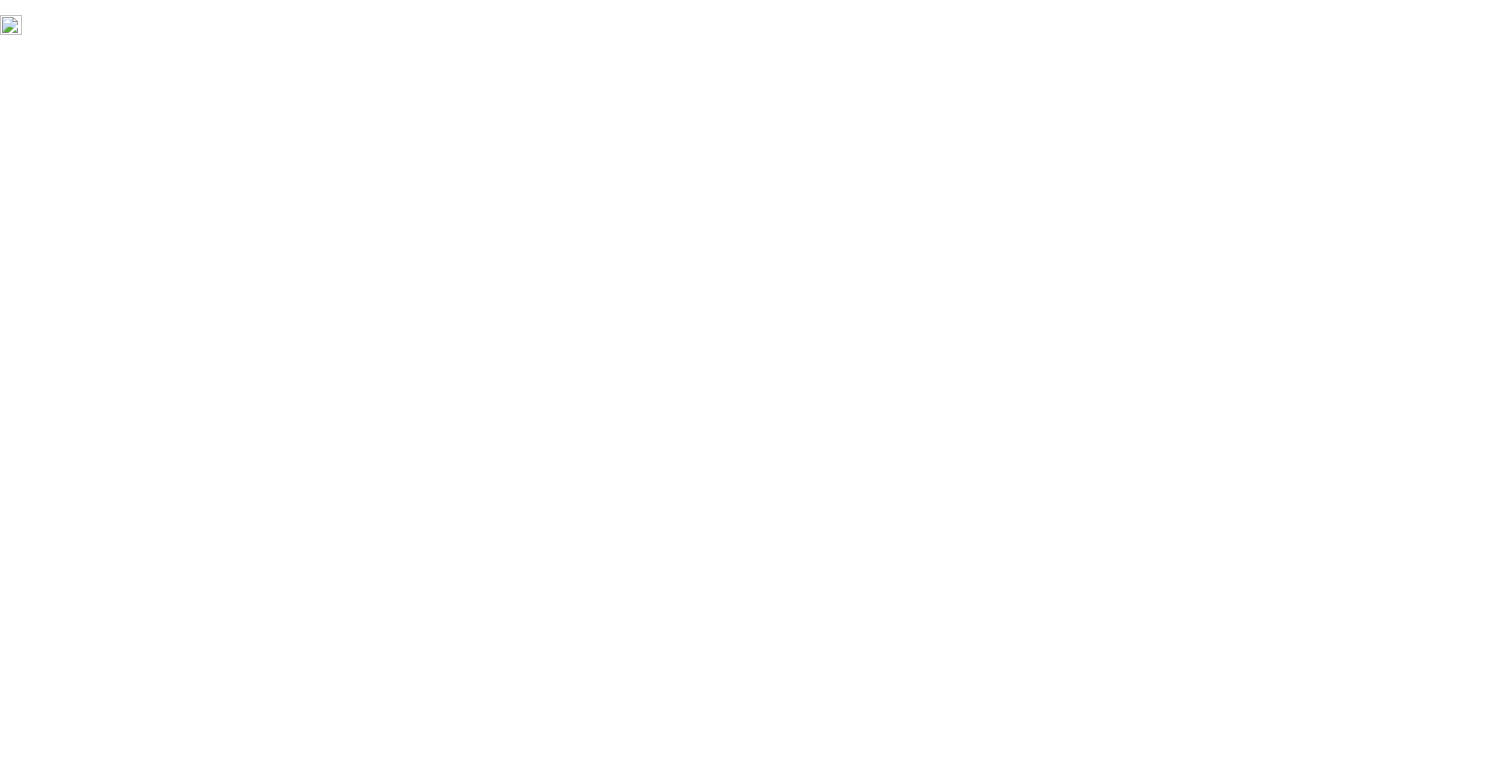 scroll, scrollTop: 0, scrollLeft: 0, axis: both 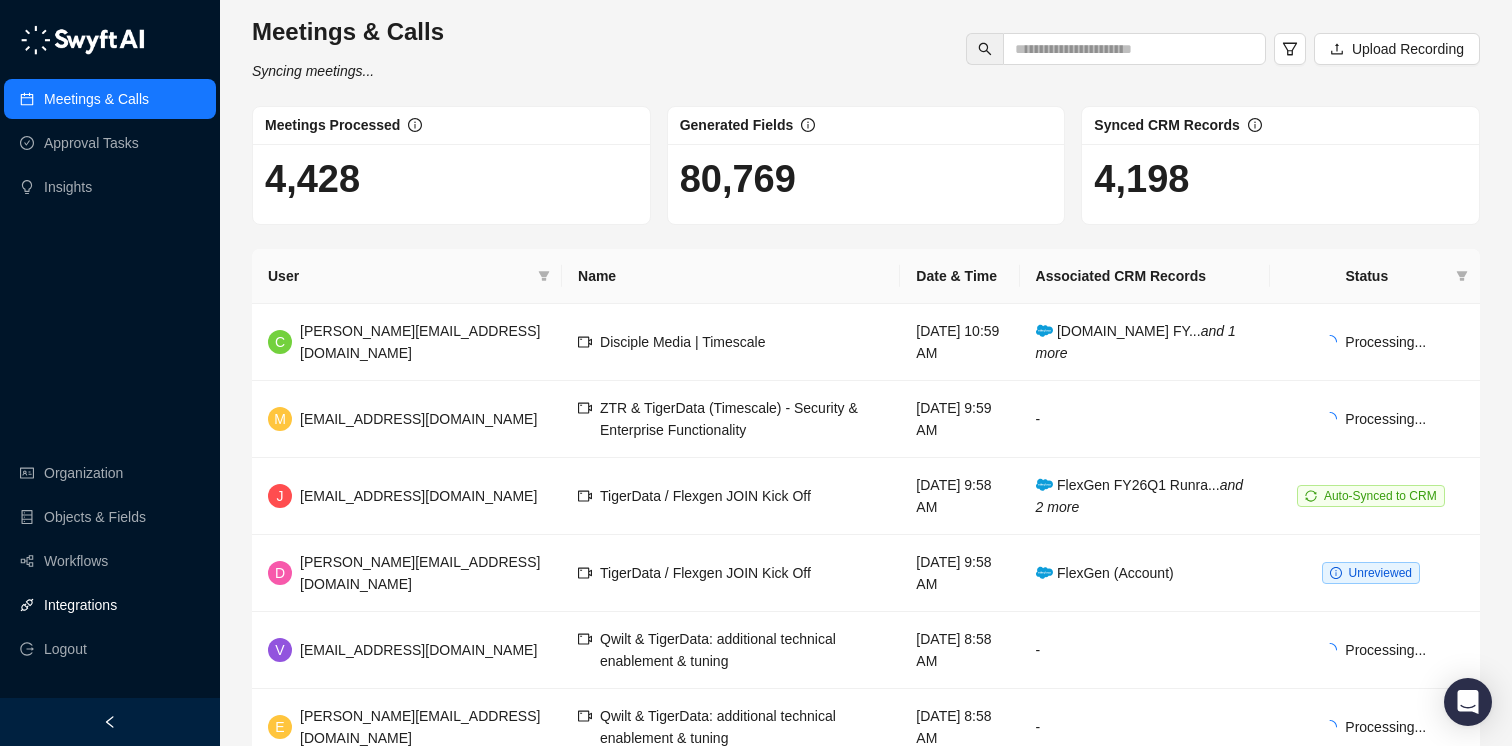 click on "Integrations" at bounding box center [80, 605] 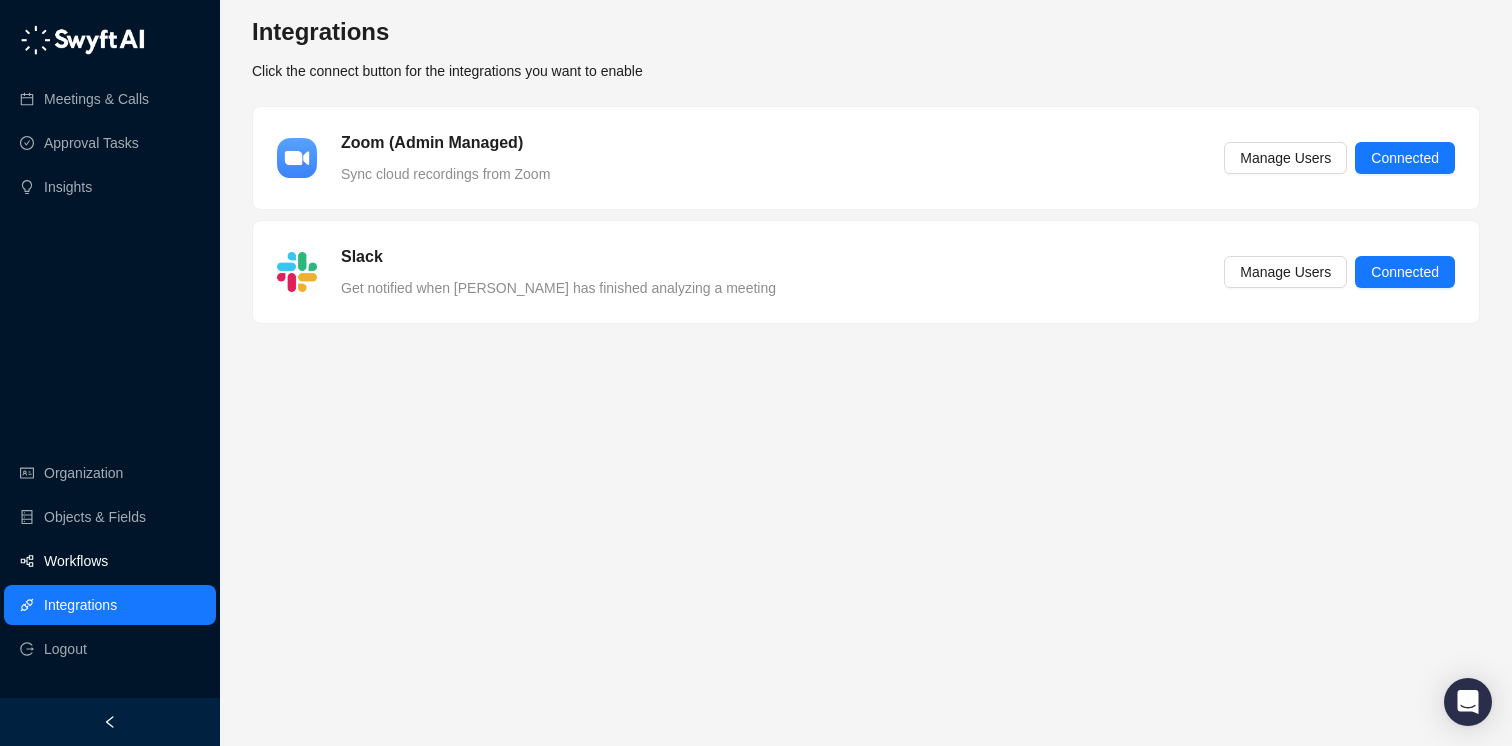 click on "Workflows" at bounding box center [76, 561] 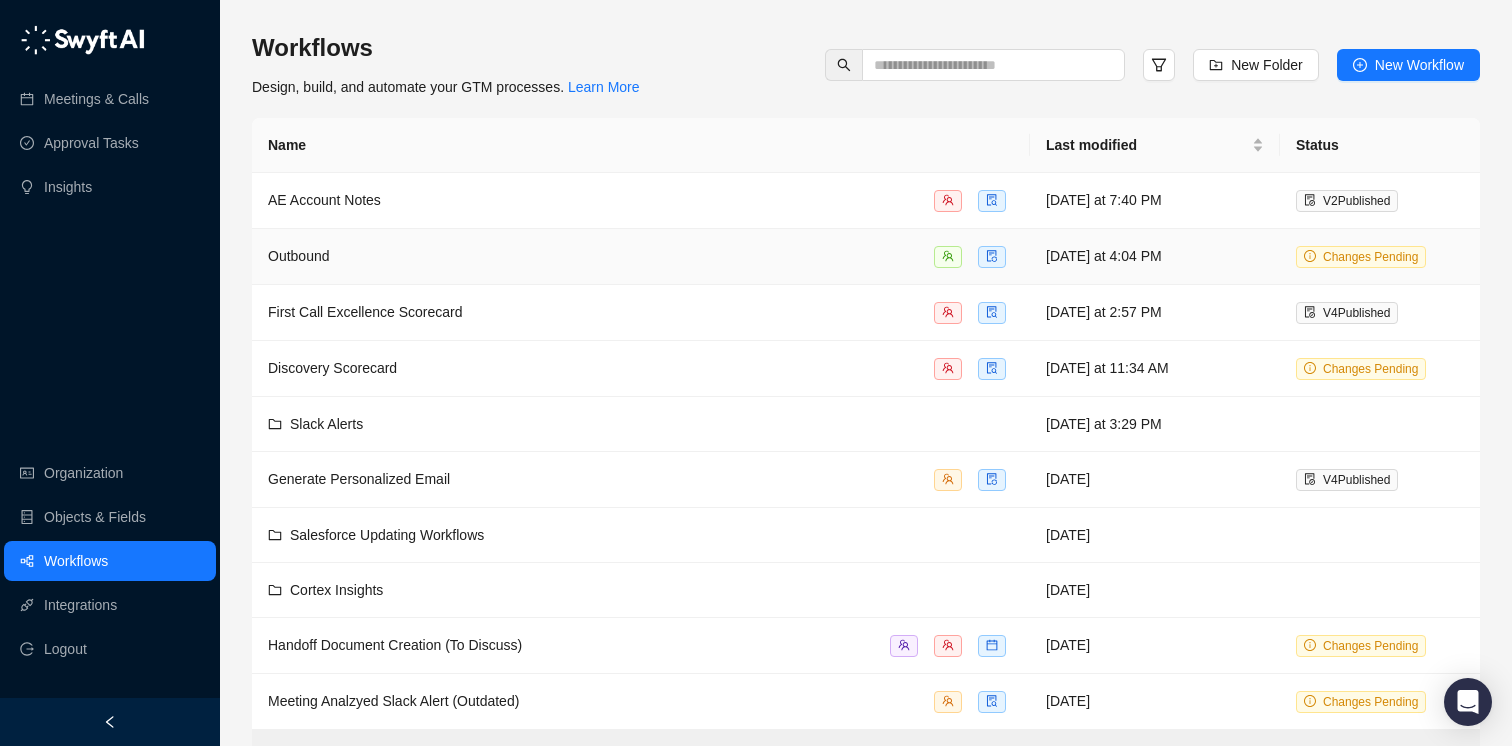 click on "Outbound" at bounding box center [641, 256] 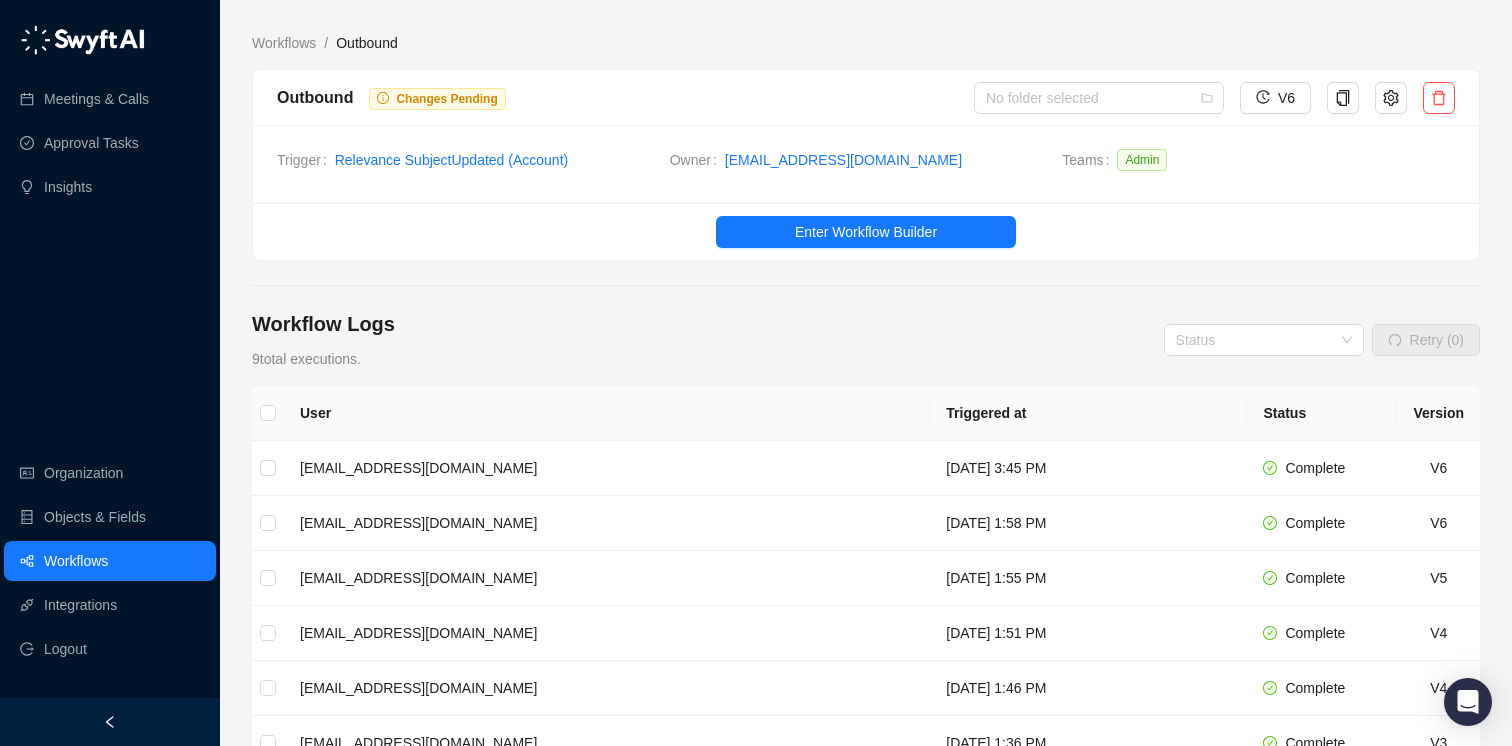 click on "Workflow Logs 9  total executions. Status Retry (0) User Triggered at Status Version [EMAIL_ADDRESS][DOMAIN_NAME] [DATE] 3:45 PM Complete V6 [EMAIL_ADDRESS][DOMAIN_NAME] [DATE] 1:58 PM Complete V6 [EMAIL_ADDRESS][DOMAIN_NAME] [DATE] 1:55 PM Complete V5 [EMAIL_ADDRESS][DOMAIN_NAME] [DATE] 1:51 PM Complete V4 [EMAIL_ADDRESS][DOMAIN_NAME] [DATE] 1:46 PM Complete V4 [EMAIL_ADDRESS][DOMAIN_NAME] [DATE] 1:36 PM Complete V3 [EMAIL_ADDRESS][DOMAIN_NAME] [DATE] 1:22 PM Complete V3 [EMAIL_ADDRESS][DOMAIN_NAME] [DATE] 1:22 PM Complete V3 [EMAIL_ADDRESS][DOMAIN_NAME] [DATE] 1:19 PM Complete V2 1 10 / page" at bounding box center [866, 730] 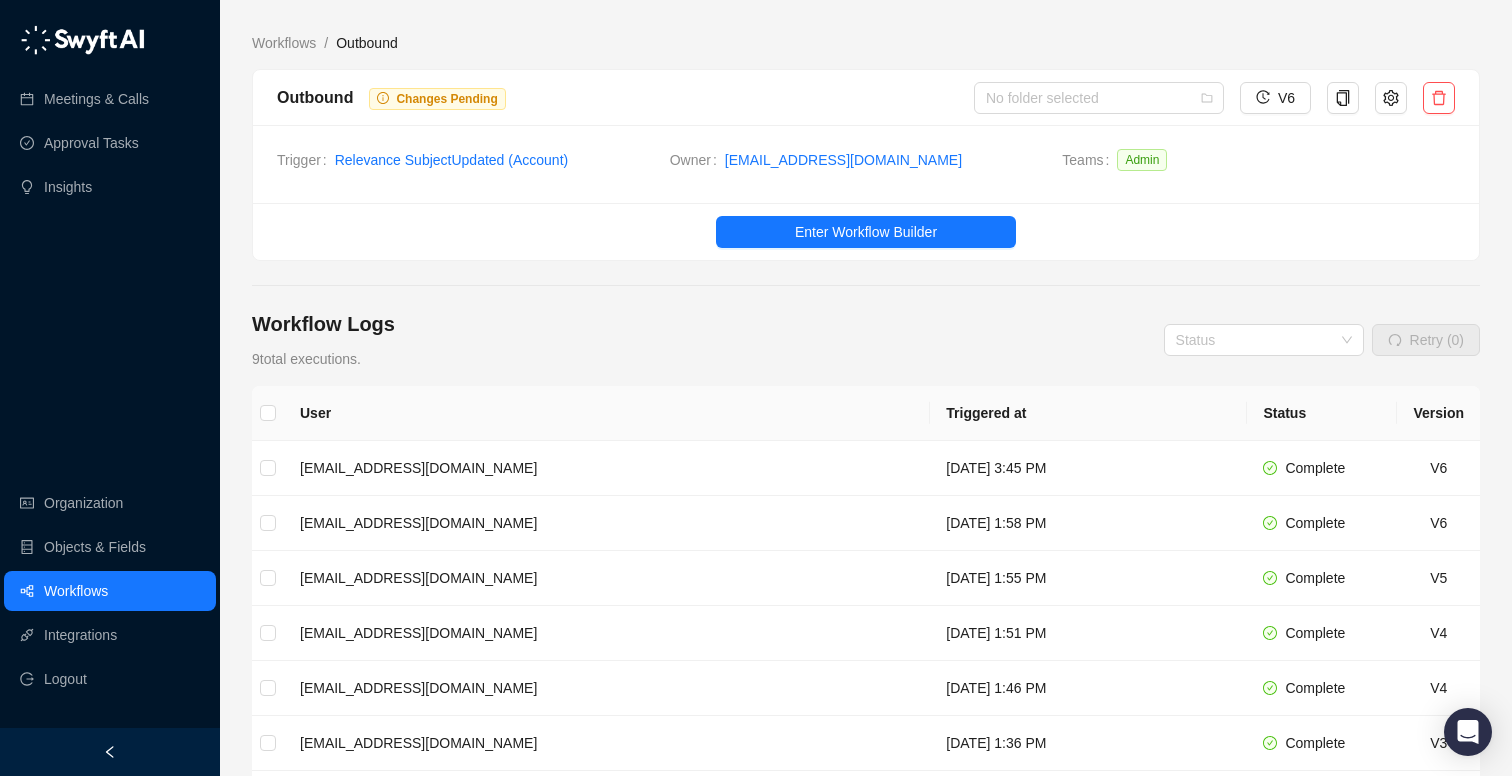 click on "Enter Workflow Builder" at bounding box center [866, 231] 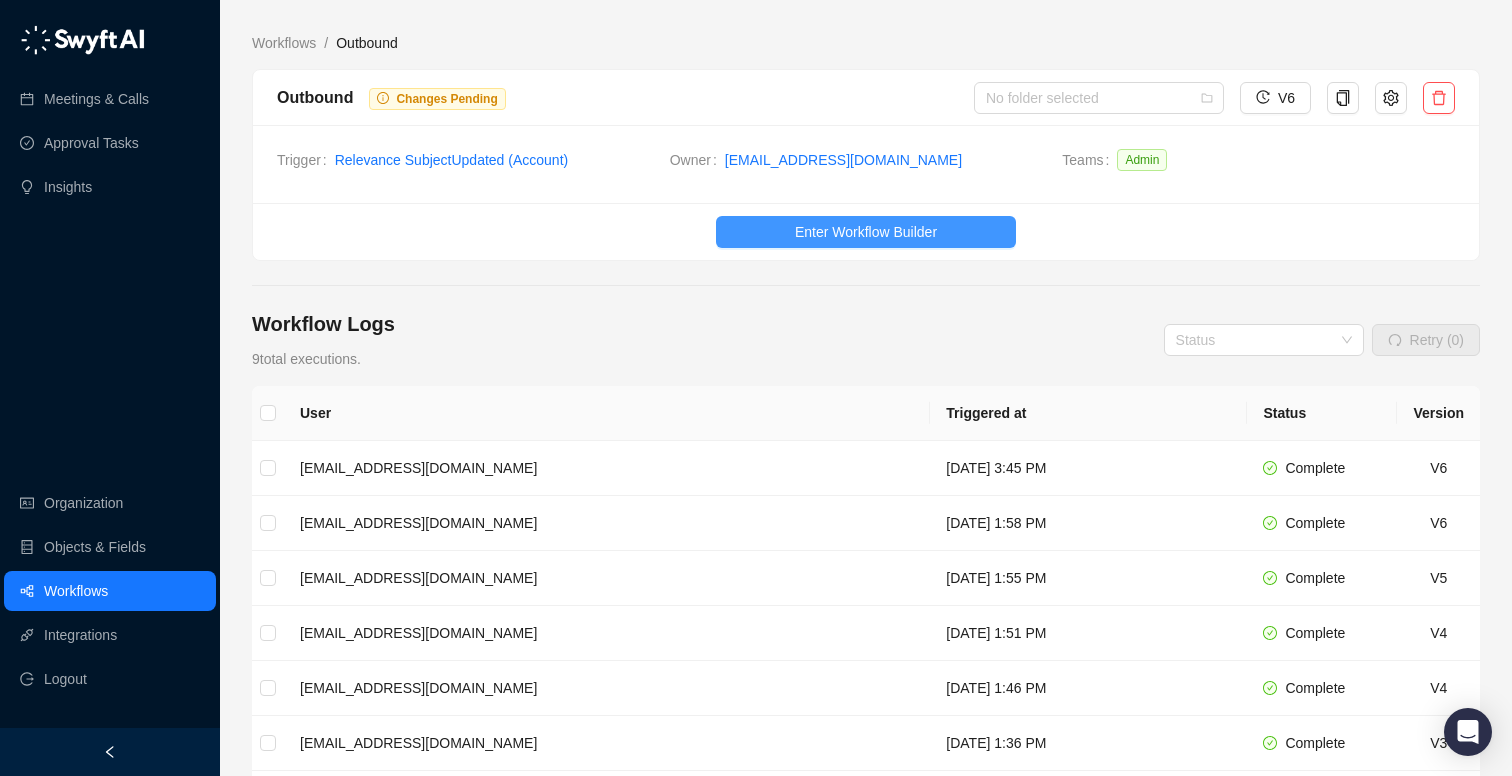 click on "Enter Workflow Builder" at bounding box center [866, 232] 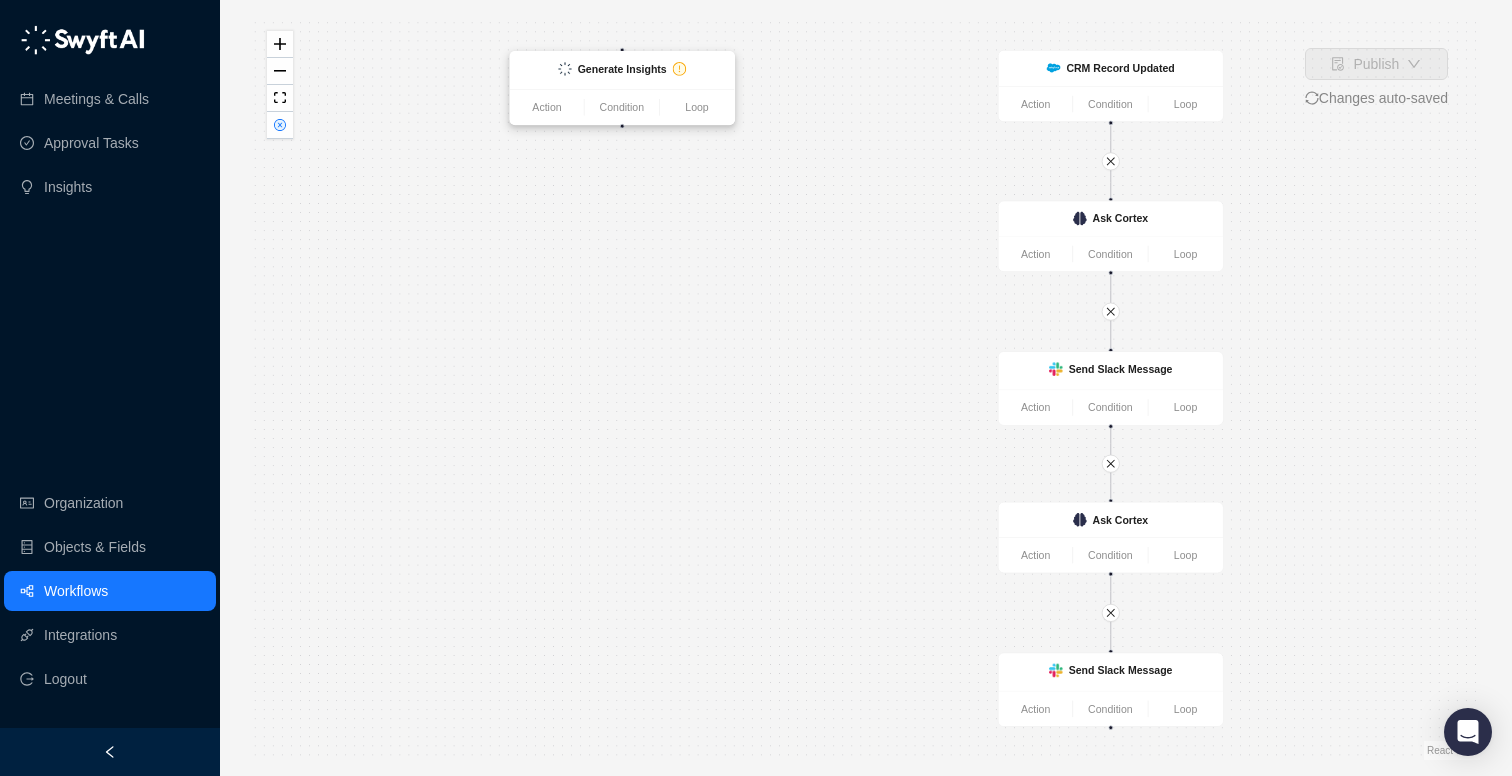 click on "Generate Insights" at bounding box center (622, 69) 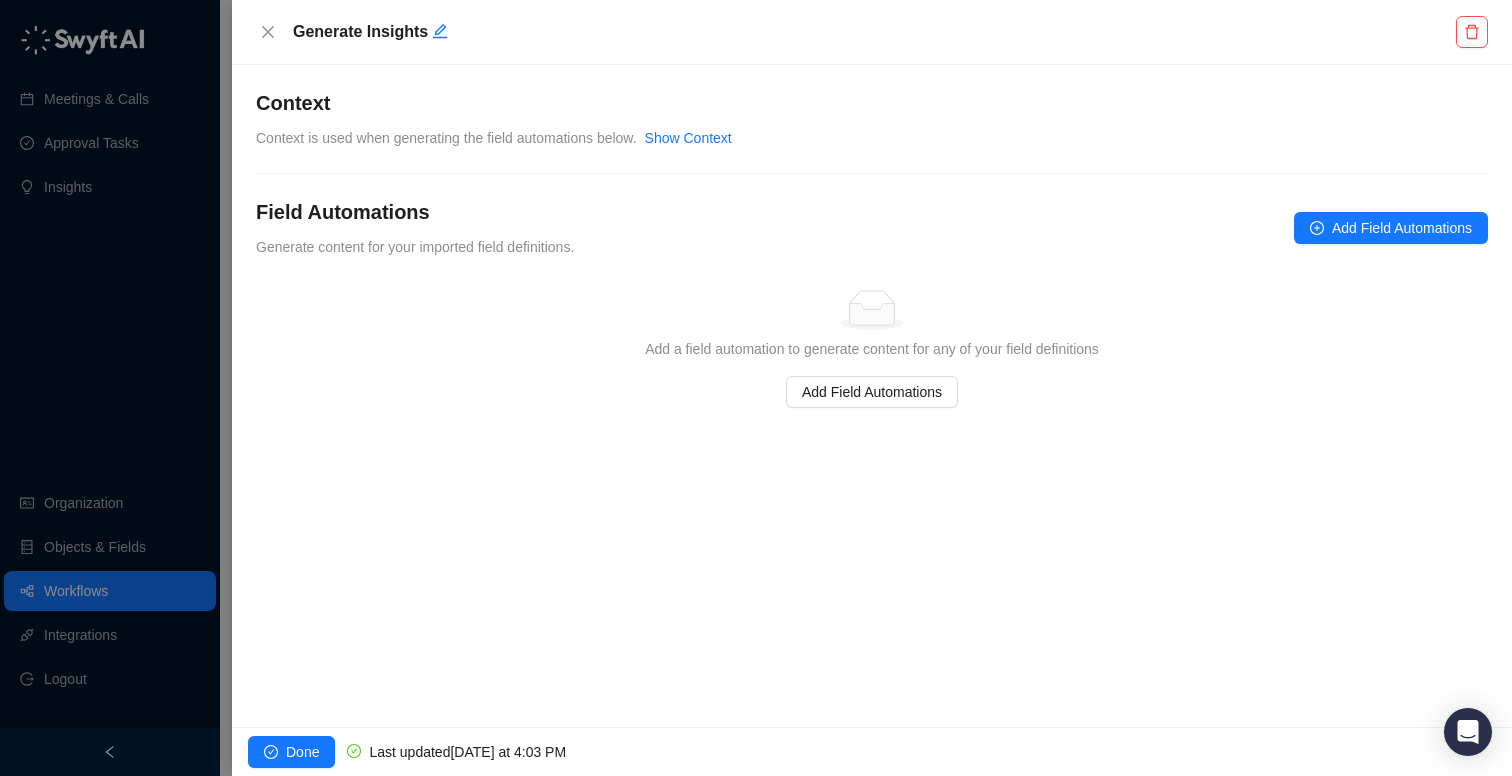 click on "Generate Insights" at bounding box center [872, 32] 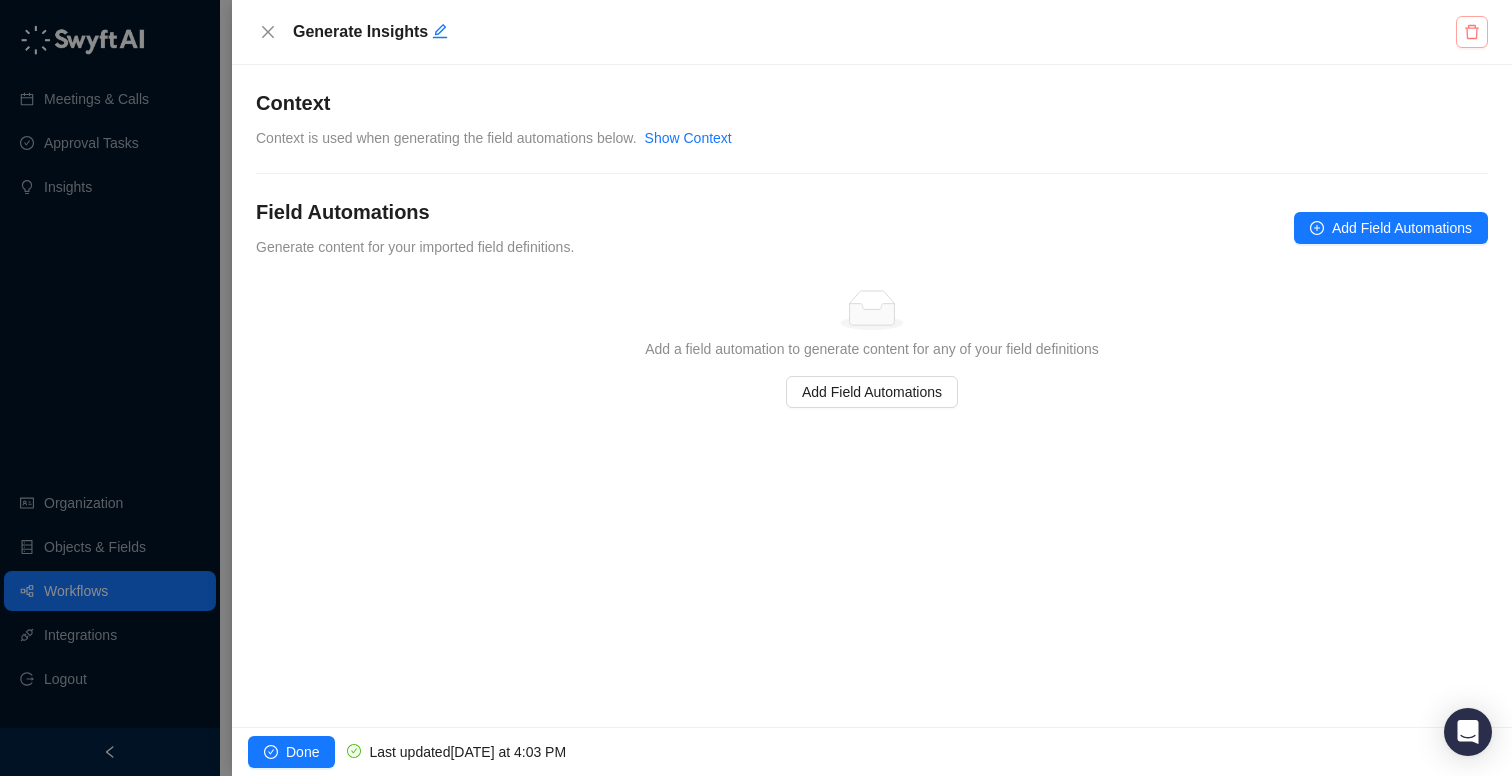 click 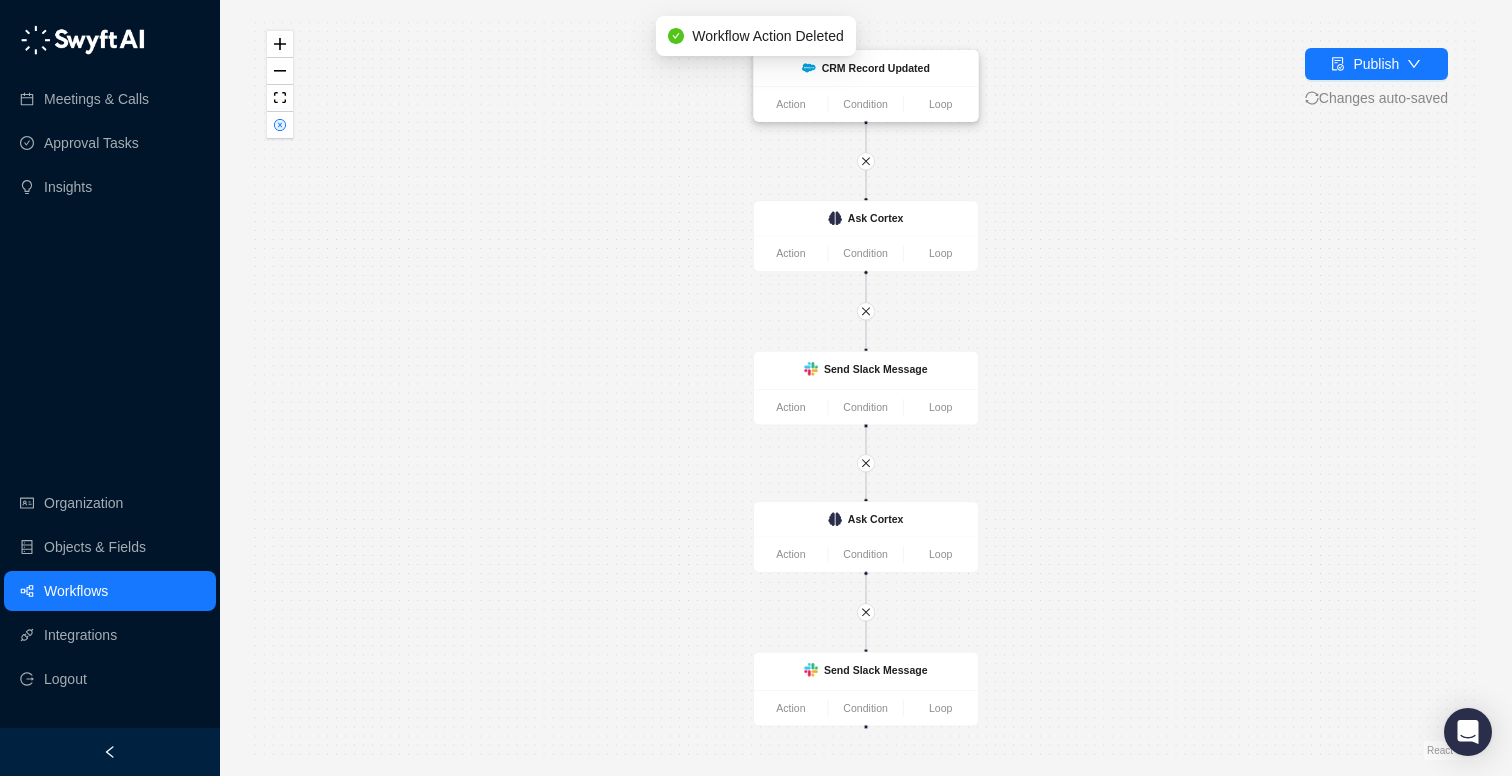 click on "CRM Record Updated" at bounding box center [866, 69] 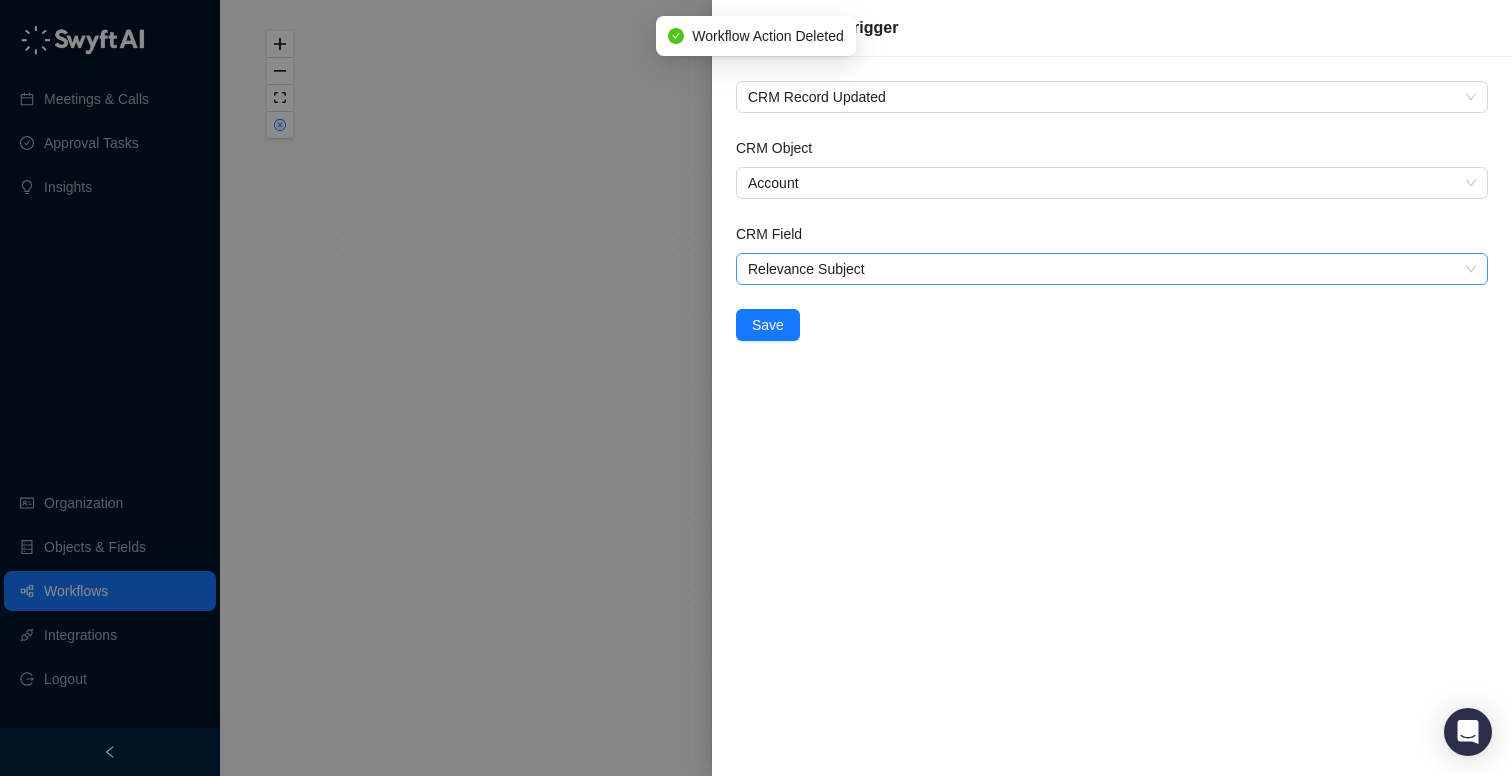 click on "Relevance Subject" at bounding box center (1112, 269) 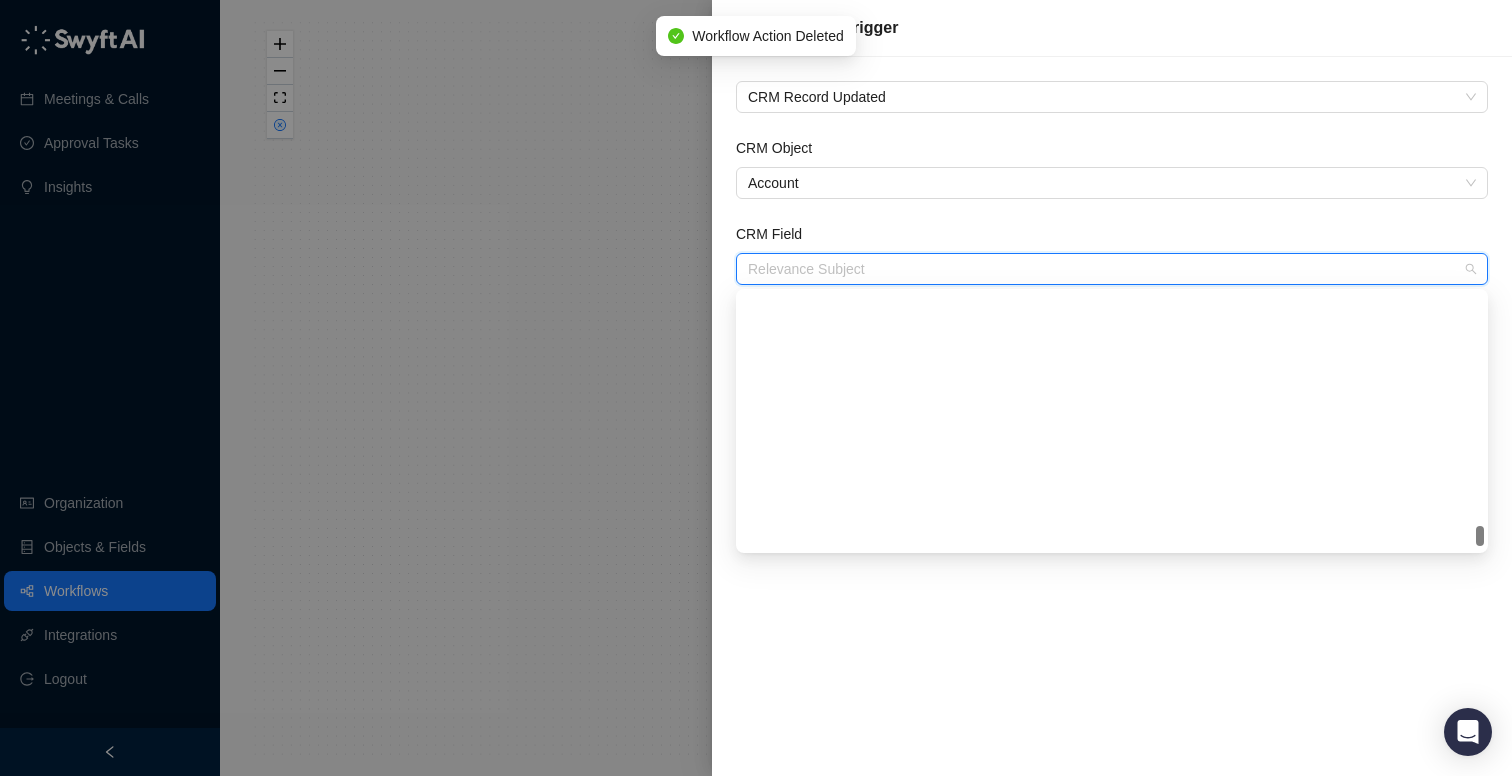 scroll, scrollTop: 13536, scrollLeft: 0, axis: vertical 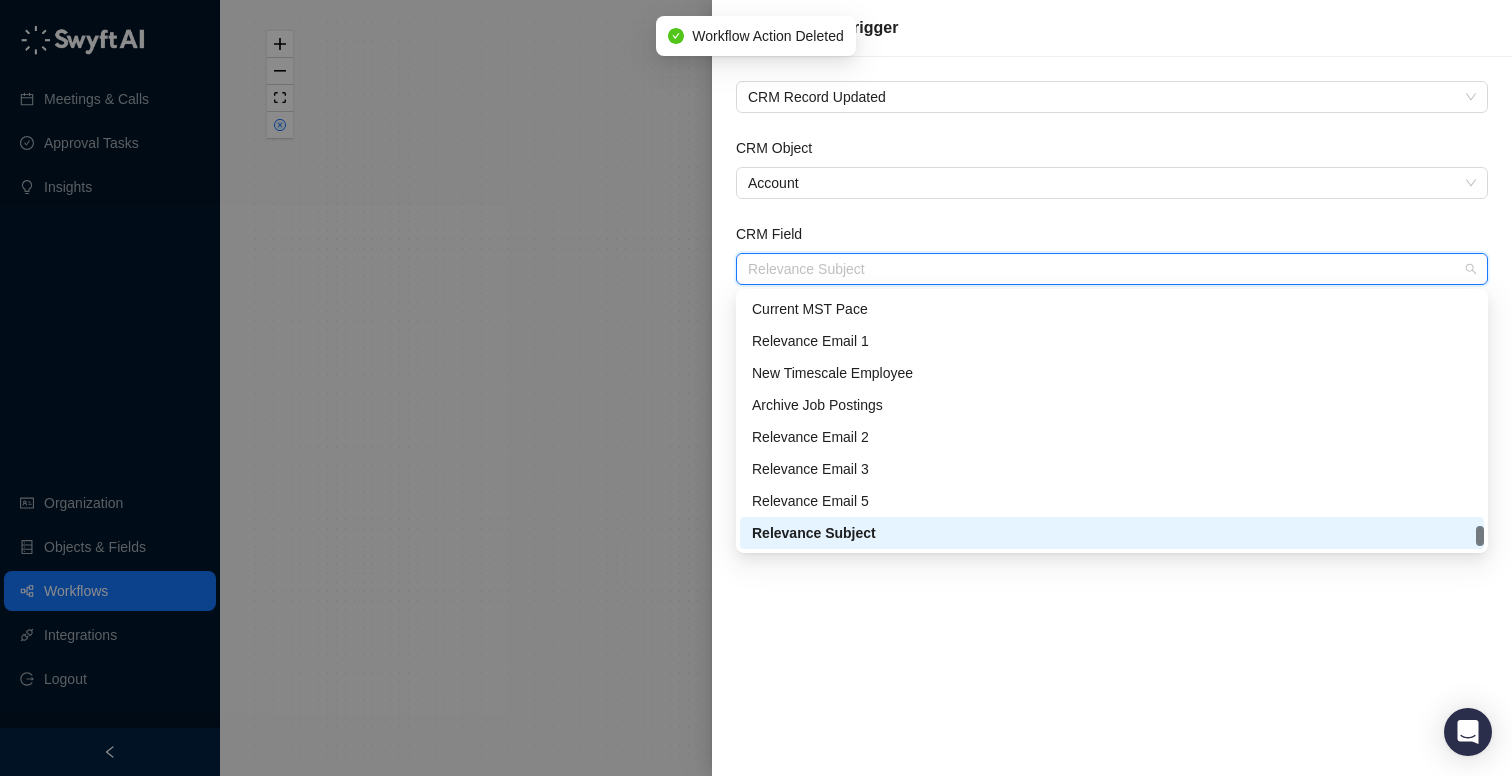 click on "Relevance Subject" at bounding box center [1112, 269] 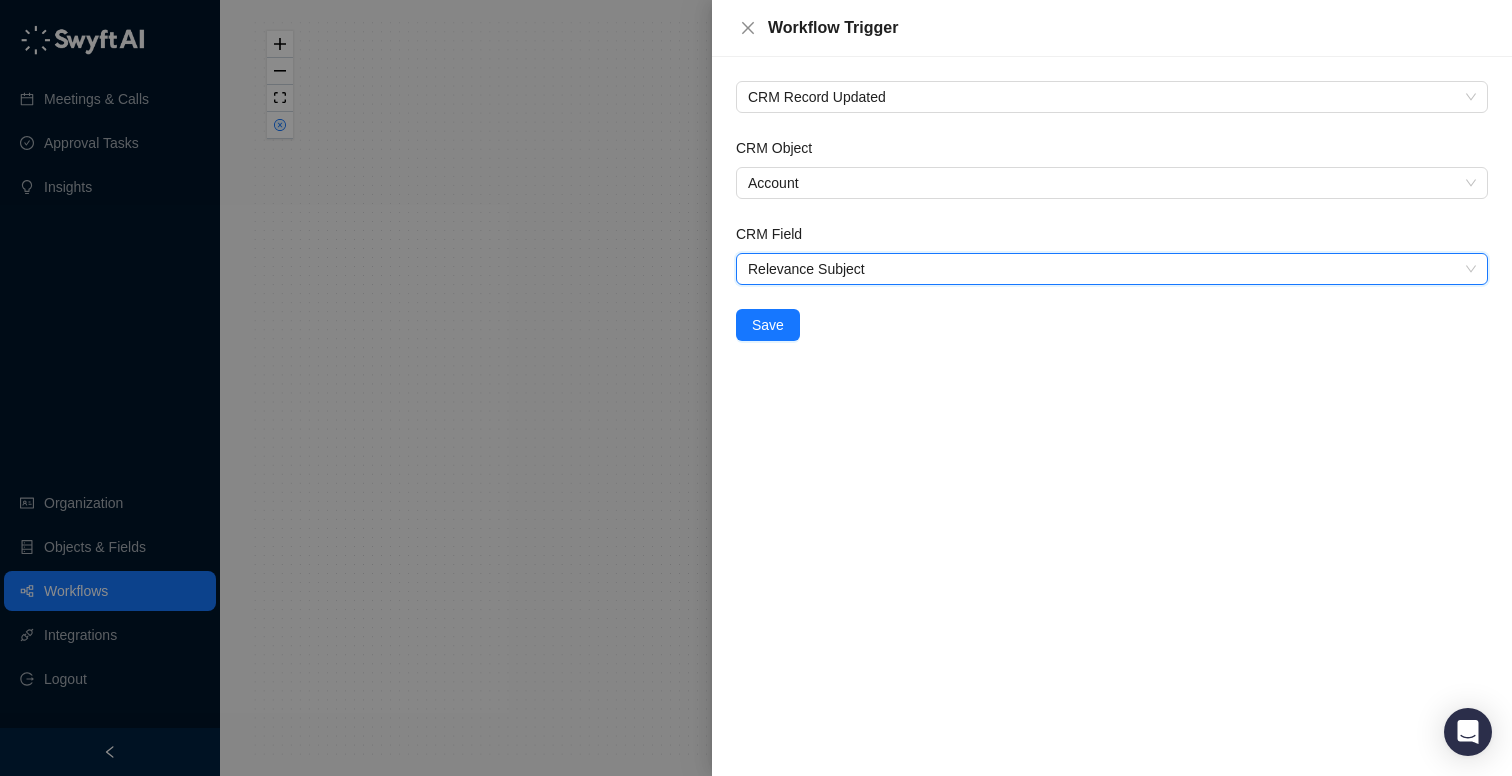 click at bounding box center [756, 388] 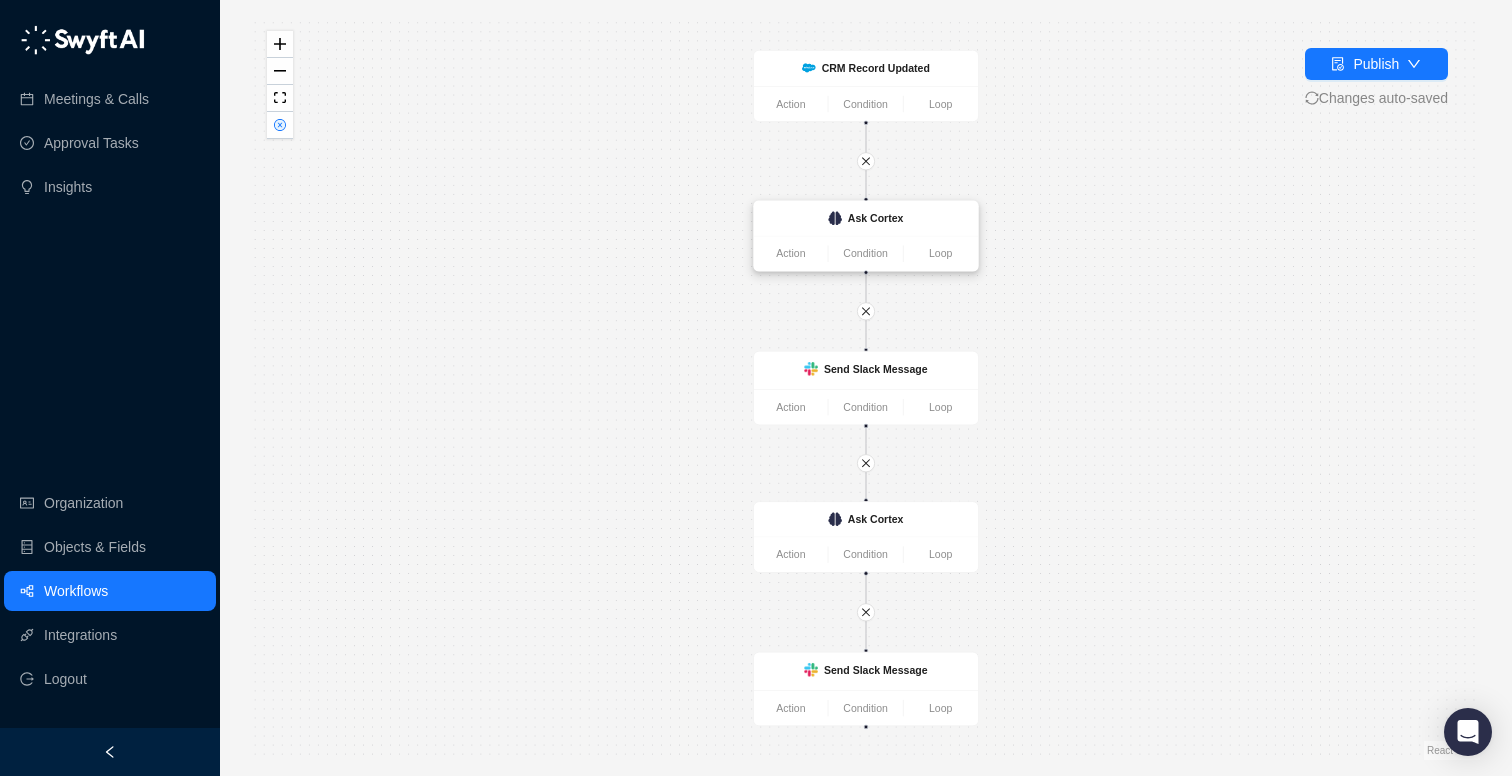 click on "Ask Cortex" at bounding box center (866, 218) 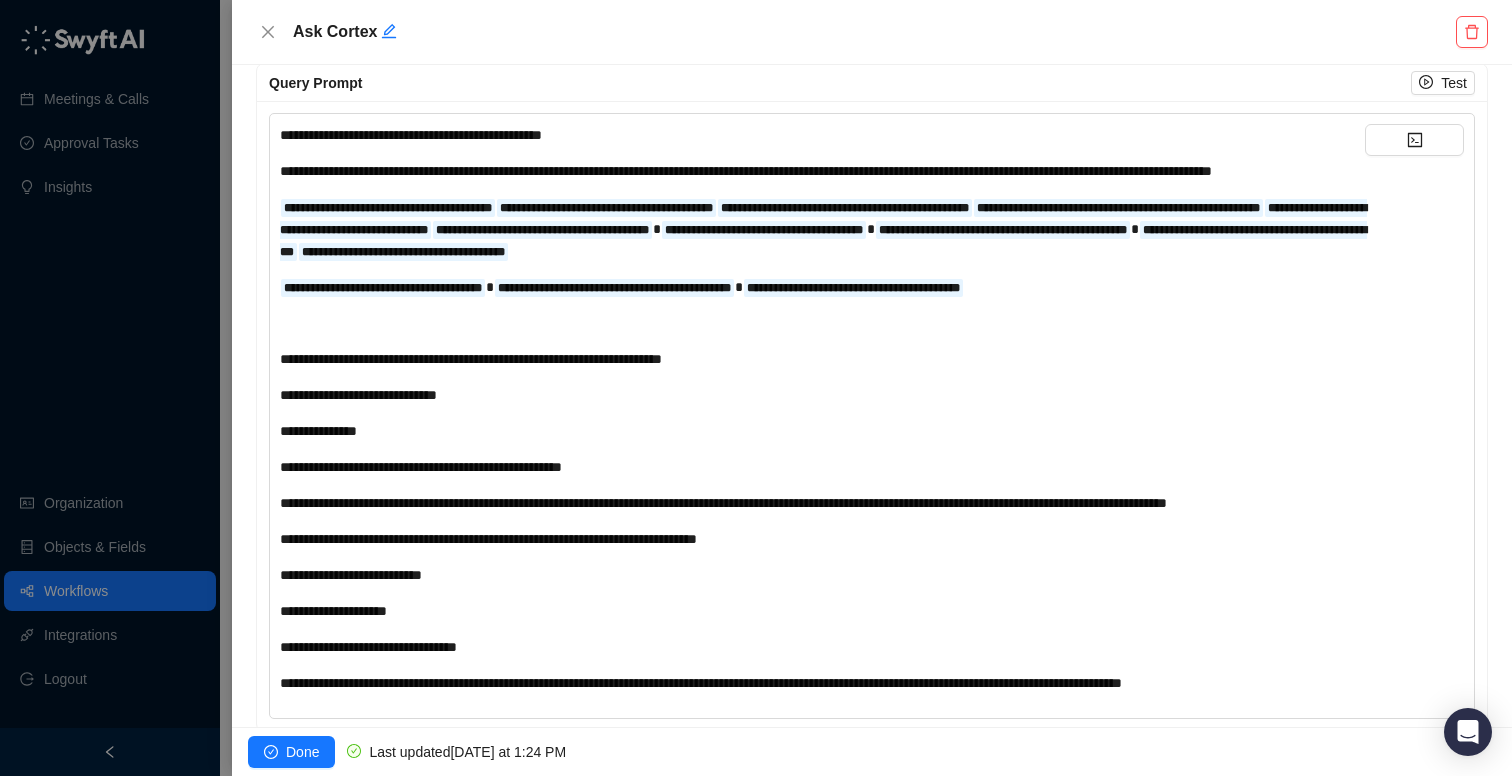 scroll, scrollTop: 786, scrollLeft: 0, axis: vertical 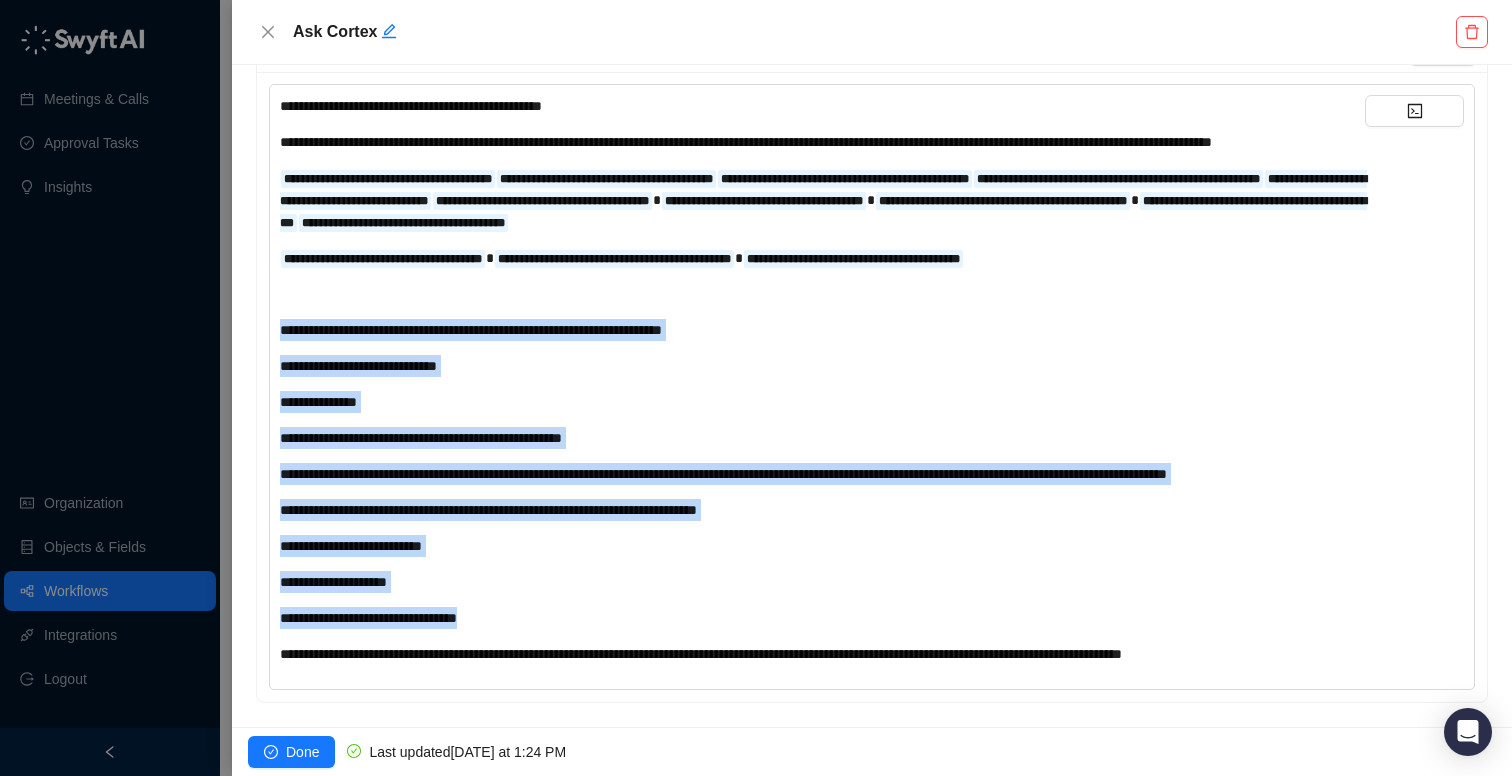 drag, startPoint x: 279, startPoint y: 342, endPoint x: 529, endPoint y: 644, distance: 392.05103 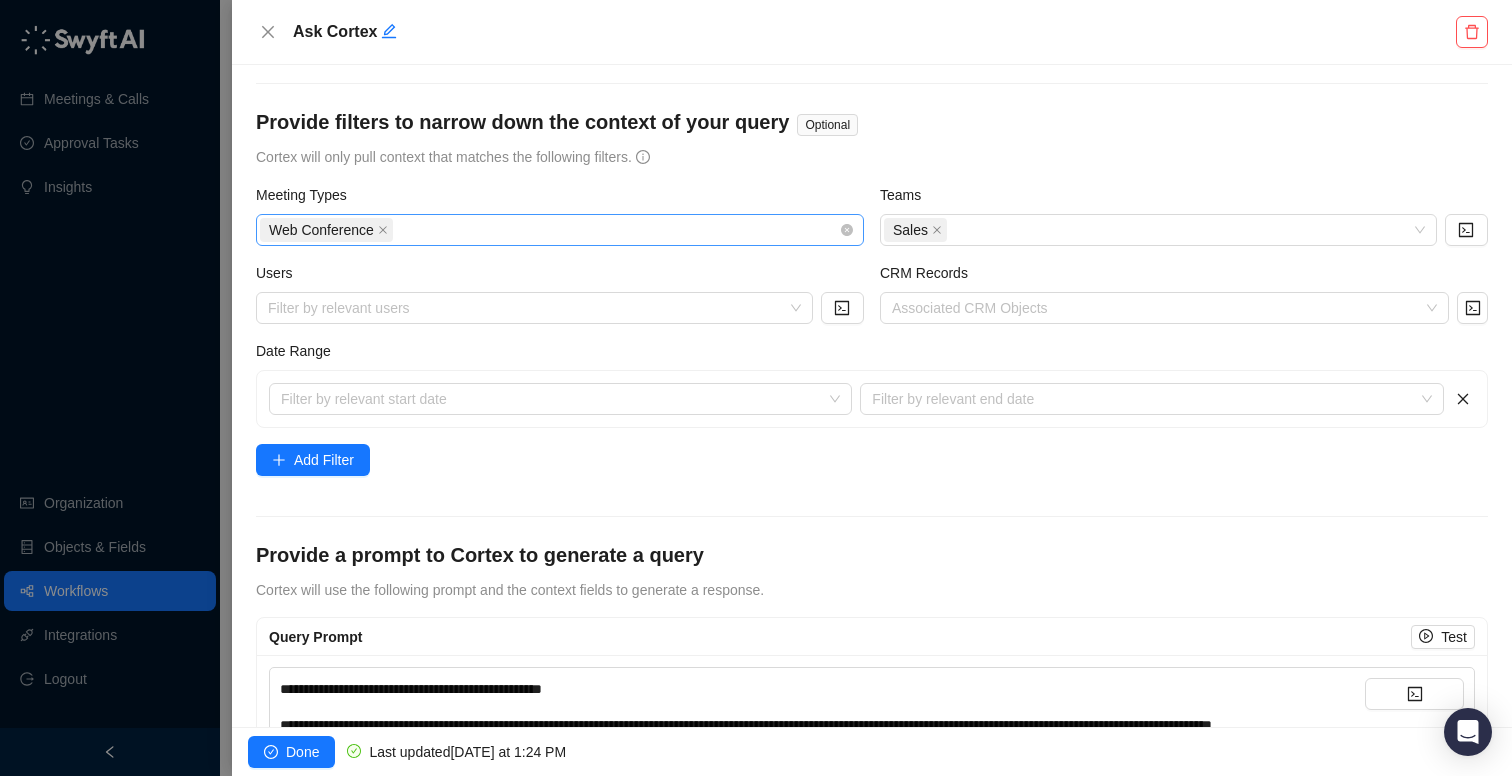 scroll, scrollTop: 252, scrollLeft: 0, axis: vertical 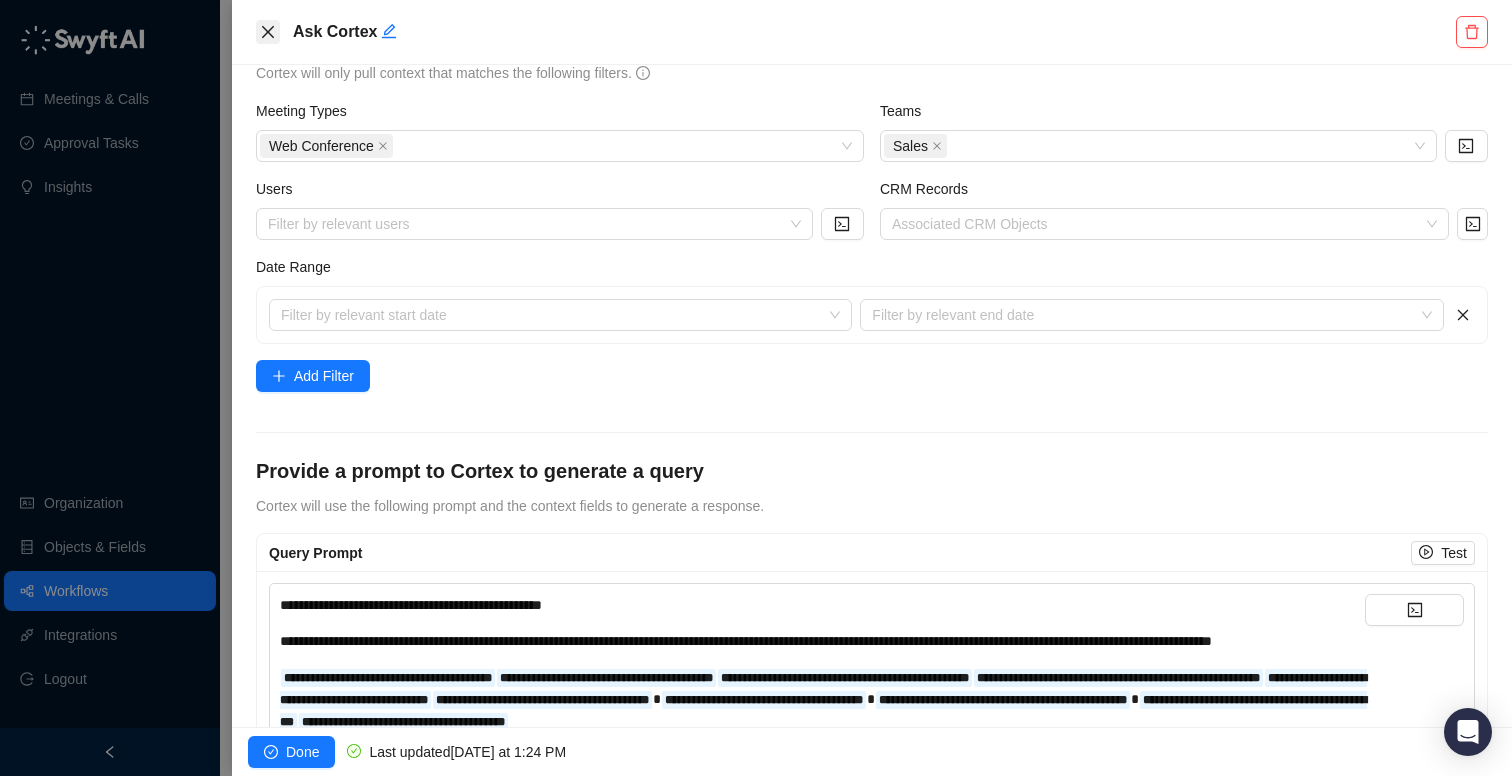 click at bounding box center (268, 32) 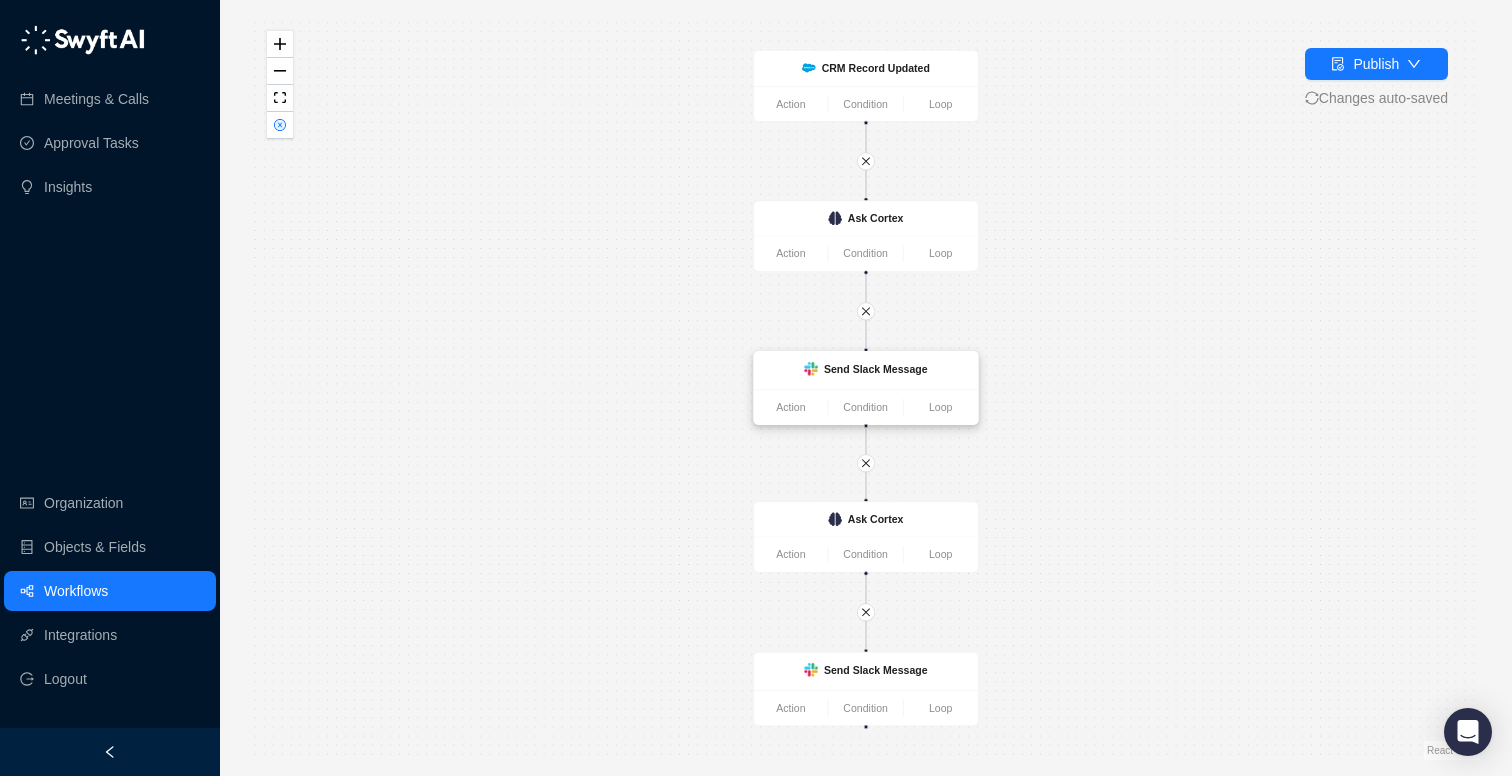 click on "Send Slack Message" at bounding box center (866, 371) 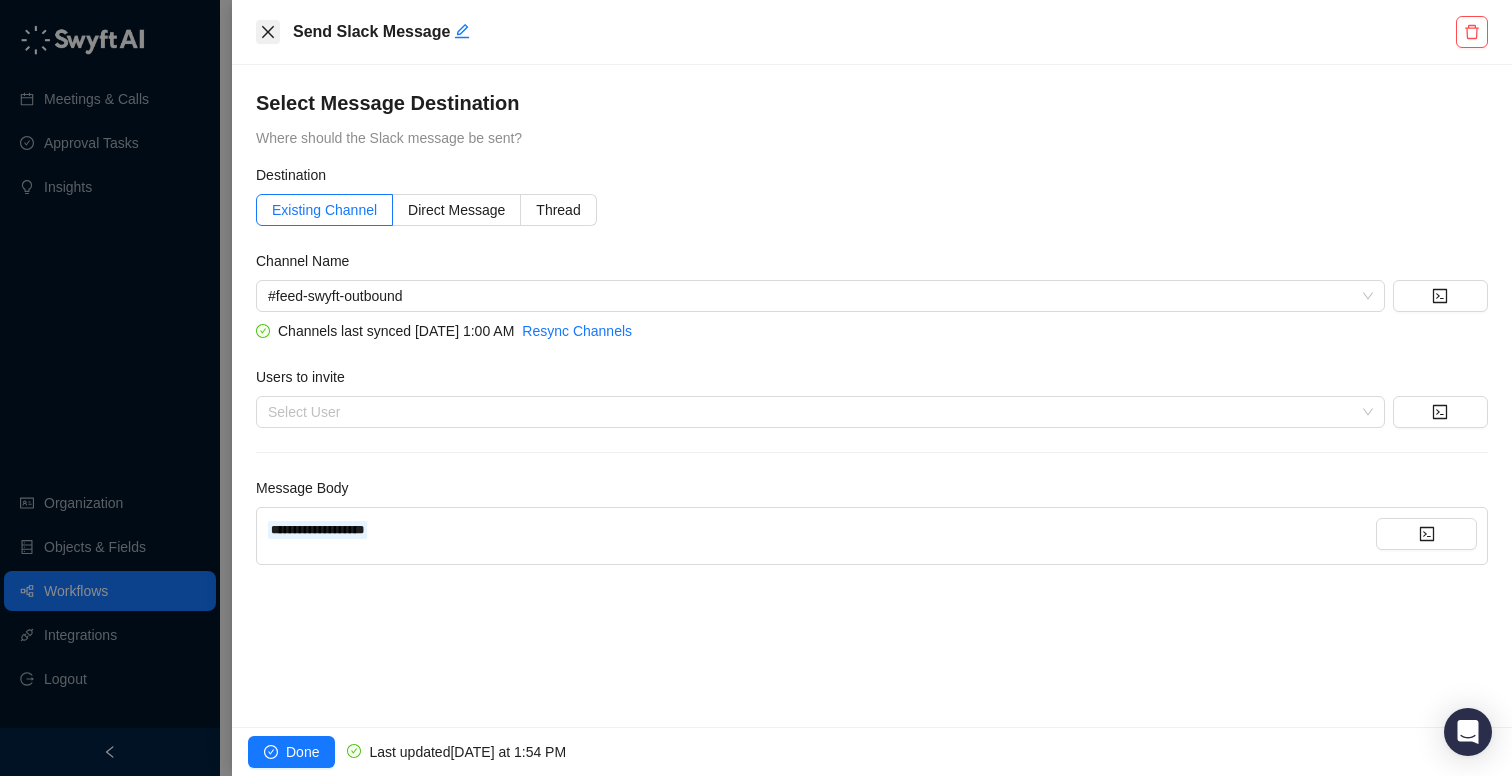 click 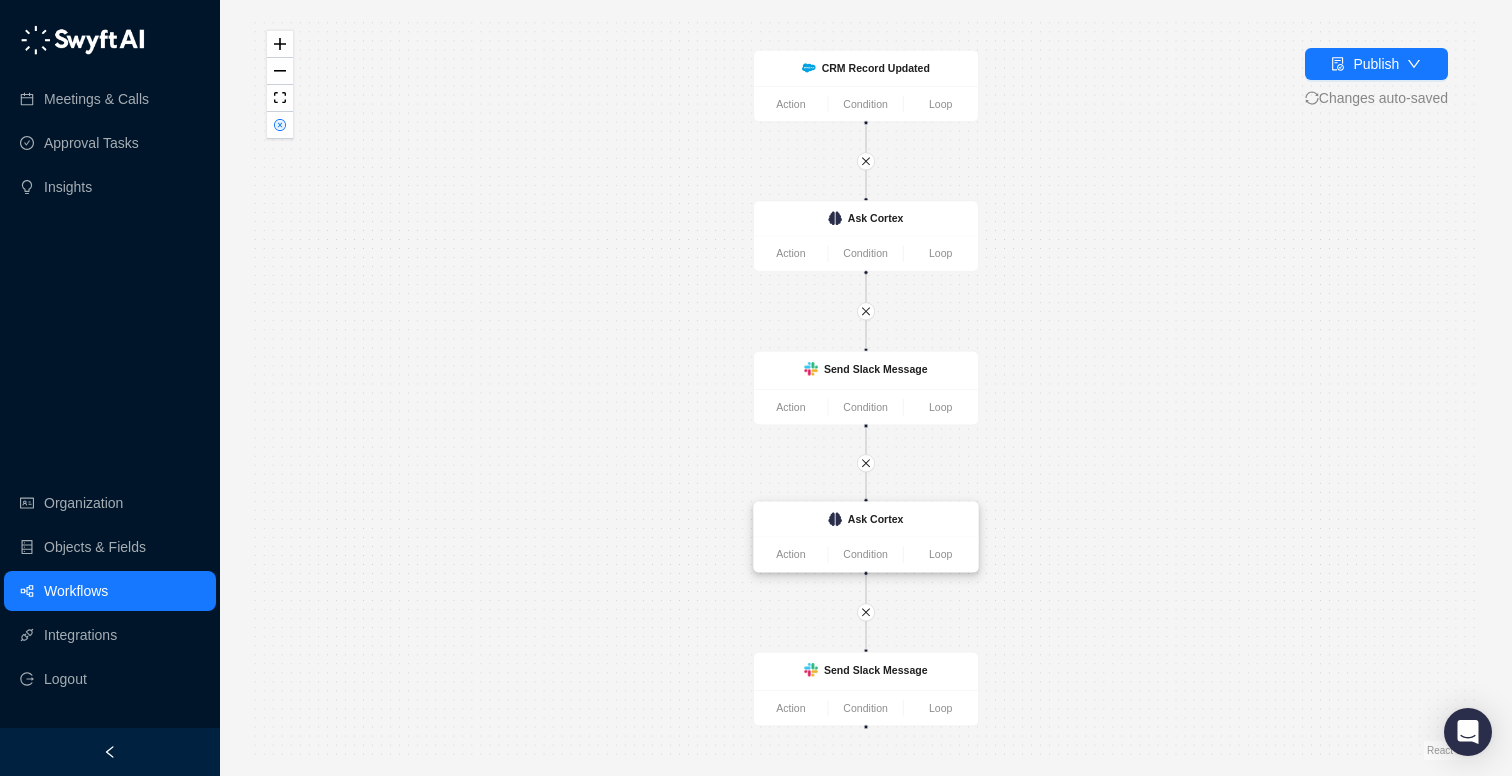 click 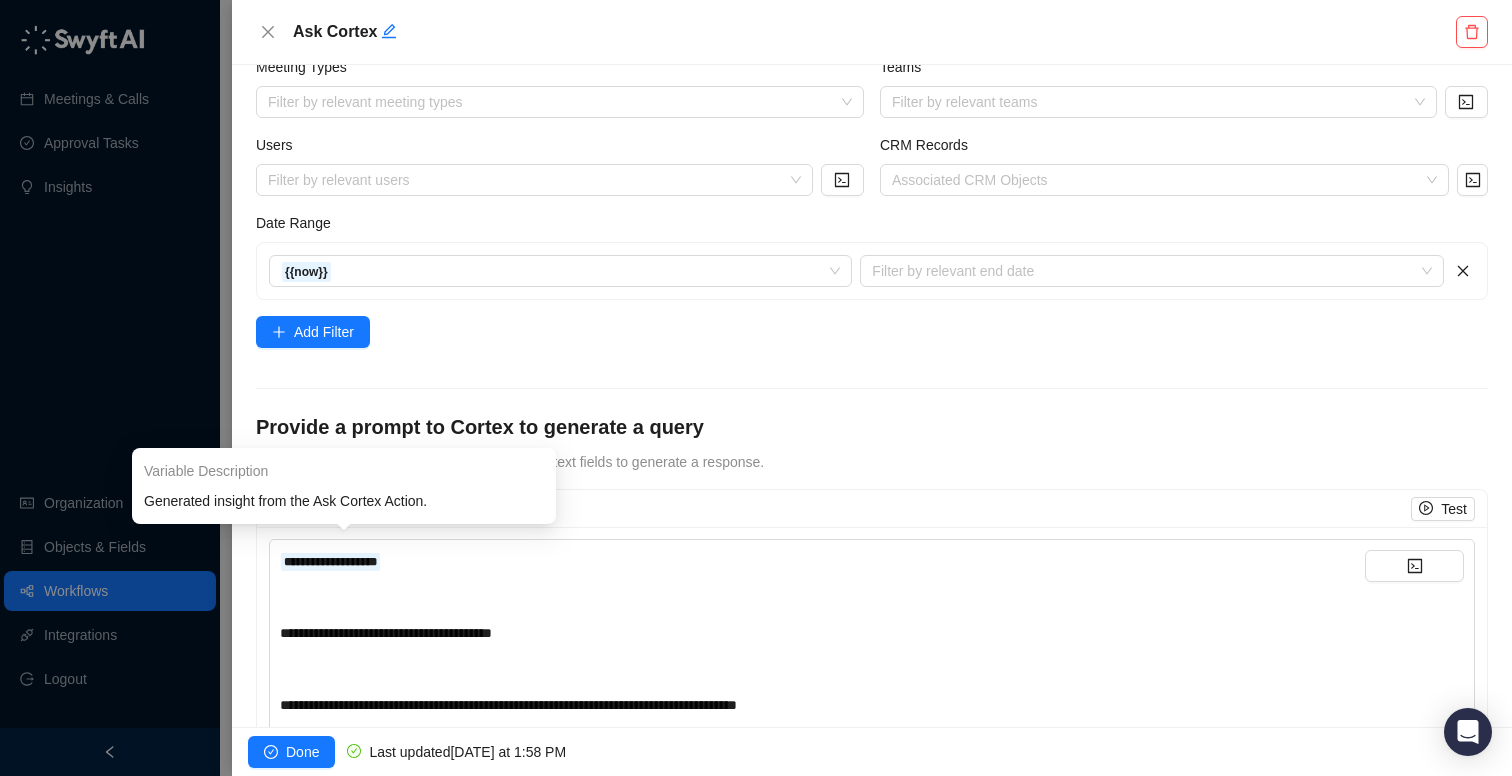 scroll, scrollTop: 311, scrollLeft: 0, axis: vertical 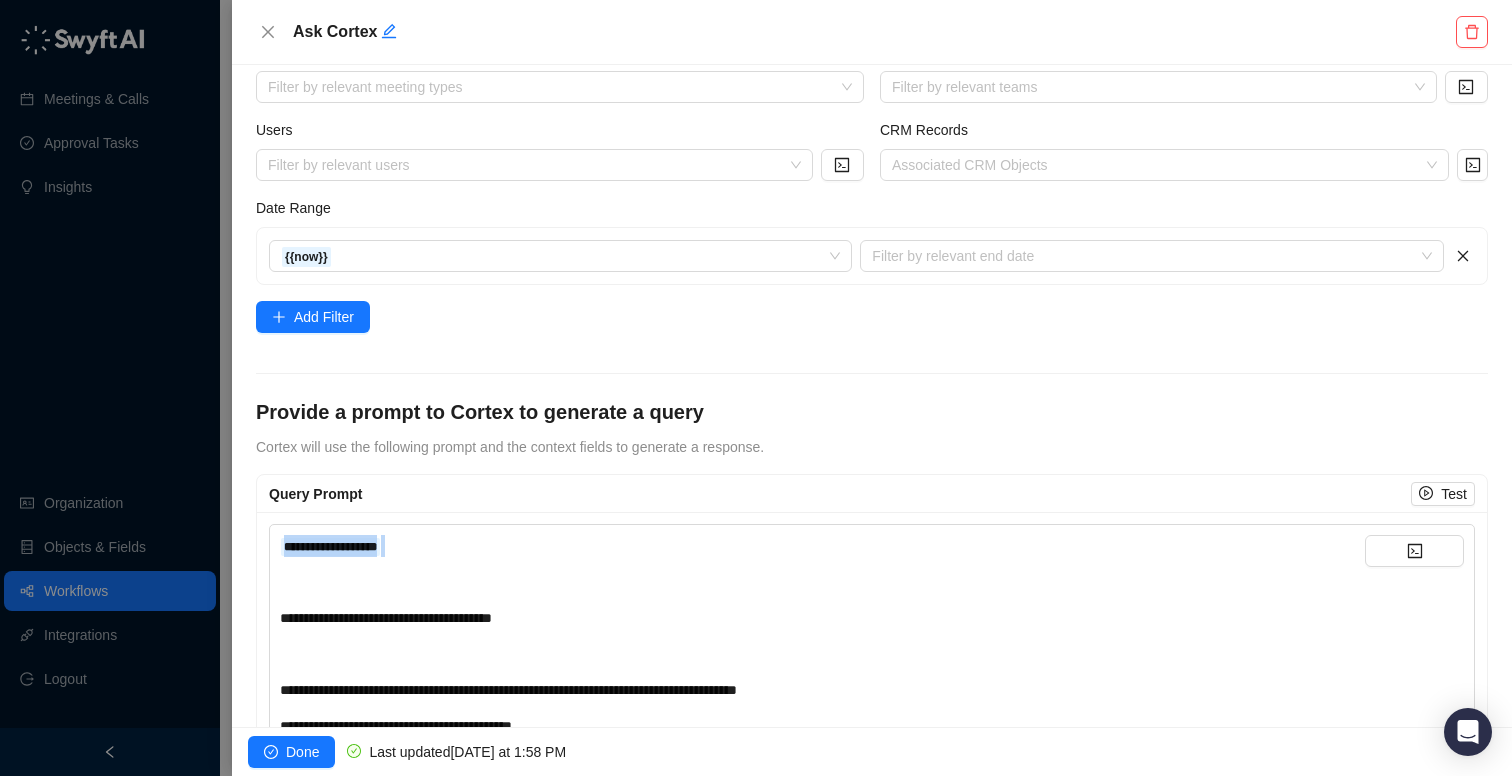 drag, startPoint x: 433, startPoint y: 560, endPoint x: 268, endPoint y: 545, distance: 165.68042 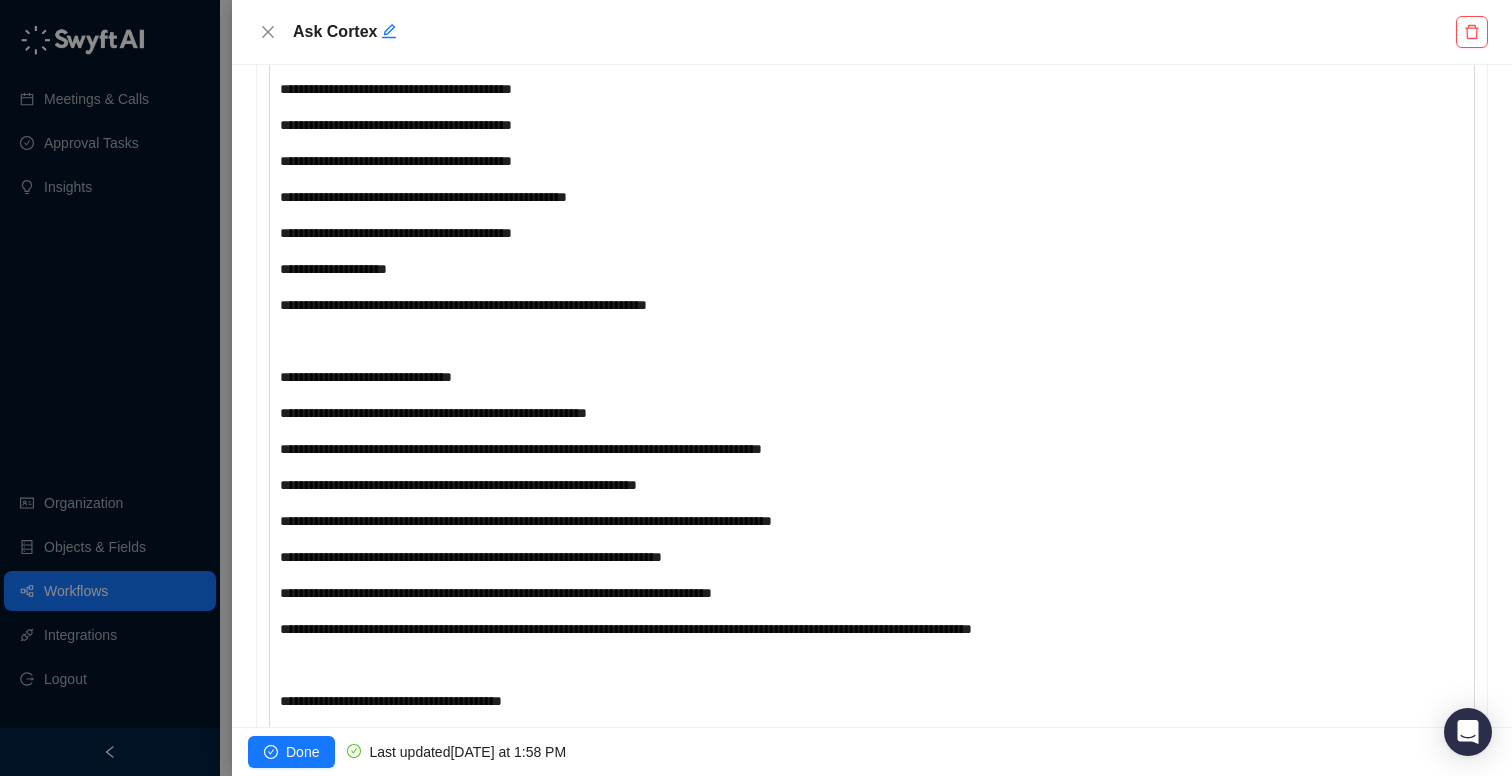 scroll, scrollTop: 987, scrollLeft: 0, axis: vertical 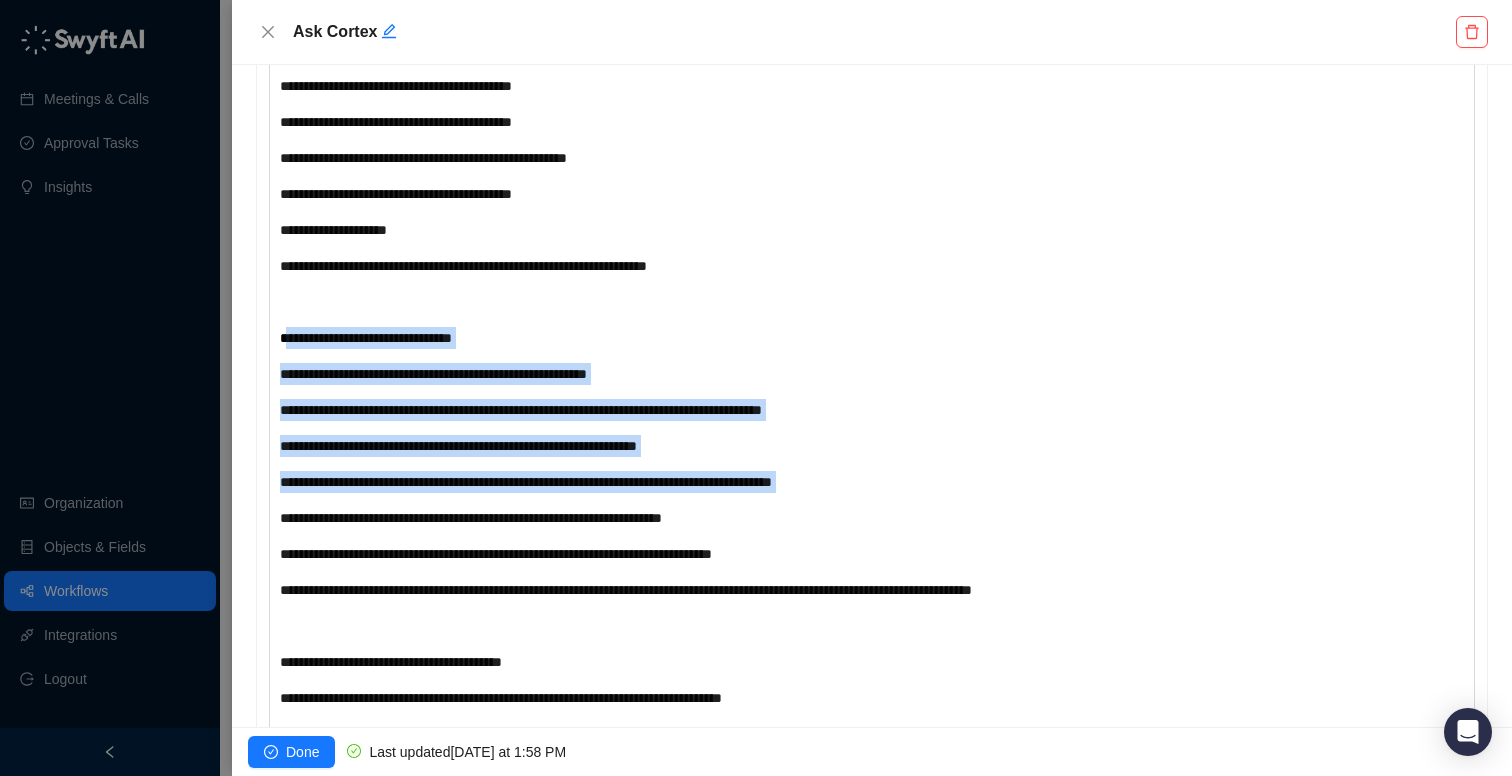 drag, startPoint x: 287, startPoint y: 338, endPoint x: 647, endPoint y: 501, distance: 395.18225 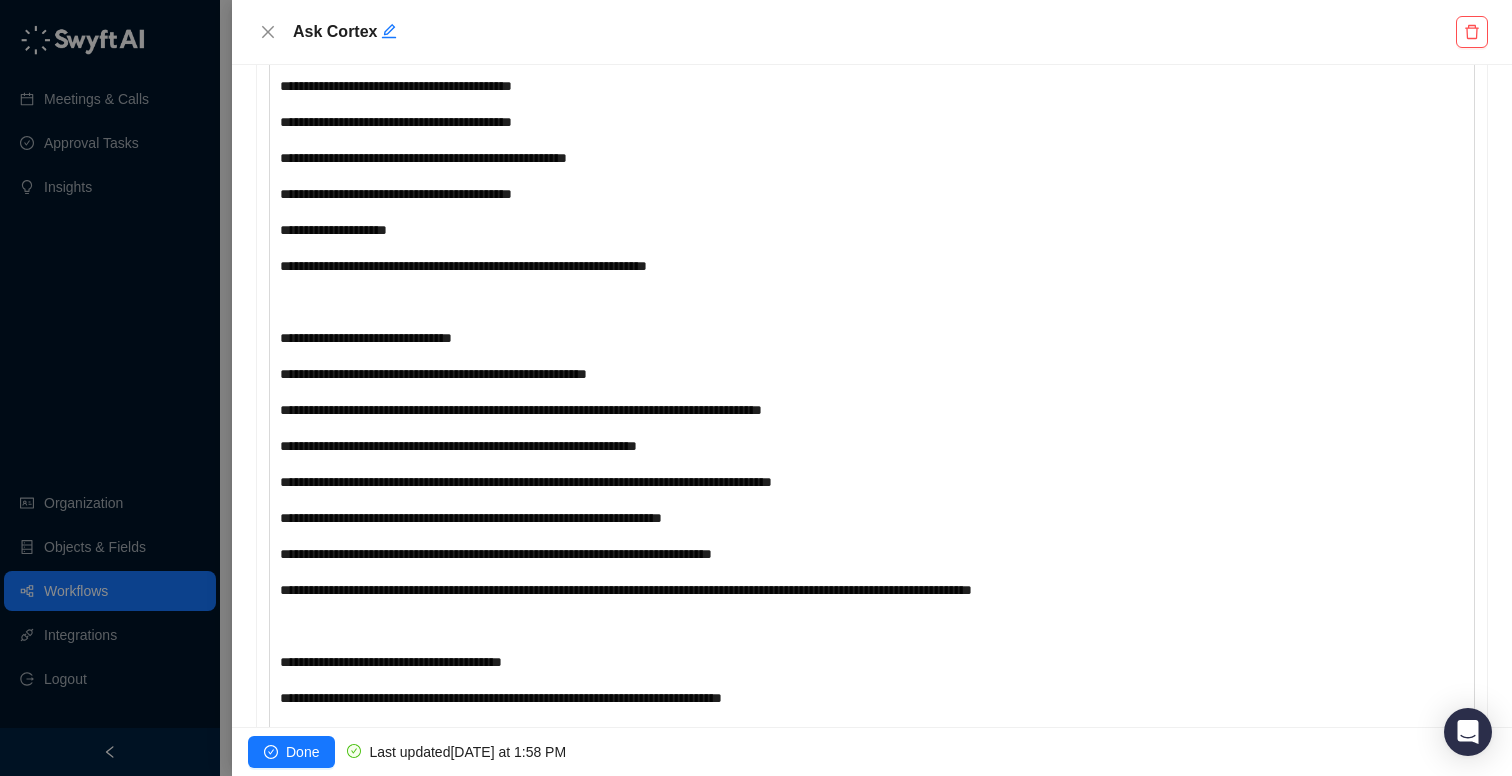 click on "**********" at bounding box center [471, 518] 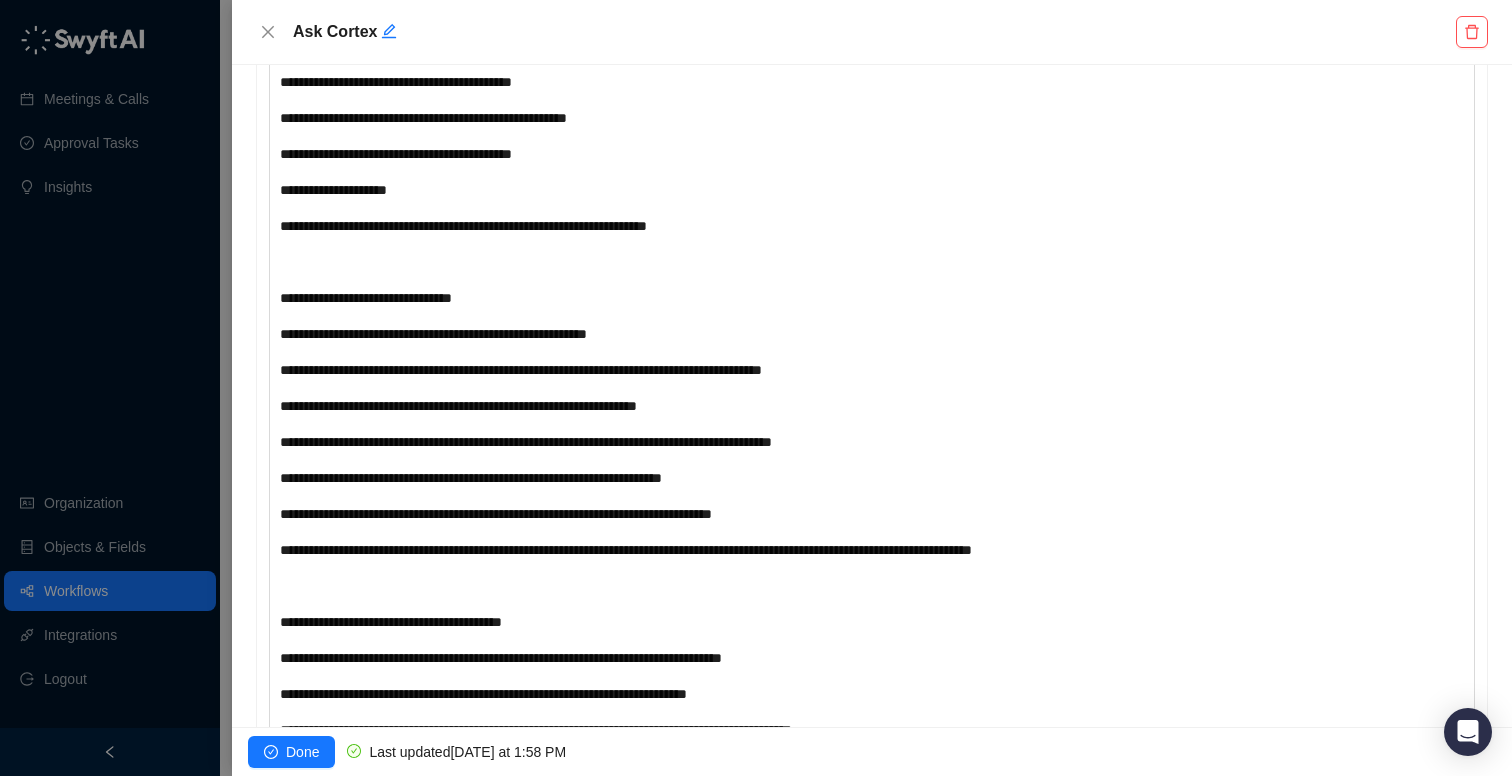 scroll, scrollTop: 1035, scrollLeft: 0, axis: vertical 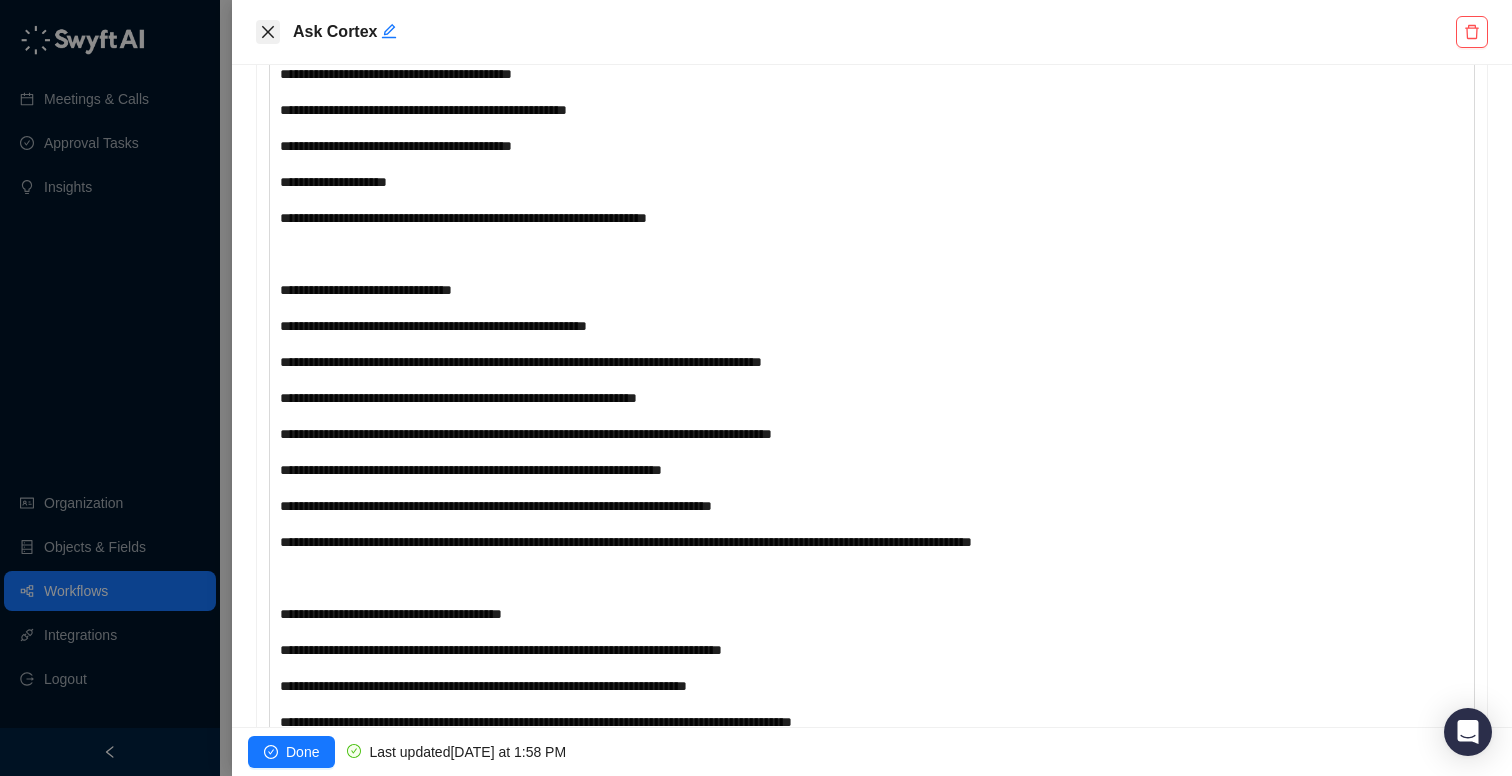 click at bounding box center (268, 32) 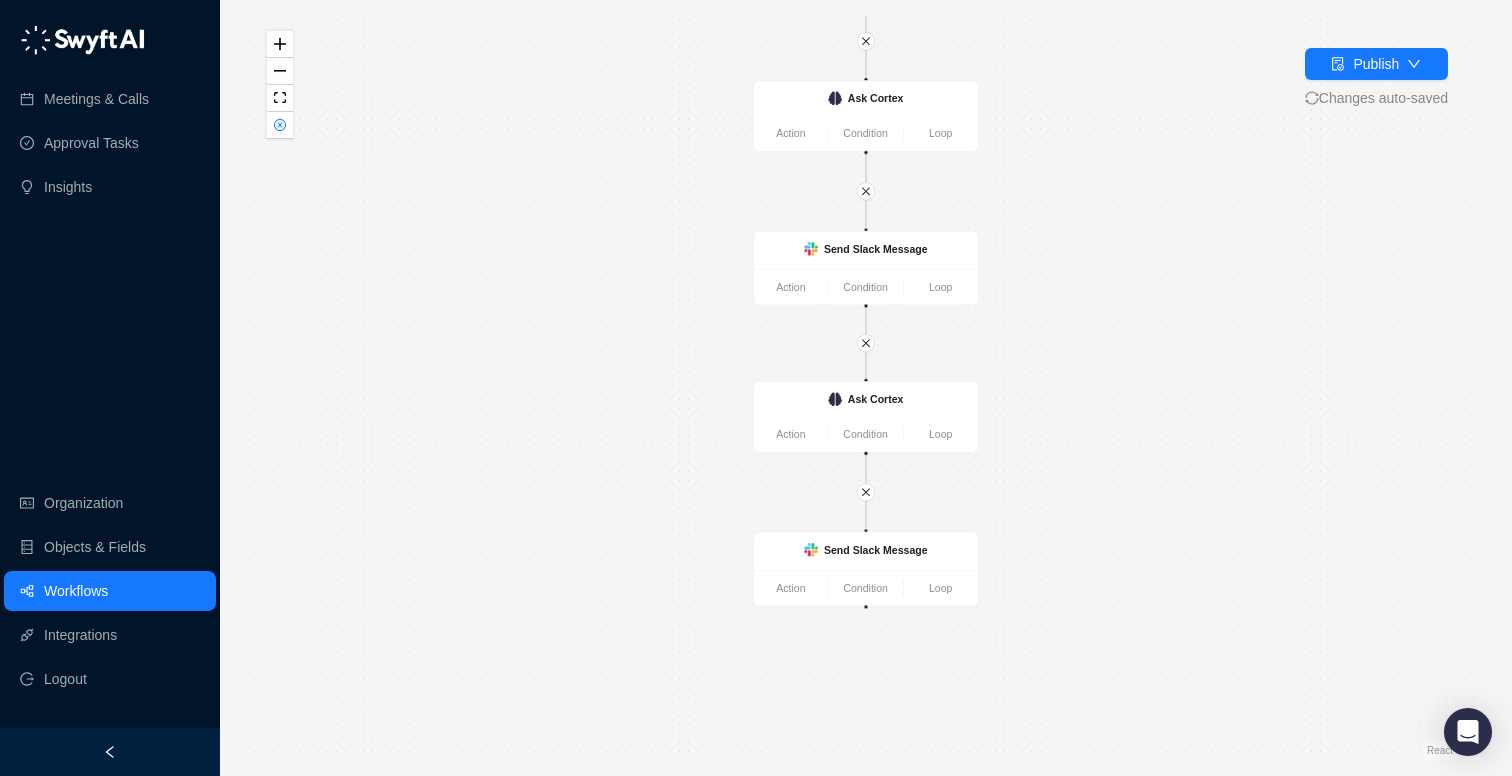 drag, startPoint x: 632, startPoint y: 448, endPoint x: 632, endPoint y: 328, distance: 120 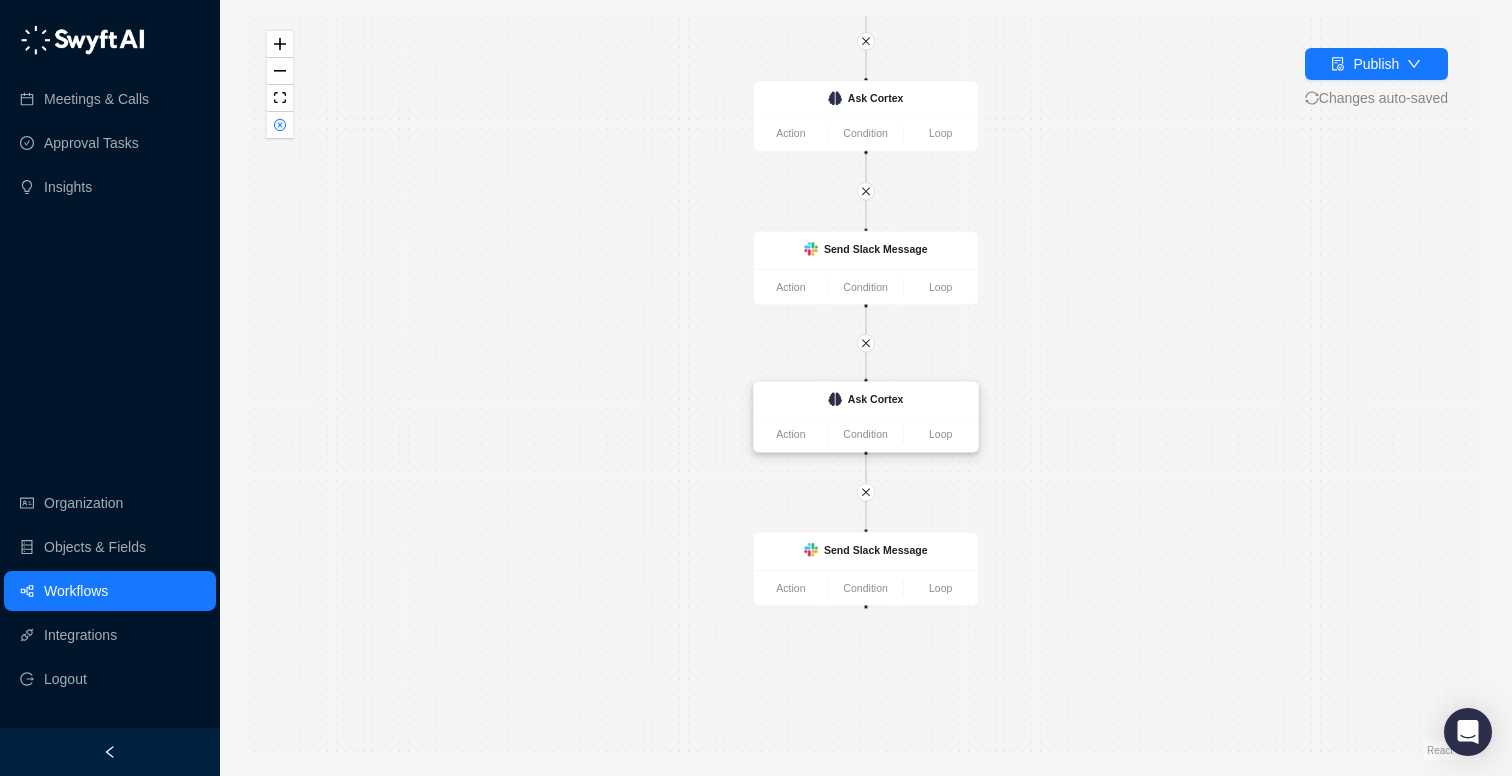 click on "Ask Cortex" at bounding box center [876, 399] 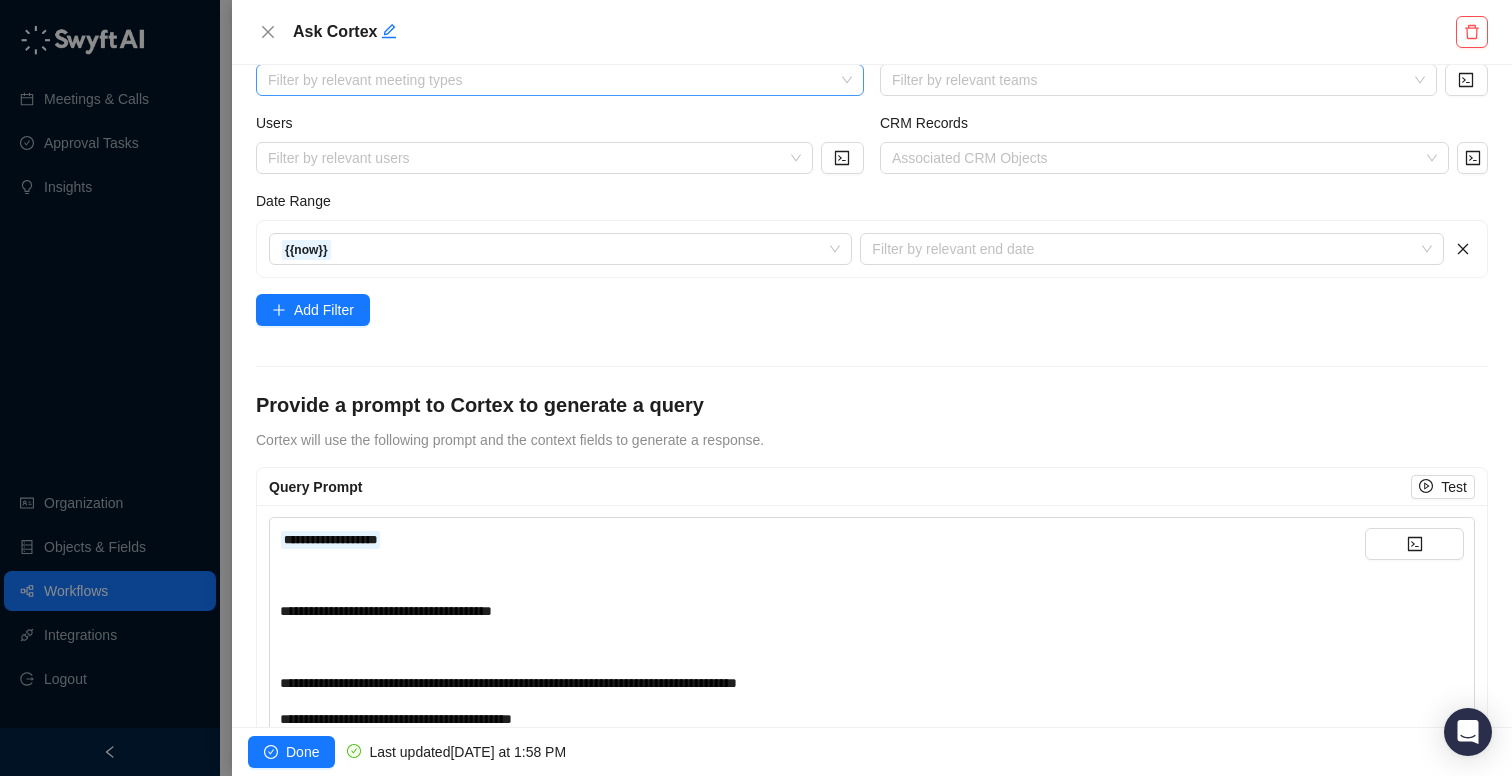 scroll, scrollTop: 438, scrollLeft: 0, axis: vertical 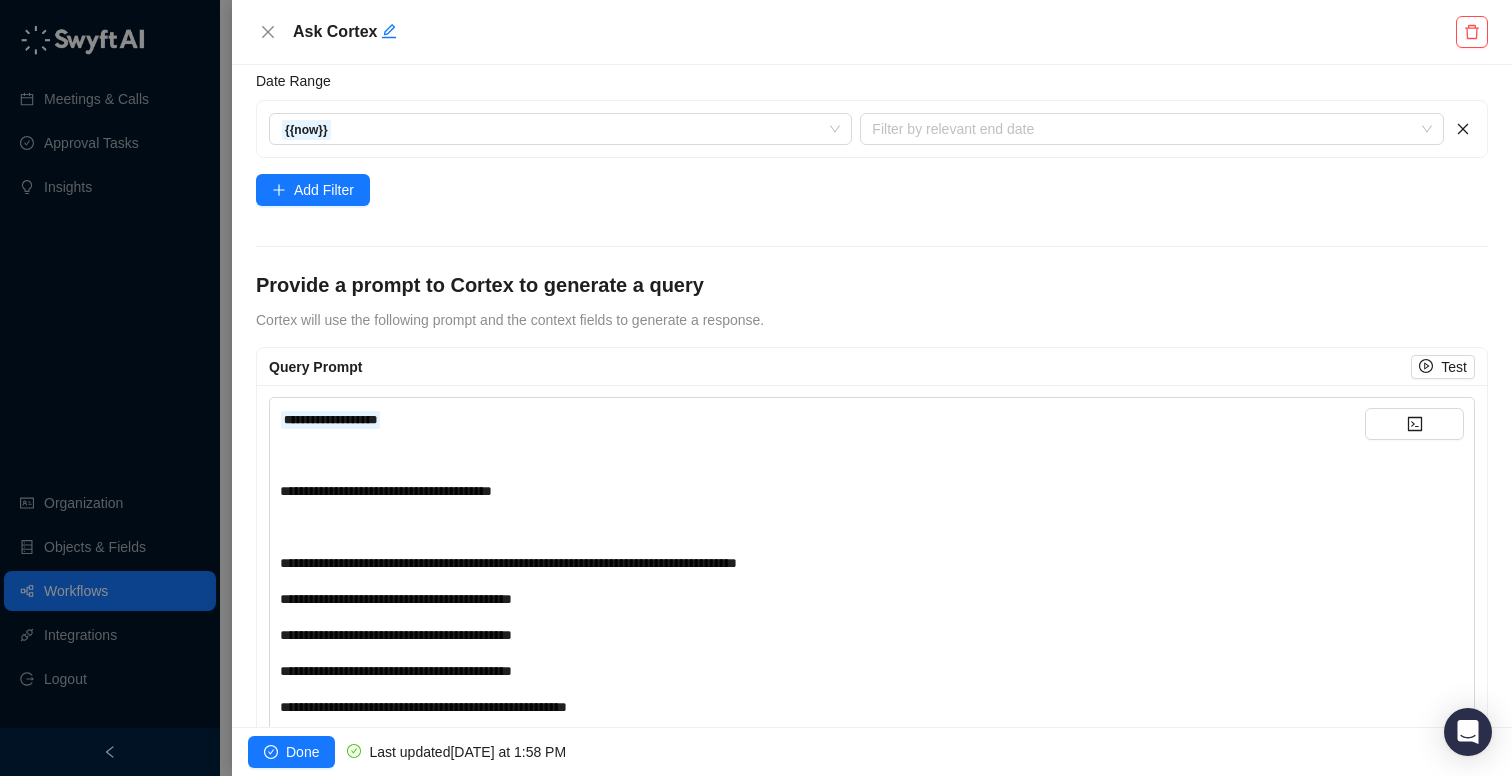 click on "﻿" at bounding box center (822, 455) 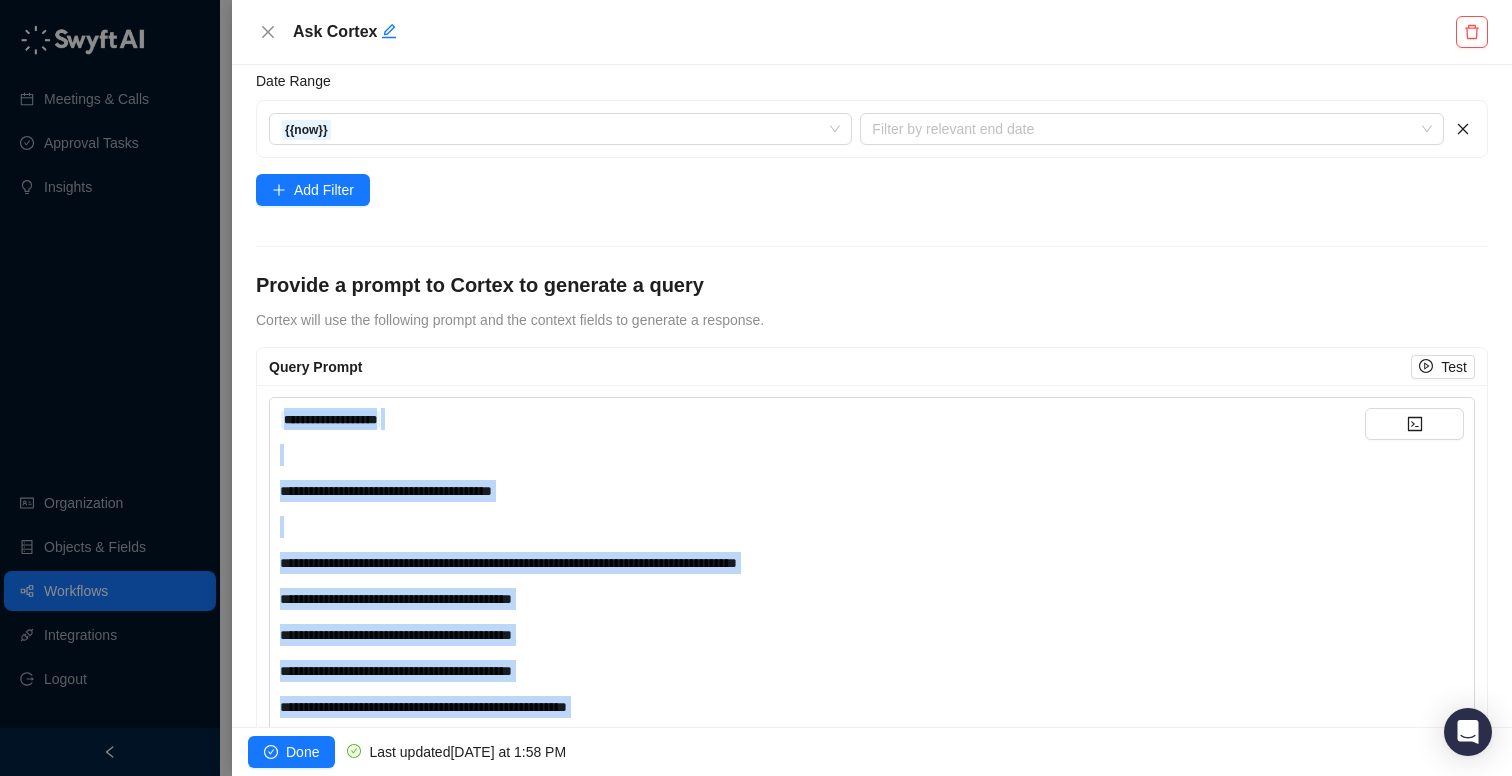 copy on "**********" 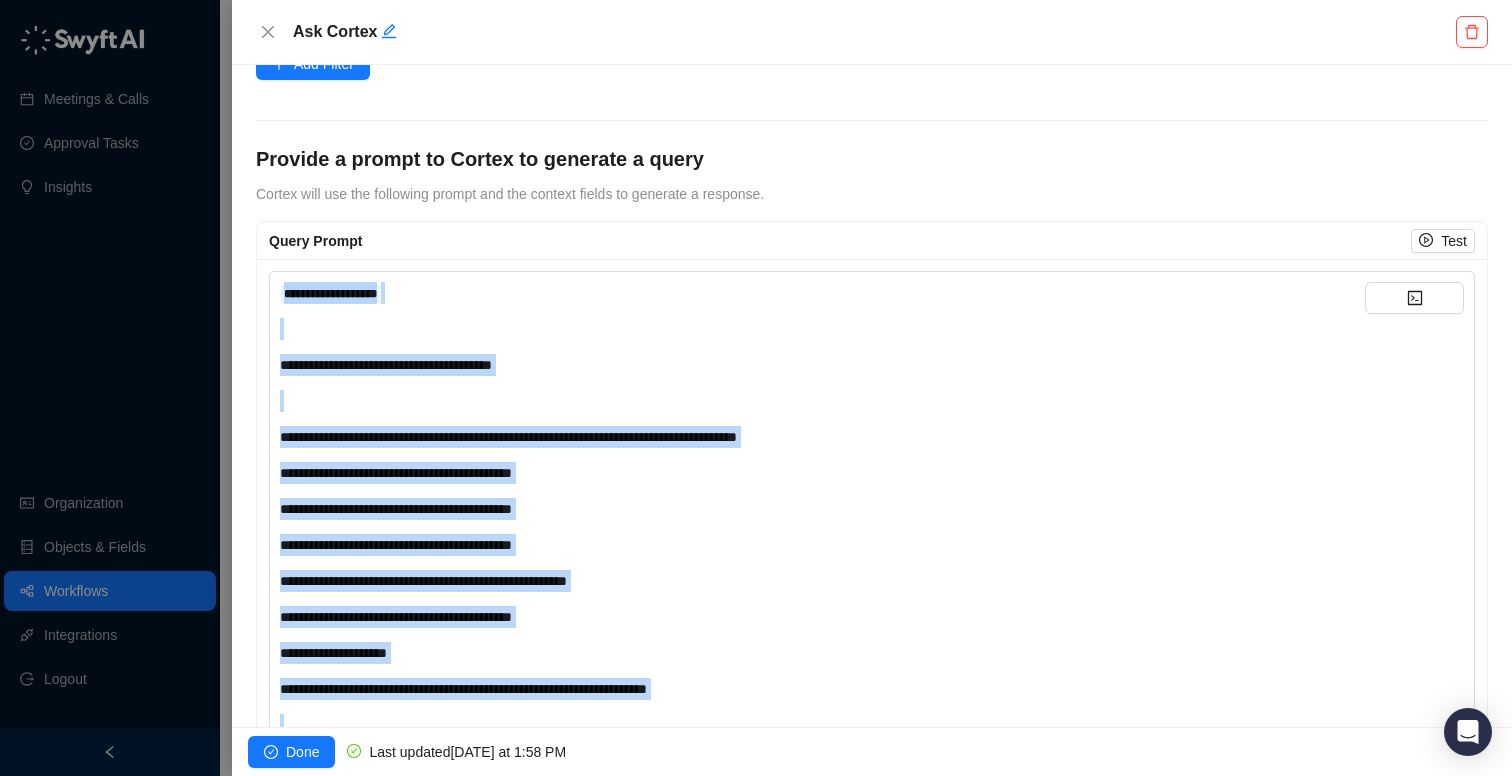 scroll, scrollTop: 584, scrollLeft: 0, axis: vertical 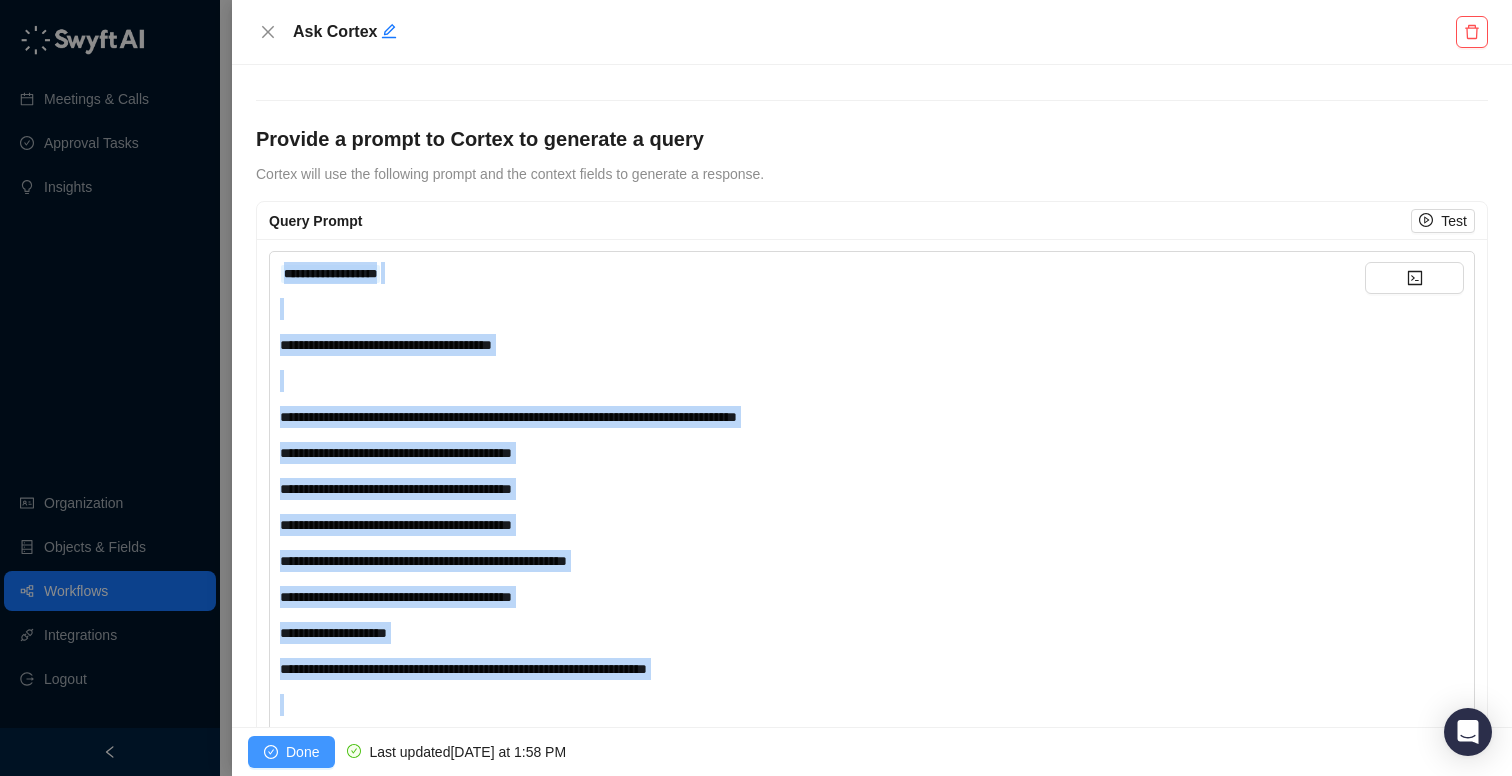 click on "Done" at bounding box center (302, 752) 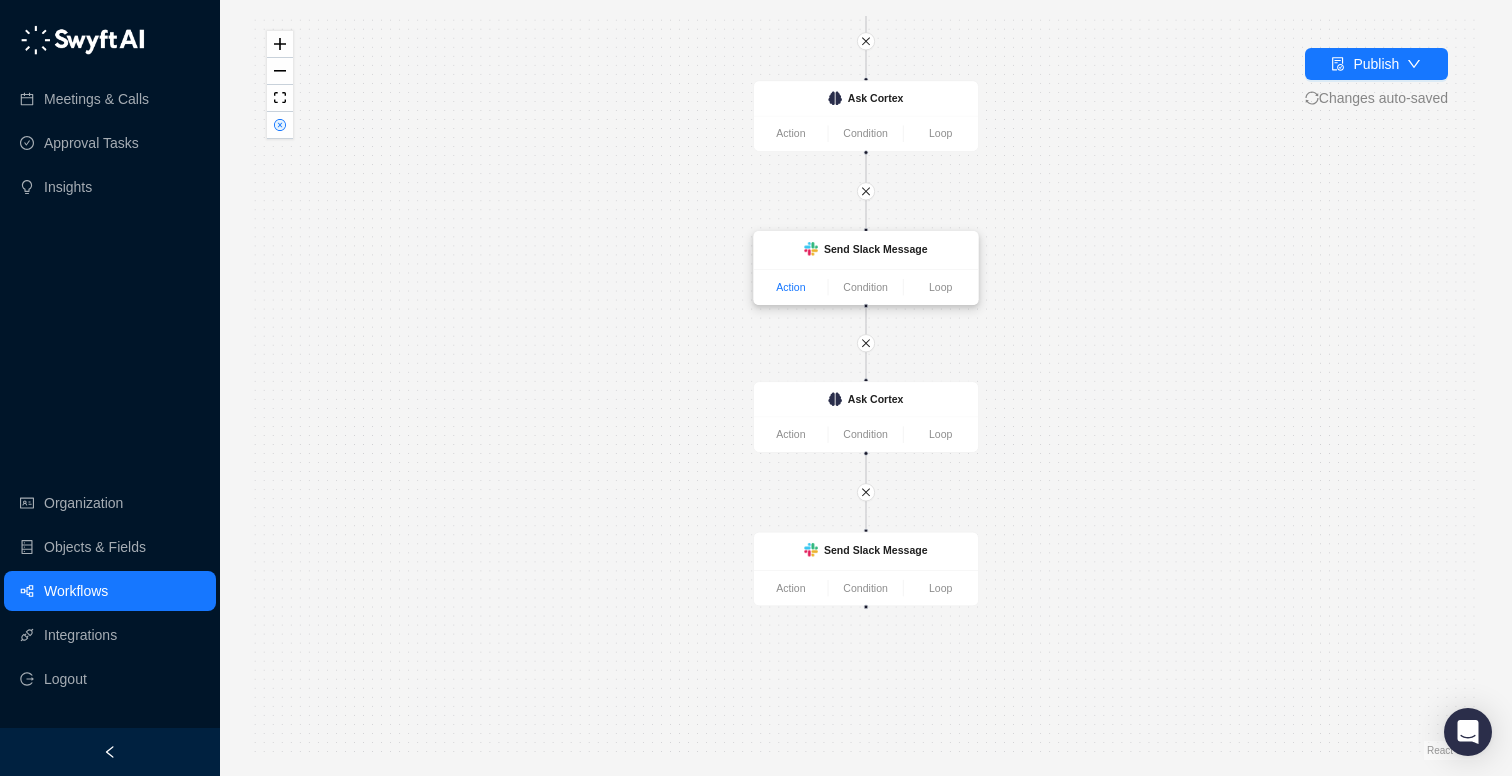 click on "Action" at bounding box center (791, 287) 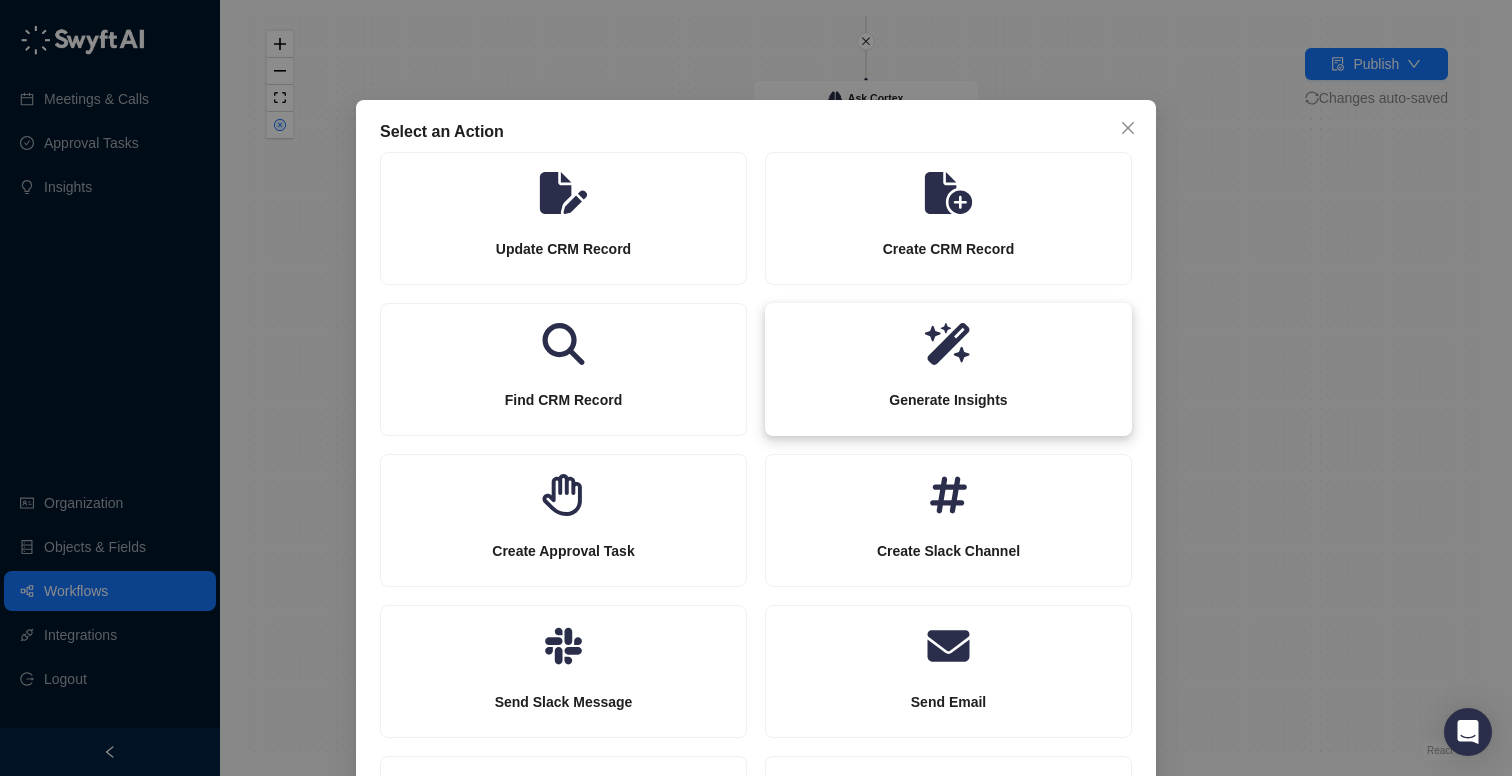 click on "Generate Insights" at bounding box center [948, 400] 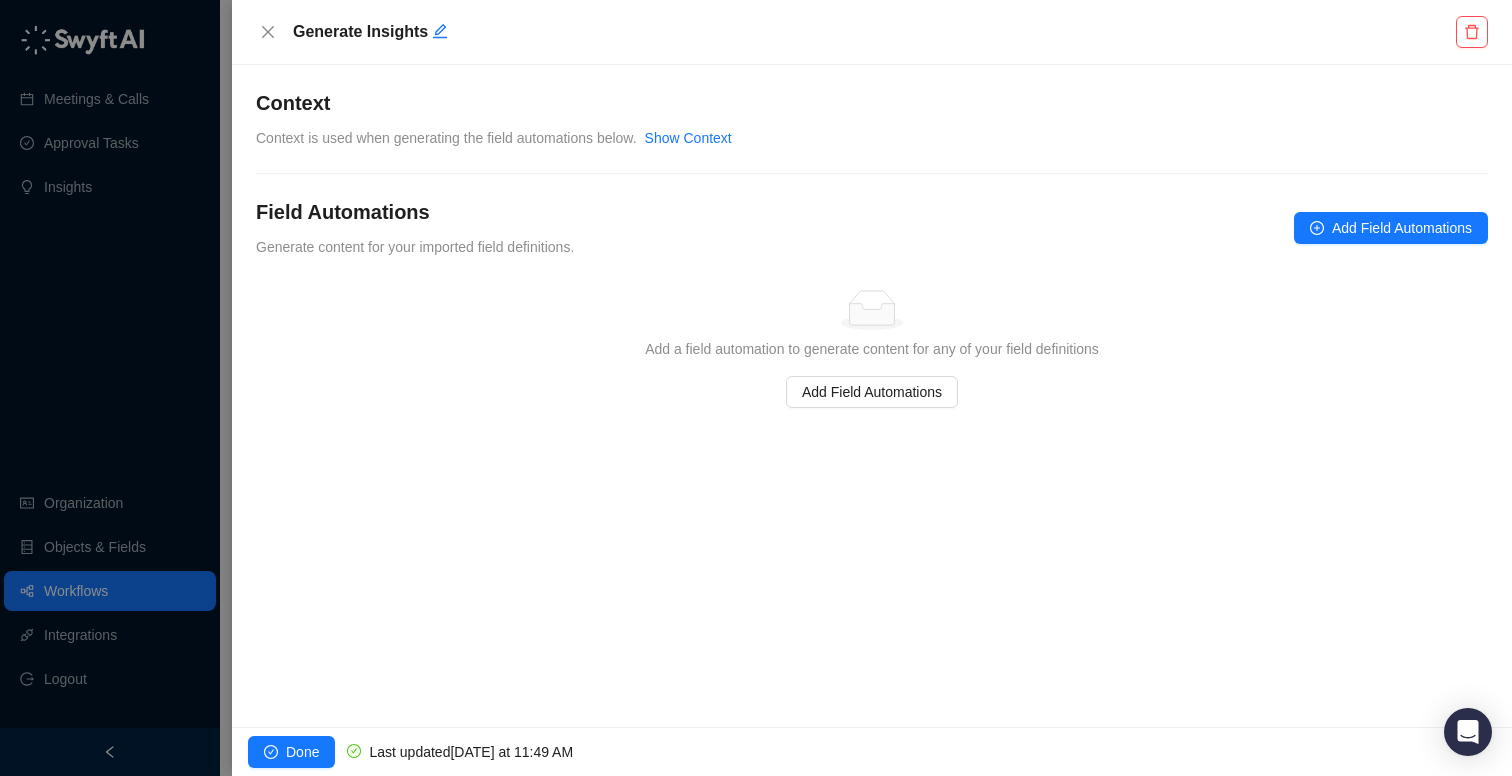 drag, startPoint x: 1305, startPoint y: 225, endPoint x: 753, endPoint y: 424, distance: 586.7751 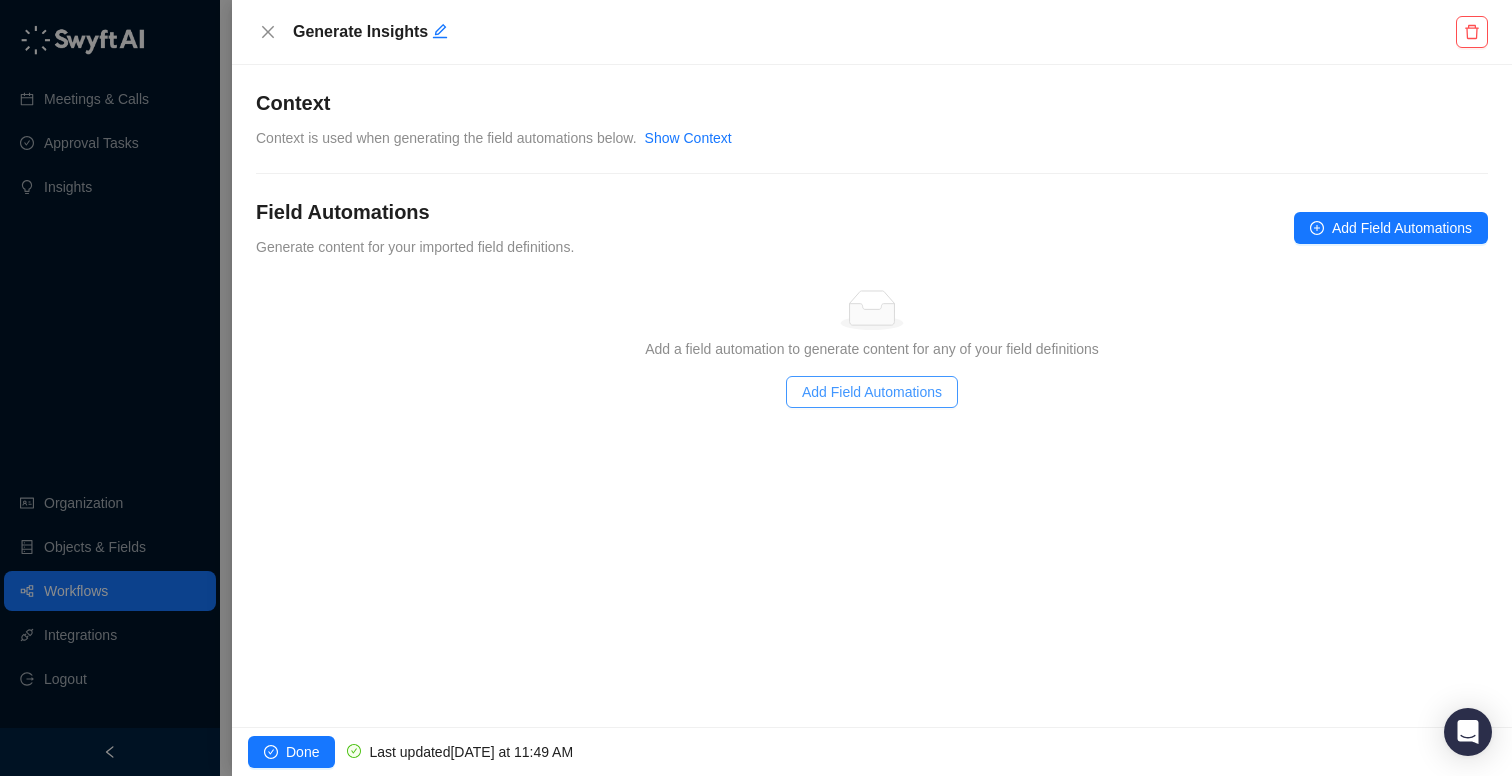 click on "Add Field Automations" at bounding box center (872, 392) 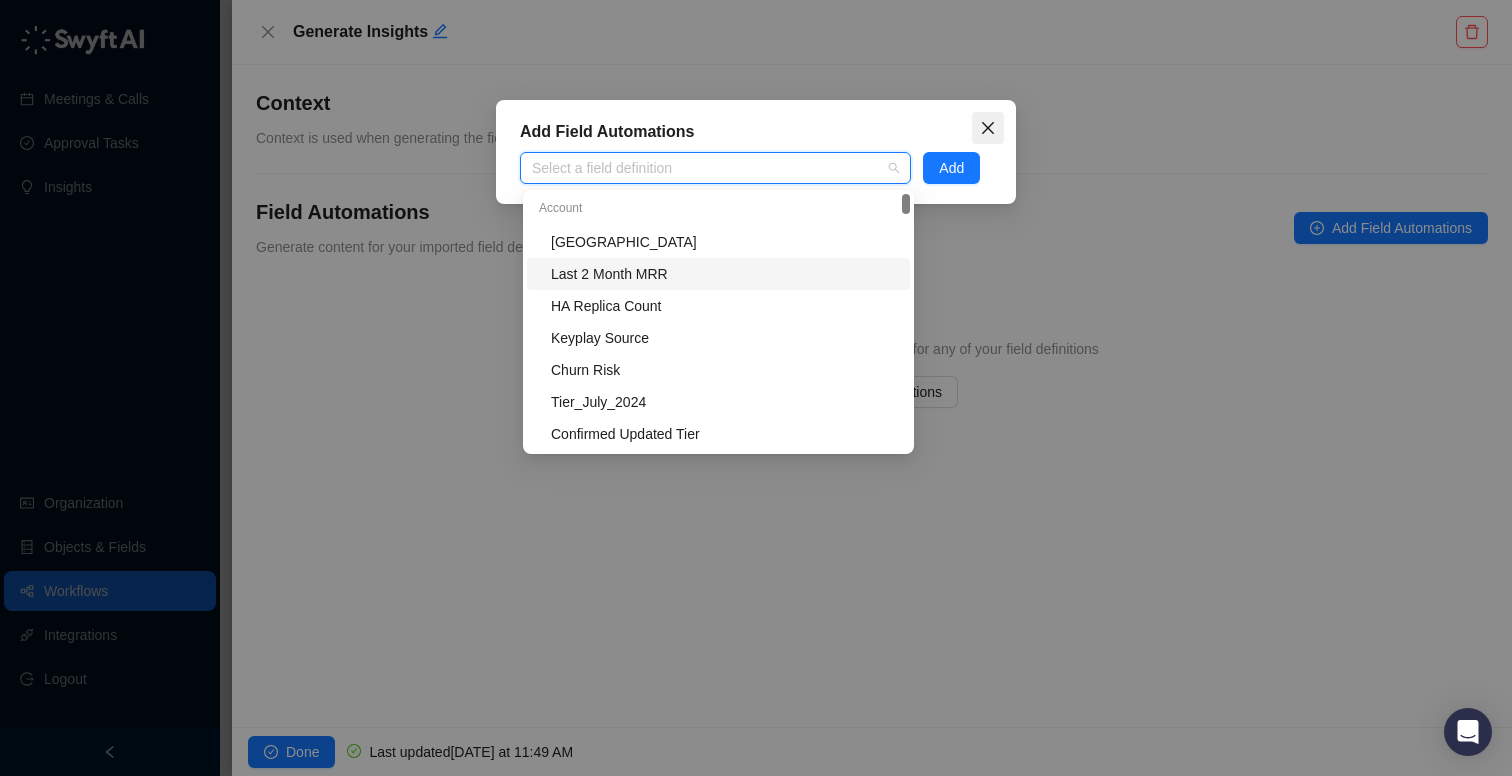 click 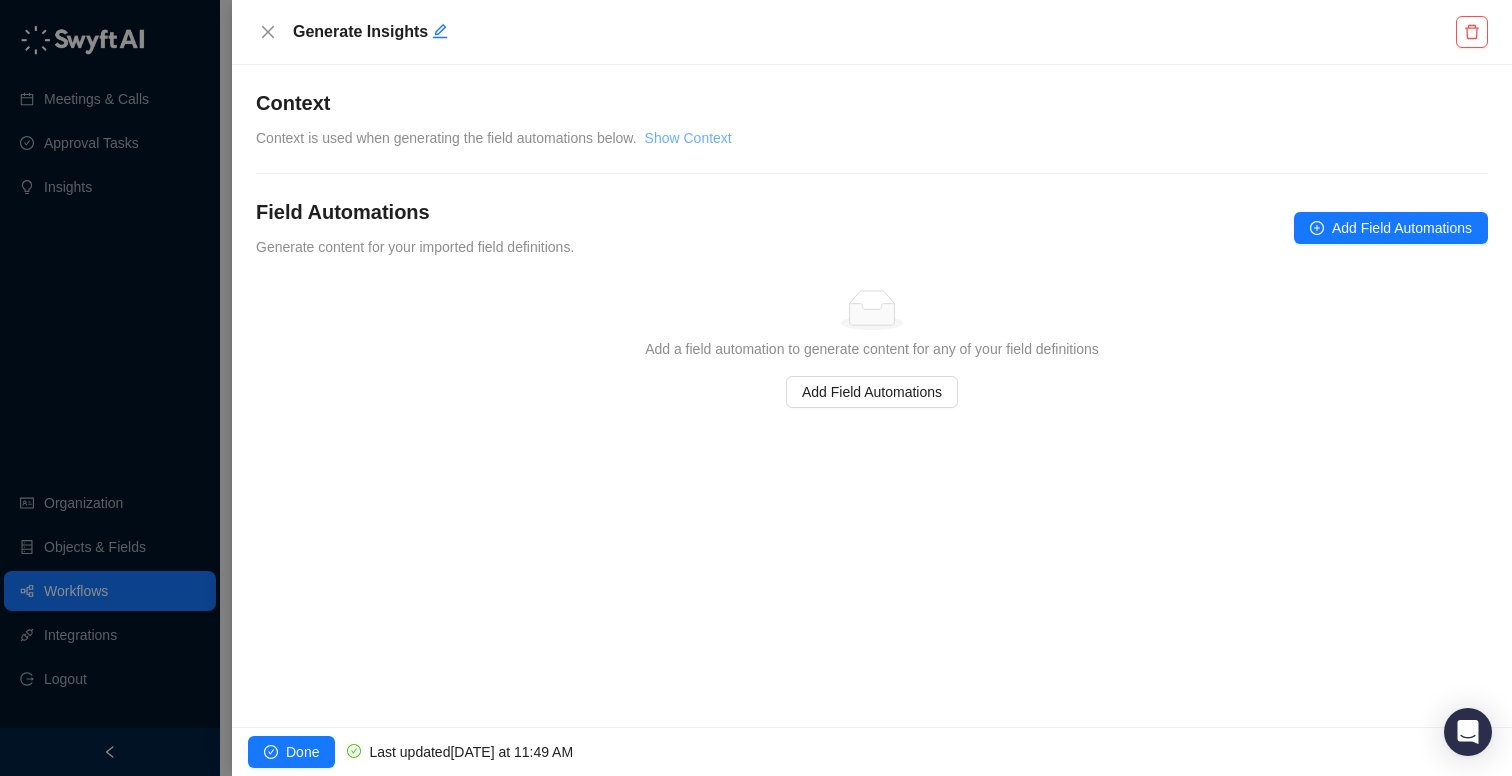 click on "Show Context" at bounding box center (688, 138) 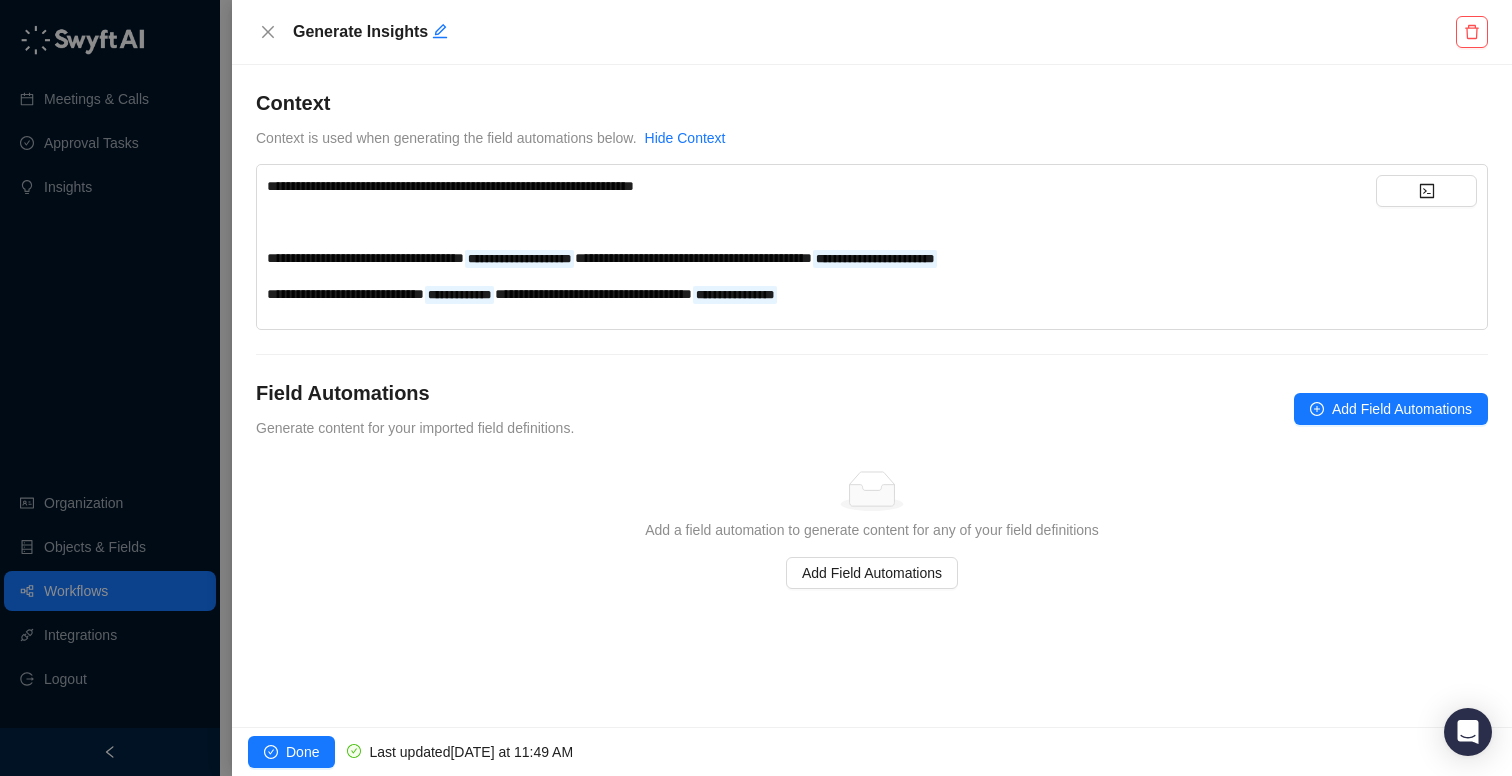 click on "**********" at bounding box center [821, 240] 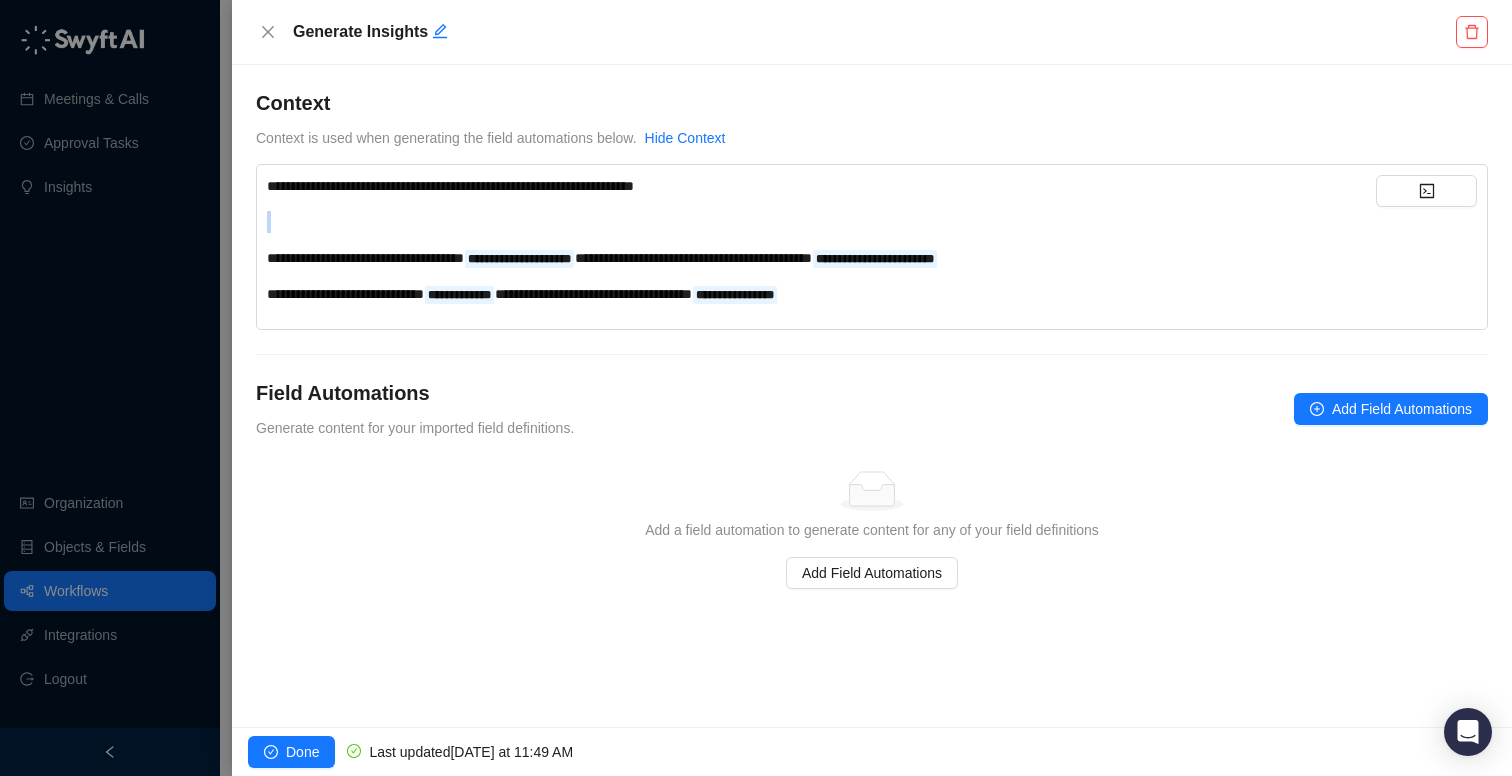drag, startPoint x: 712, startPoint y: 240, endPoint x: 670, endPoint y: 226, distance: 44.27189 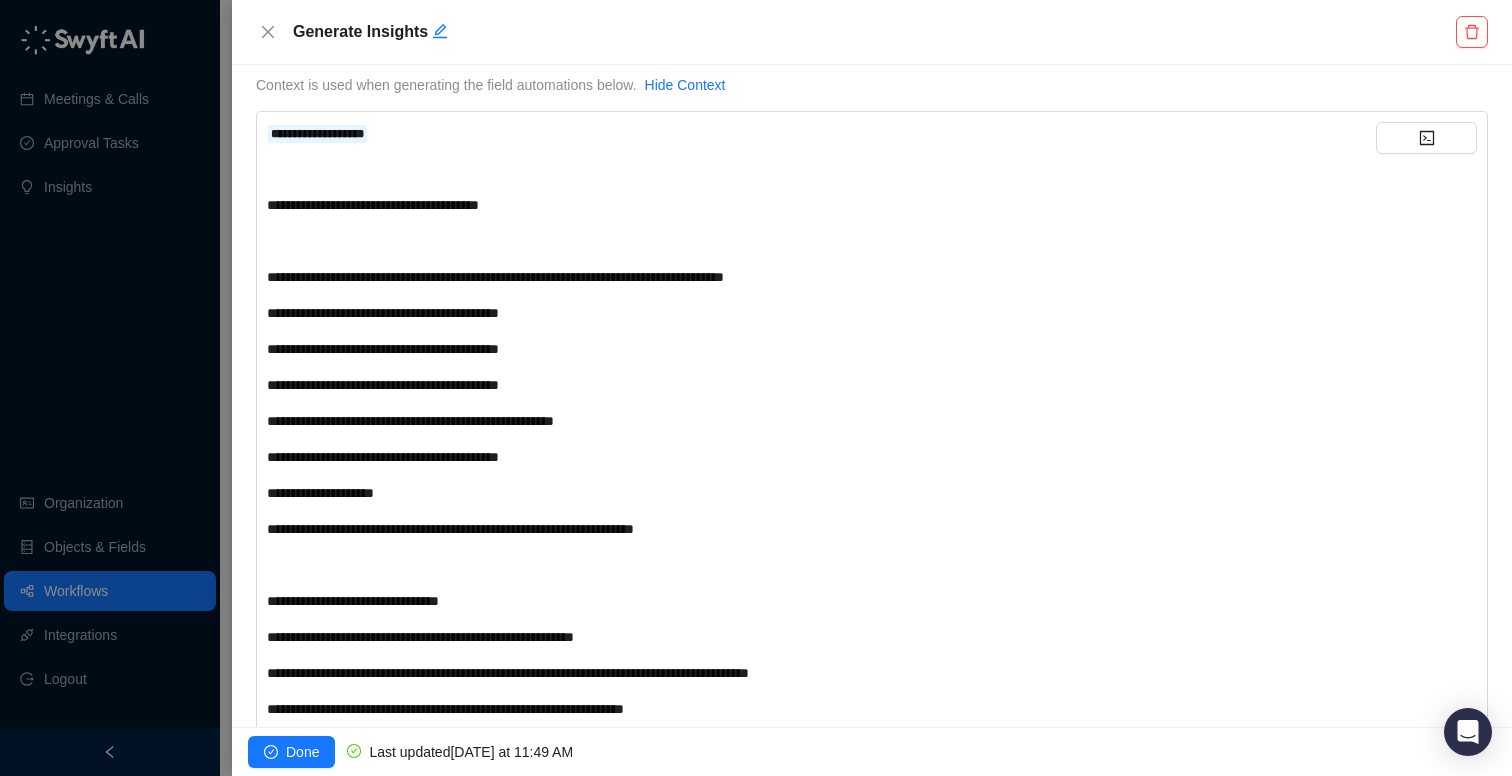 scroll, scrollTop: 0, scrollLeft: 0, axis: both 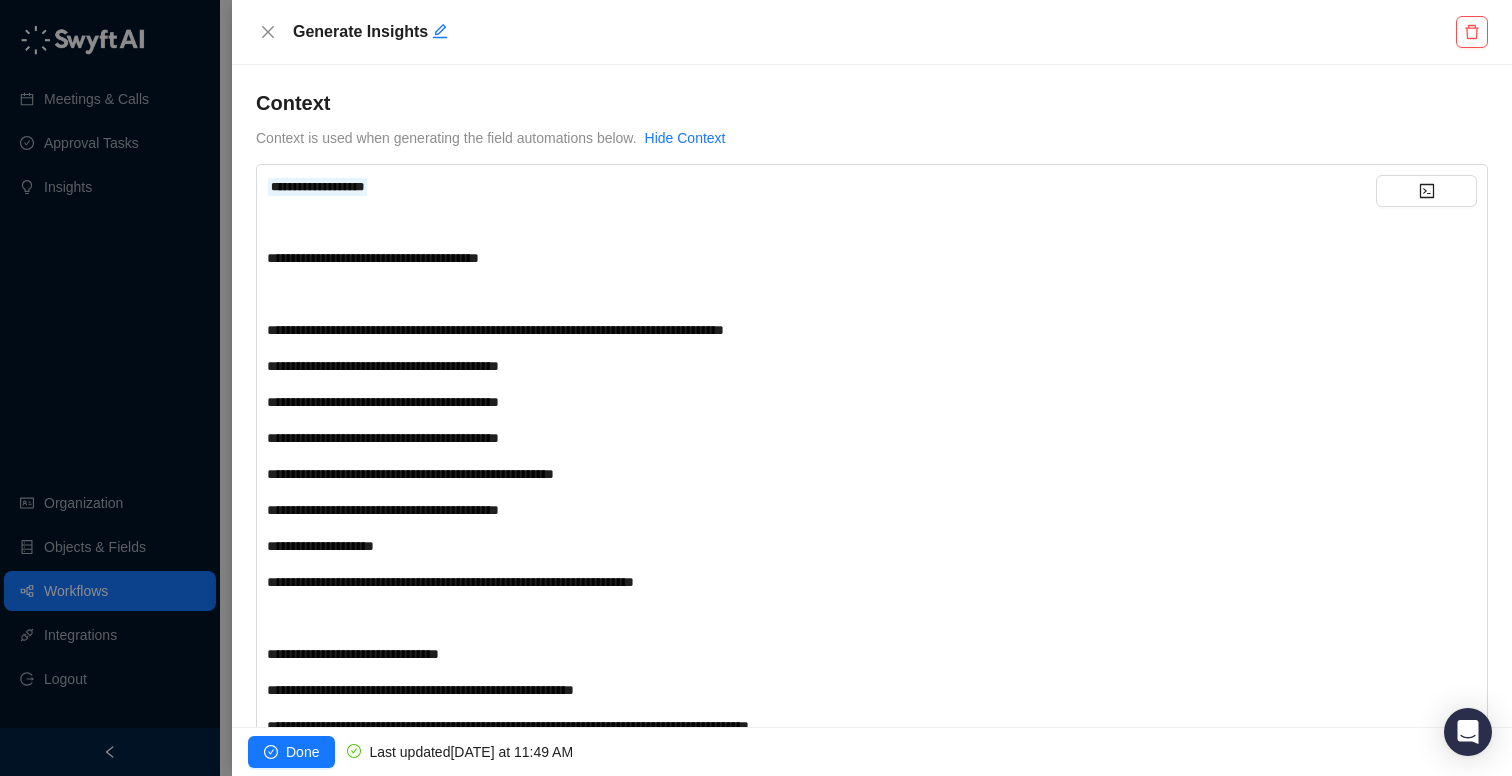click on "**********" at bounding box center (317, 187) 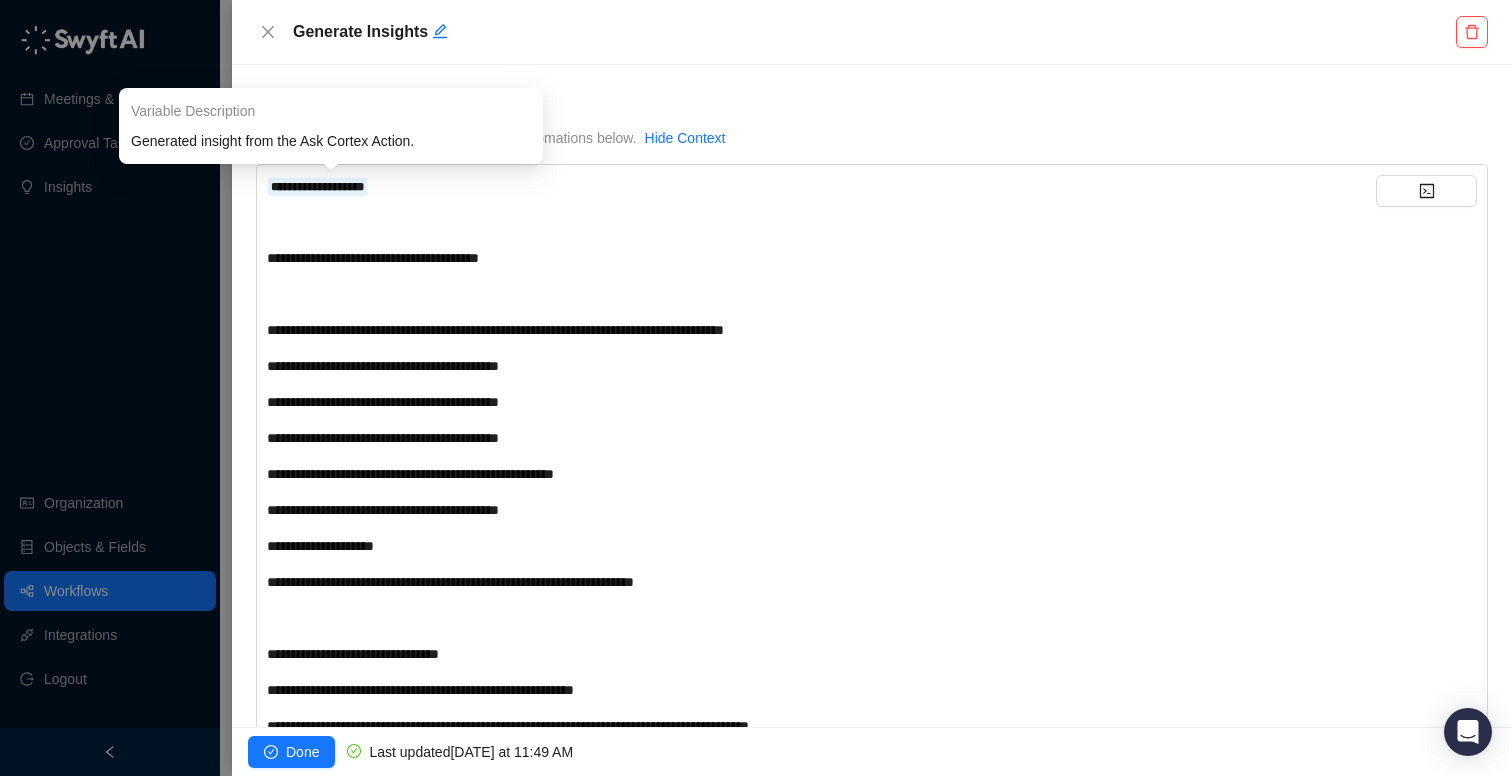 click on "**********" at bounding box center [821, 186] 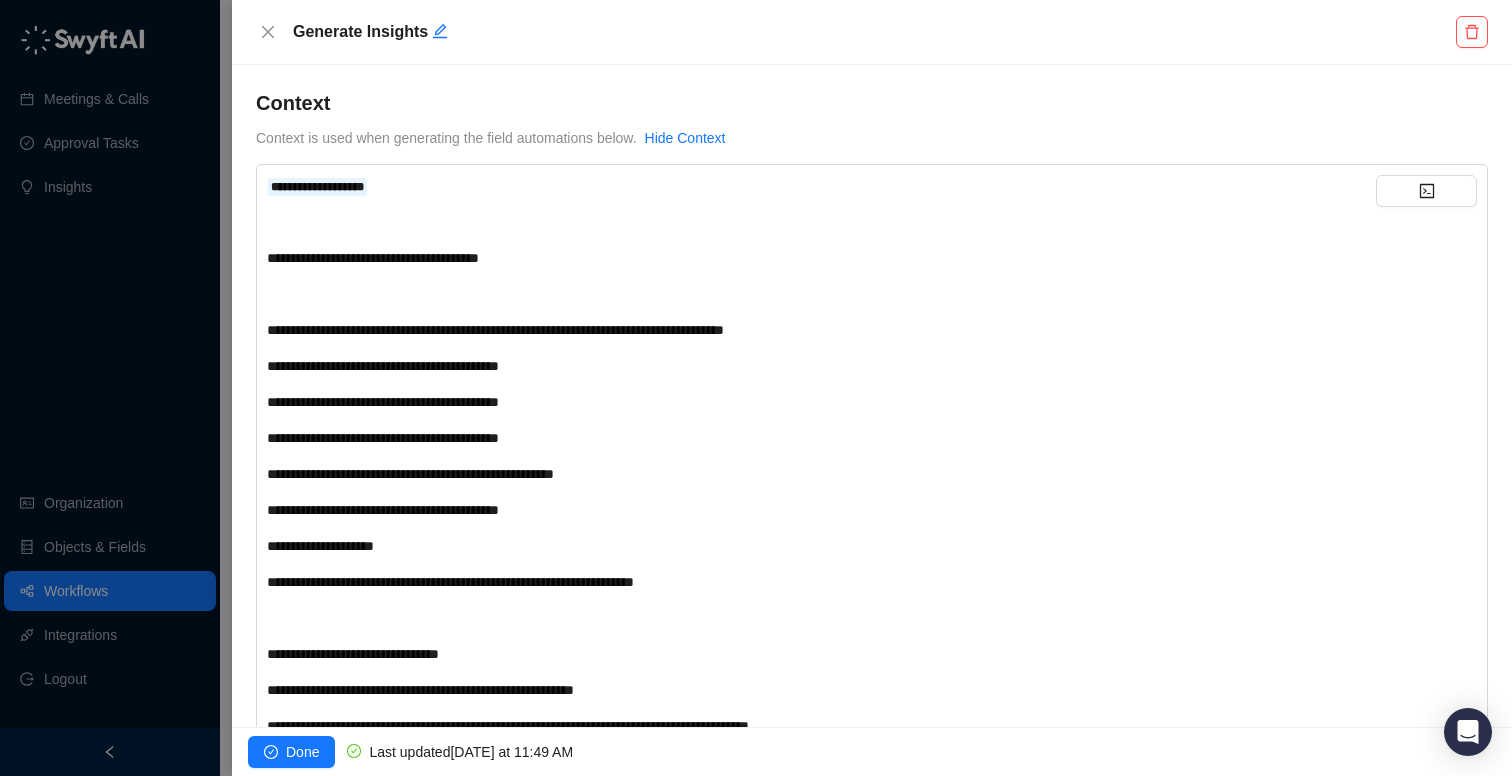 click on "**********" at bounding box center (317, 187) 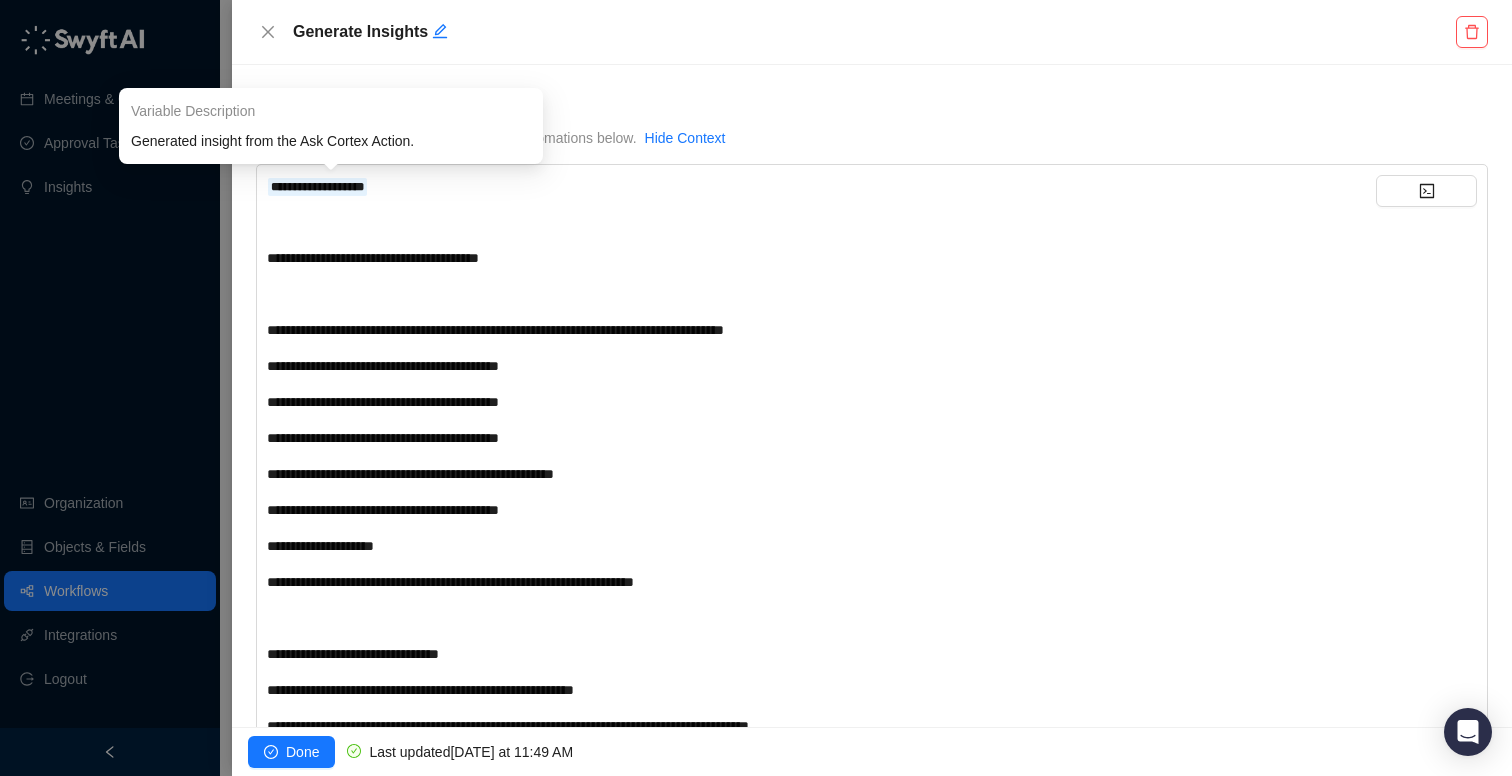 click on "**********" at bounding box center [821, 186] 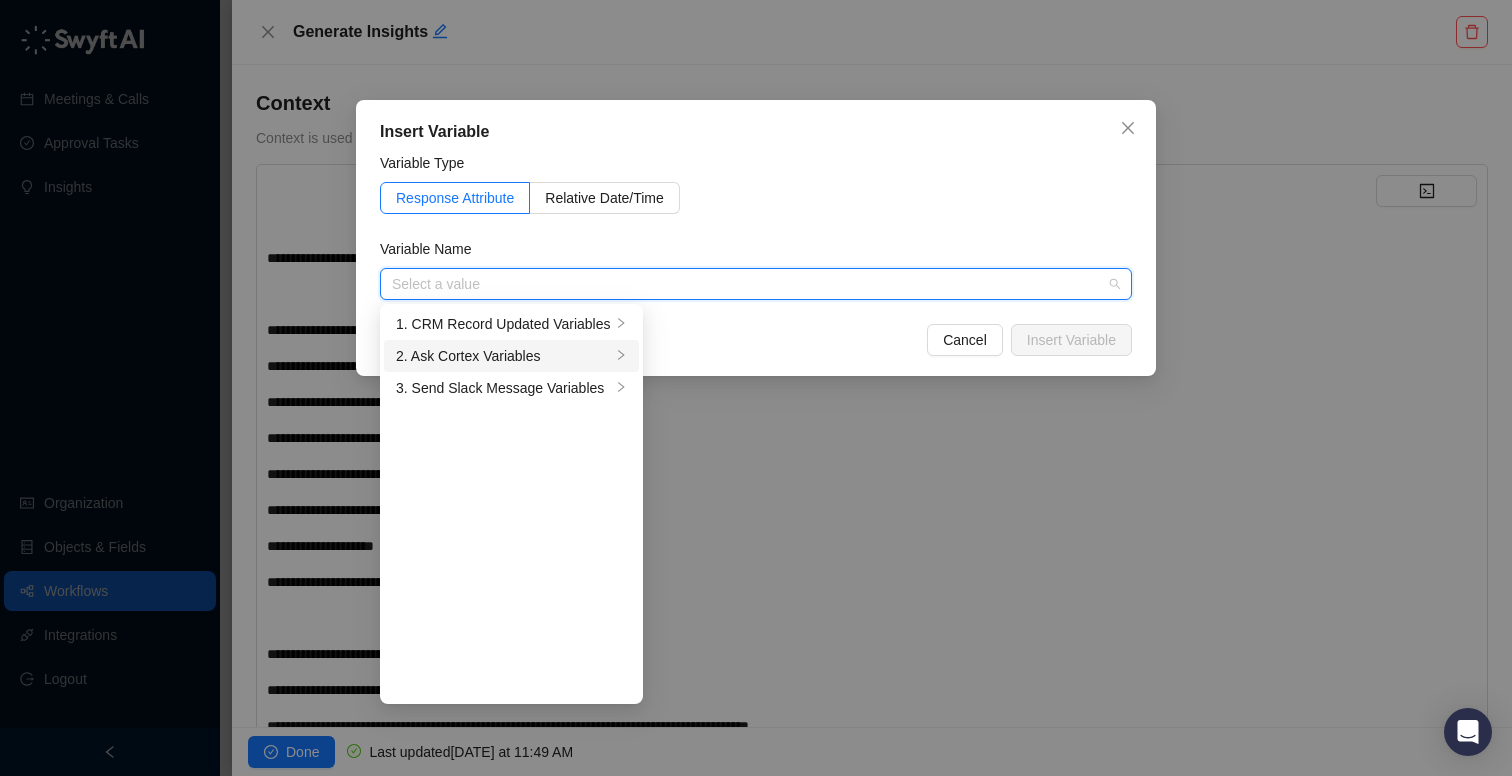 click on "2. Ask Cortex Variables" at bounding box center [503, 356] 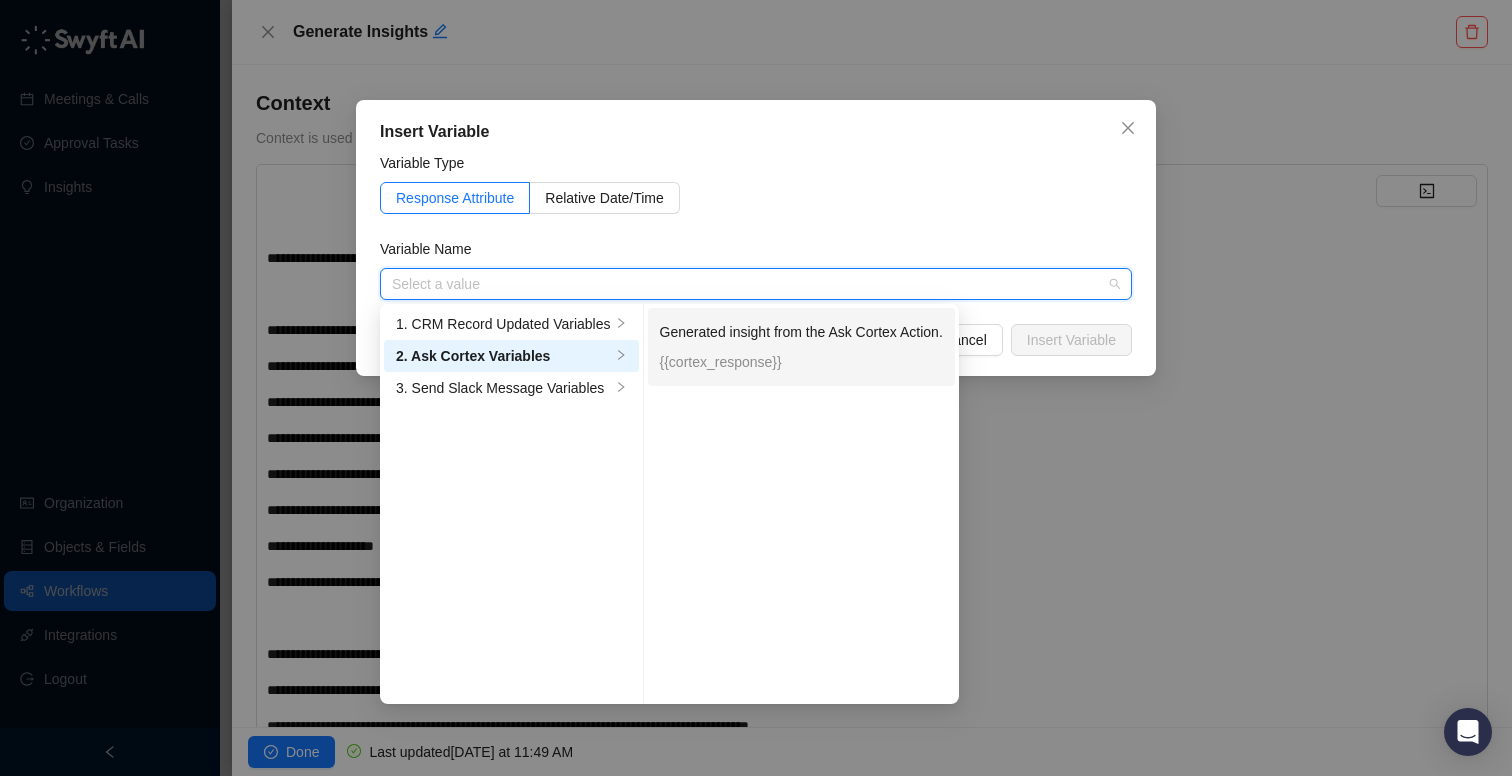 click on "{{cortex_response}}" at bounding box center [801, 362] 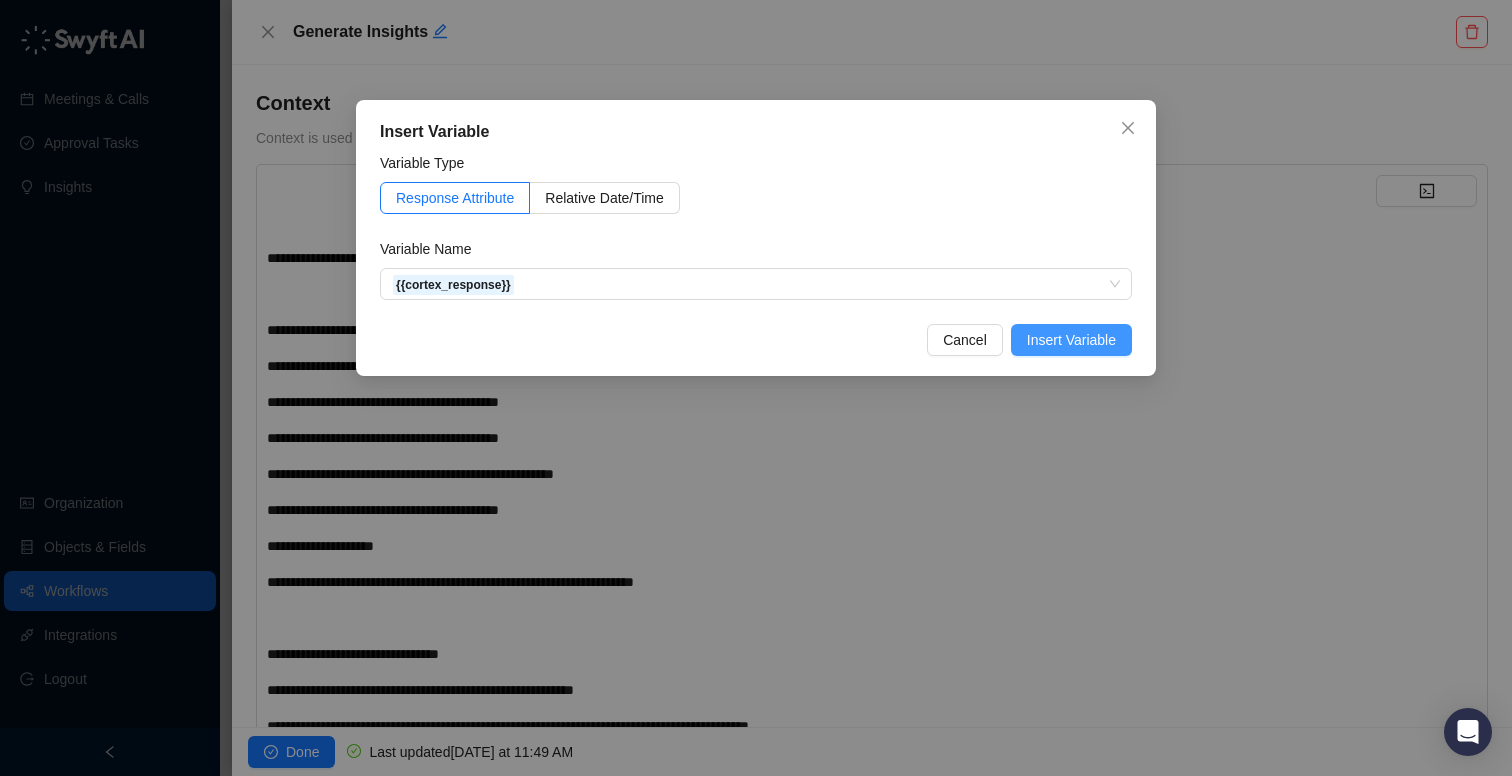 click on "Insert Variable" at bounding box center (1071, 340) 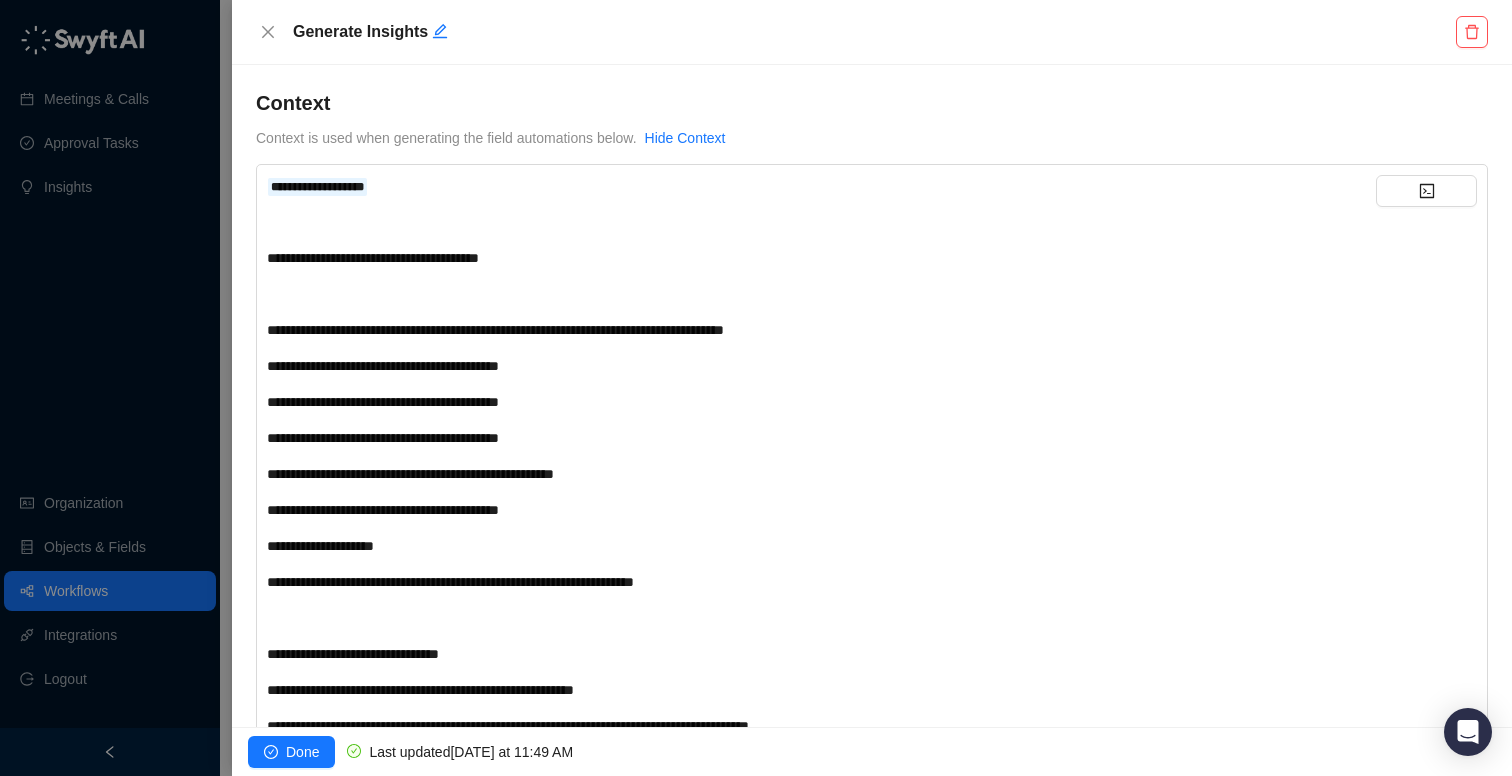 click on "**********" at bounding box center [495, 330] 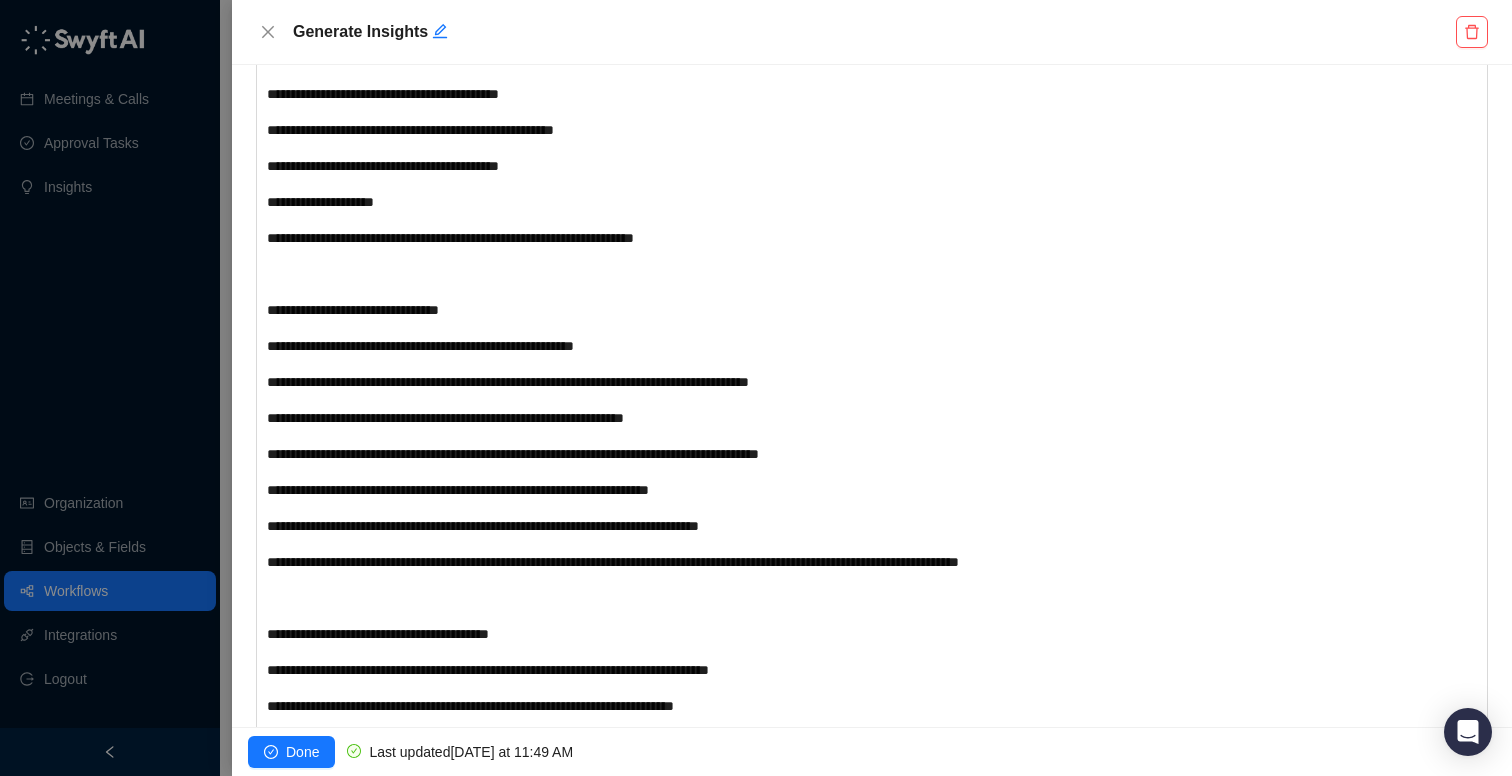 scroll, scrollTop: 381, scrollLeft: 0, axis: vertical 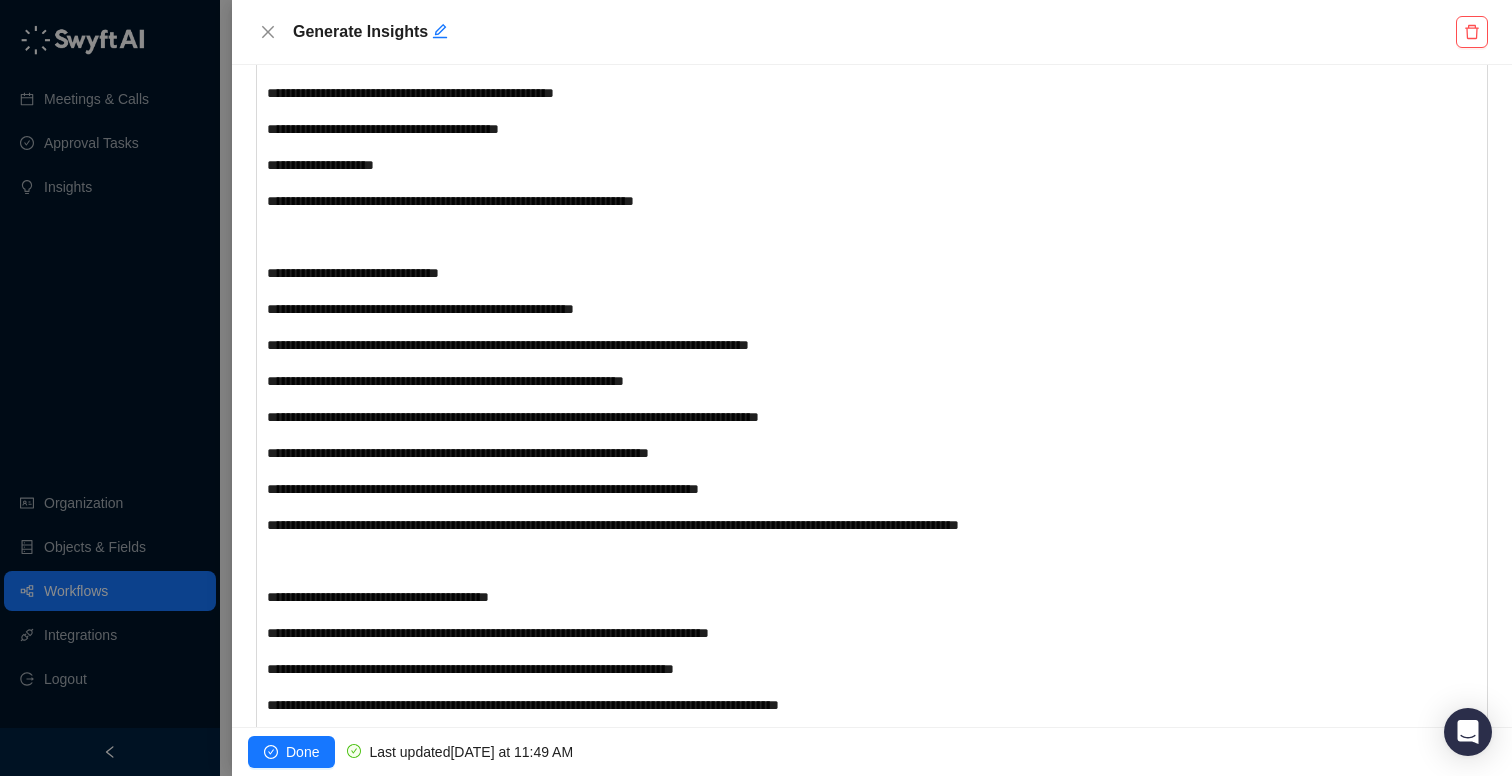 click on "**********" at bounding box center (821, 651) 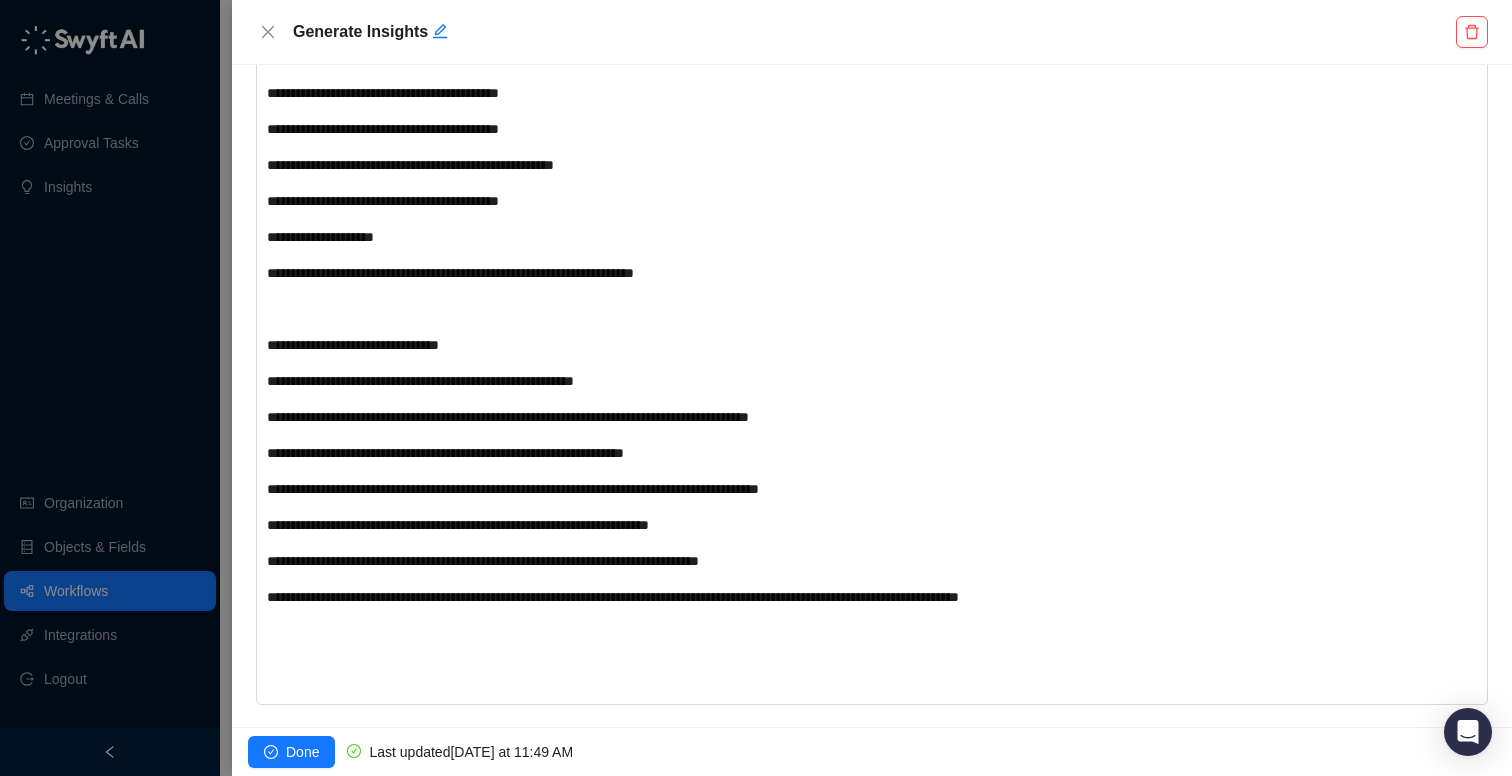 scroll, scrollTop: 602, scrollLeft: 0, axis: vertical 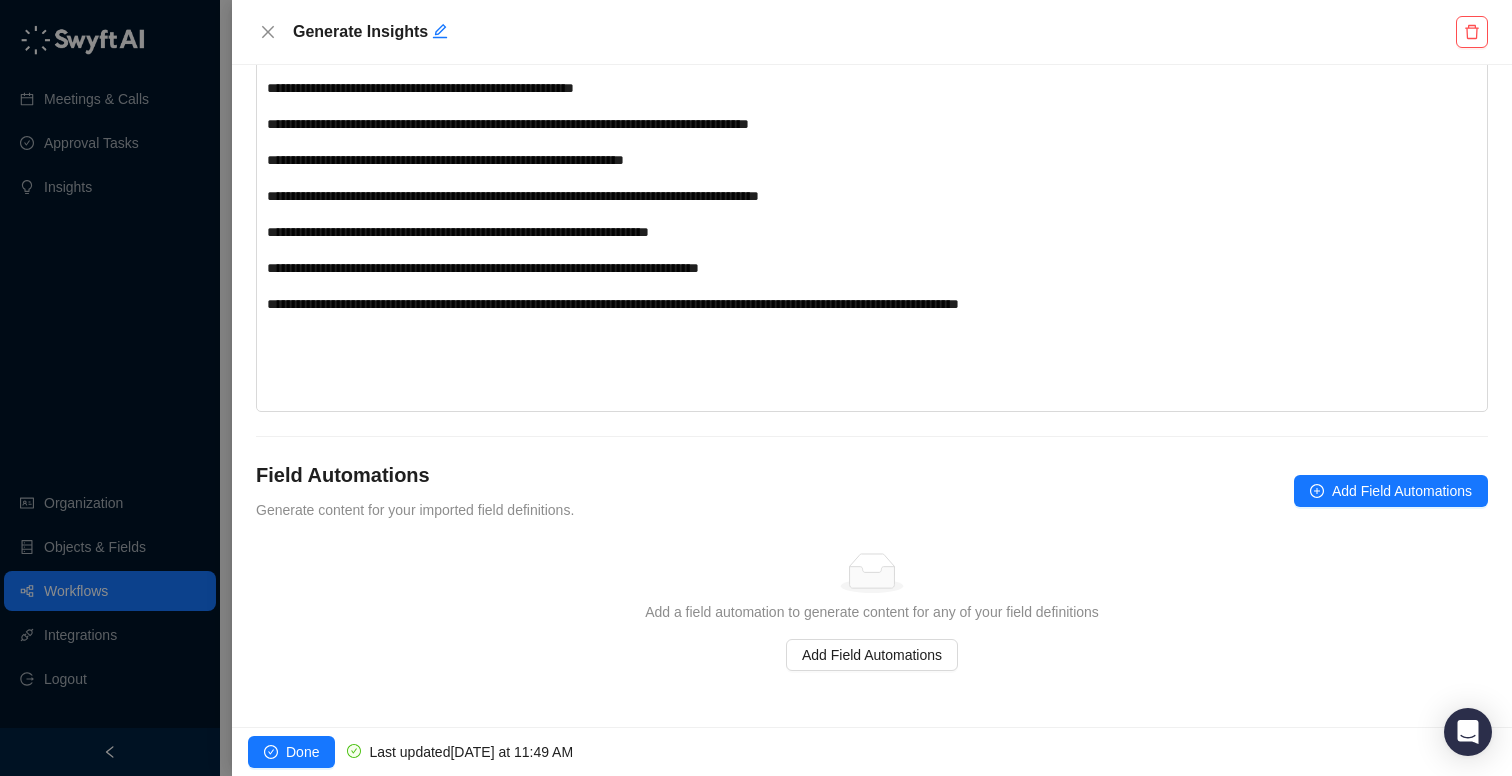 click on "Done Last updated  [DATE] at 11:49 AM" at bounding box center [872, 751] 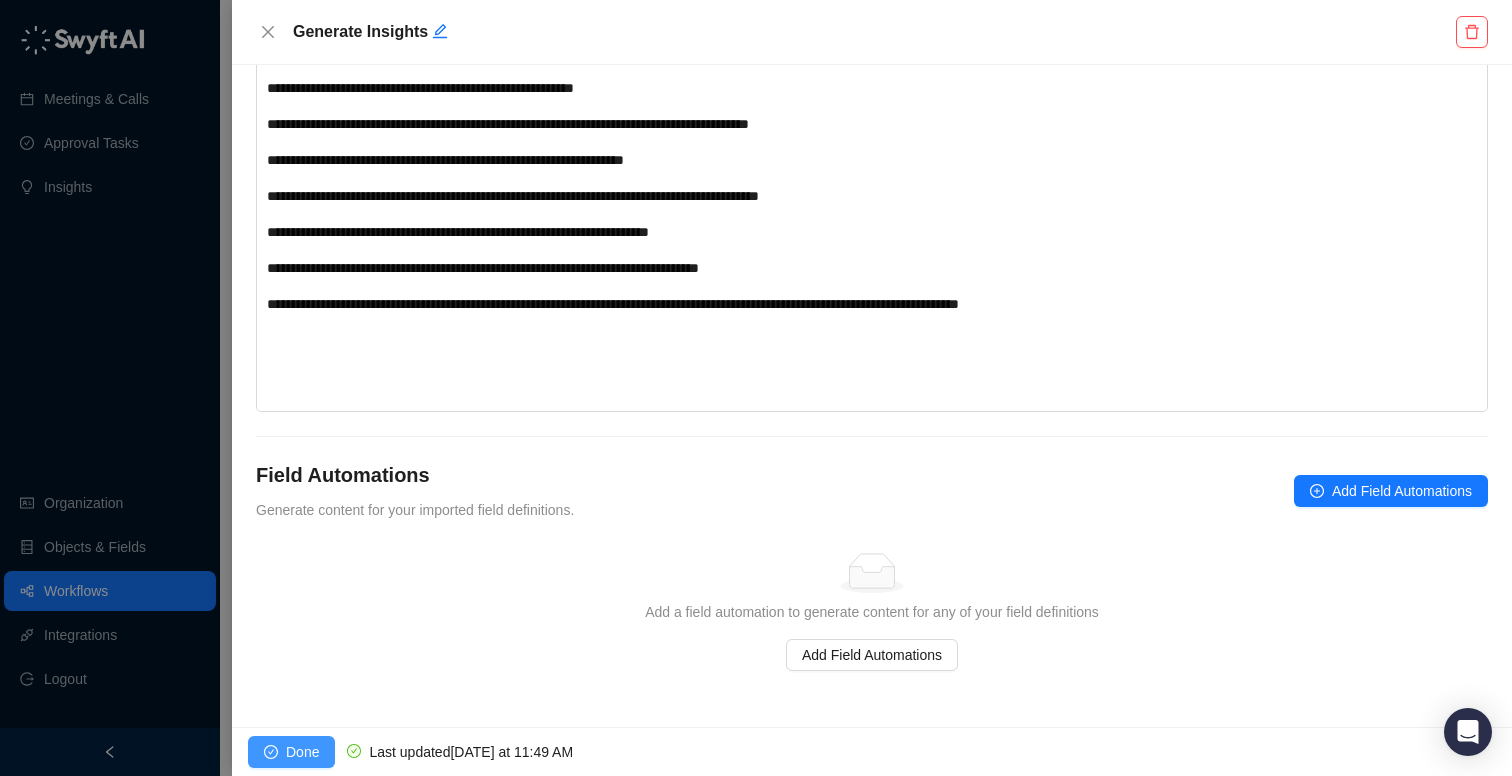 click on "Done" at bounding box center (302, 752) 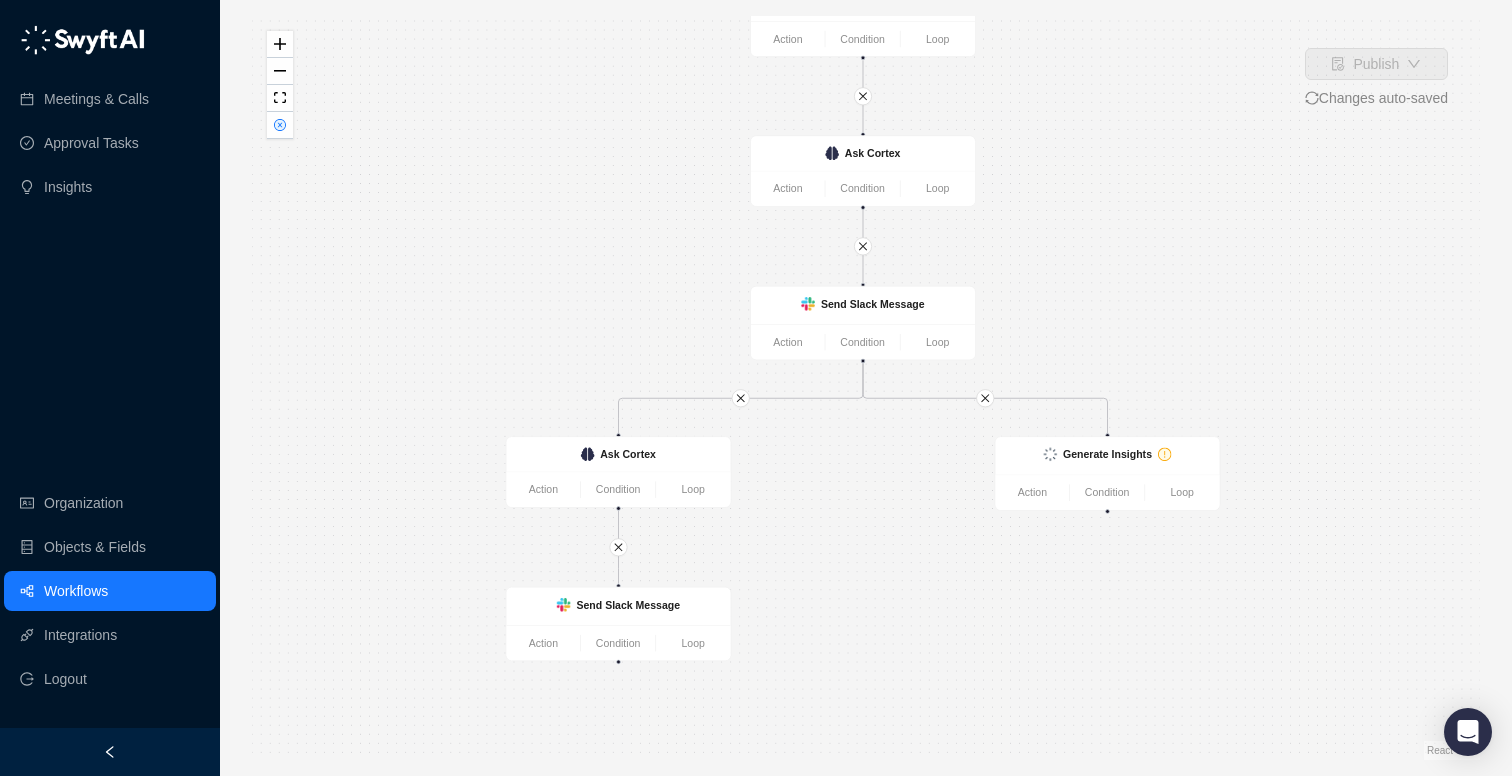 drag, startPoint x: 846, startPoint y: 545, endPoint x: 843, endPoint y: 479, distance: 66.068146 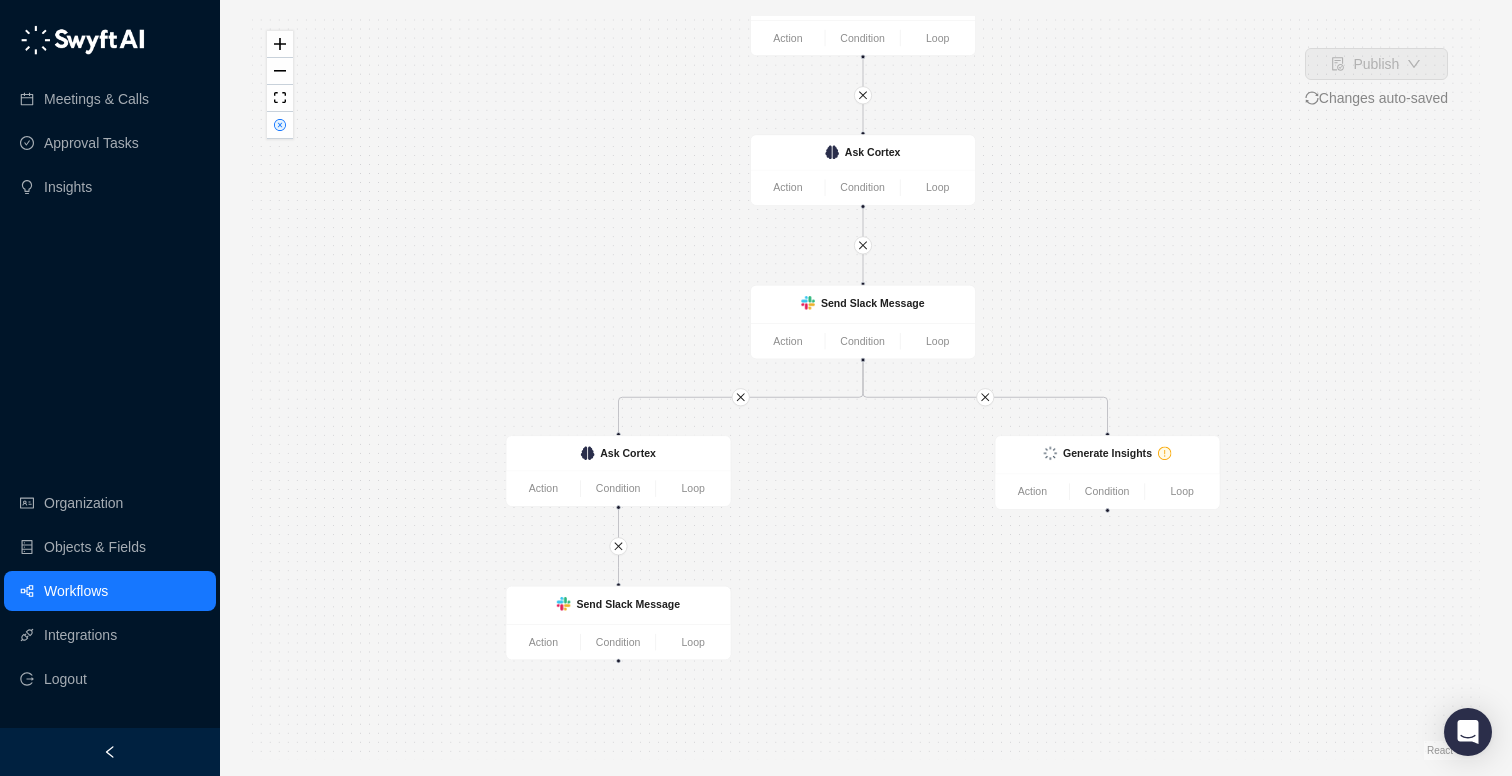 click on "Send Slack Message Action Condition Loop Generate Insights Action Condition Loop CRM Record Updated Action Condition Loop Ask Cortex Action Condition Loop Ask Cortex Action Condition Loop Send Slack Message Action Condition Loop" at bounding box center (866, 388) 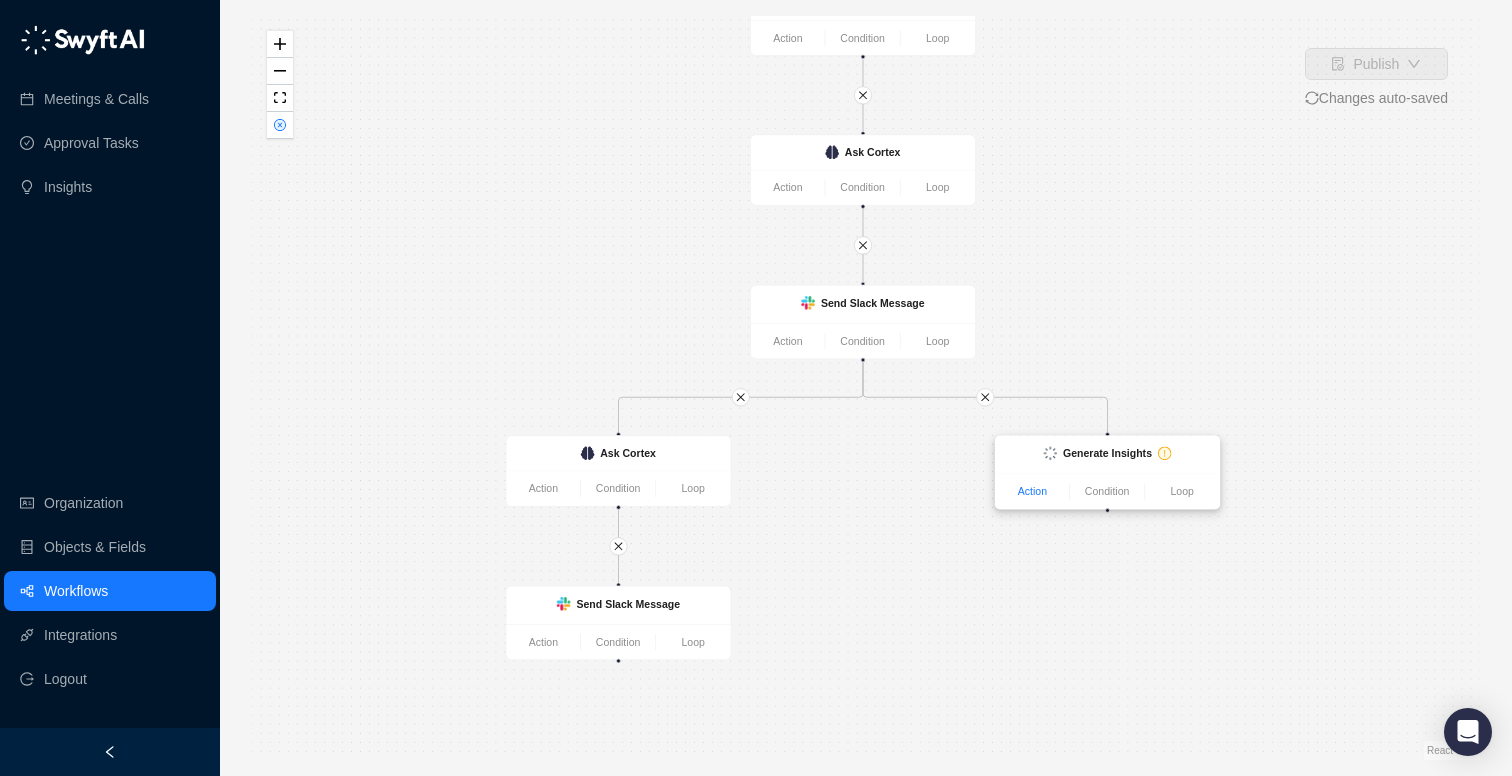 click on "Action" at bounding box center [1032, 491] 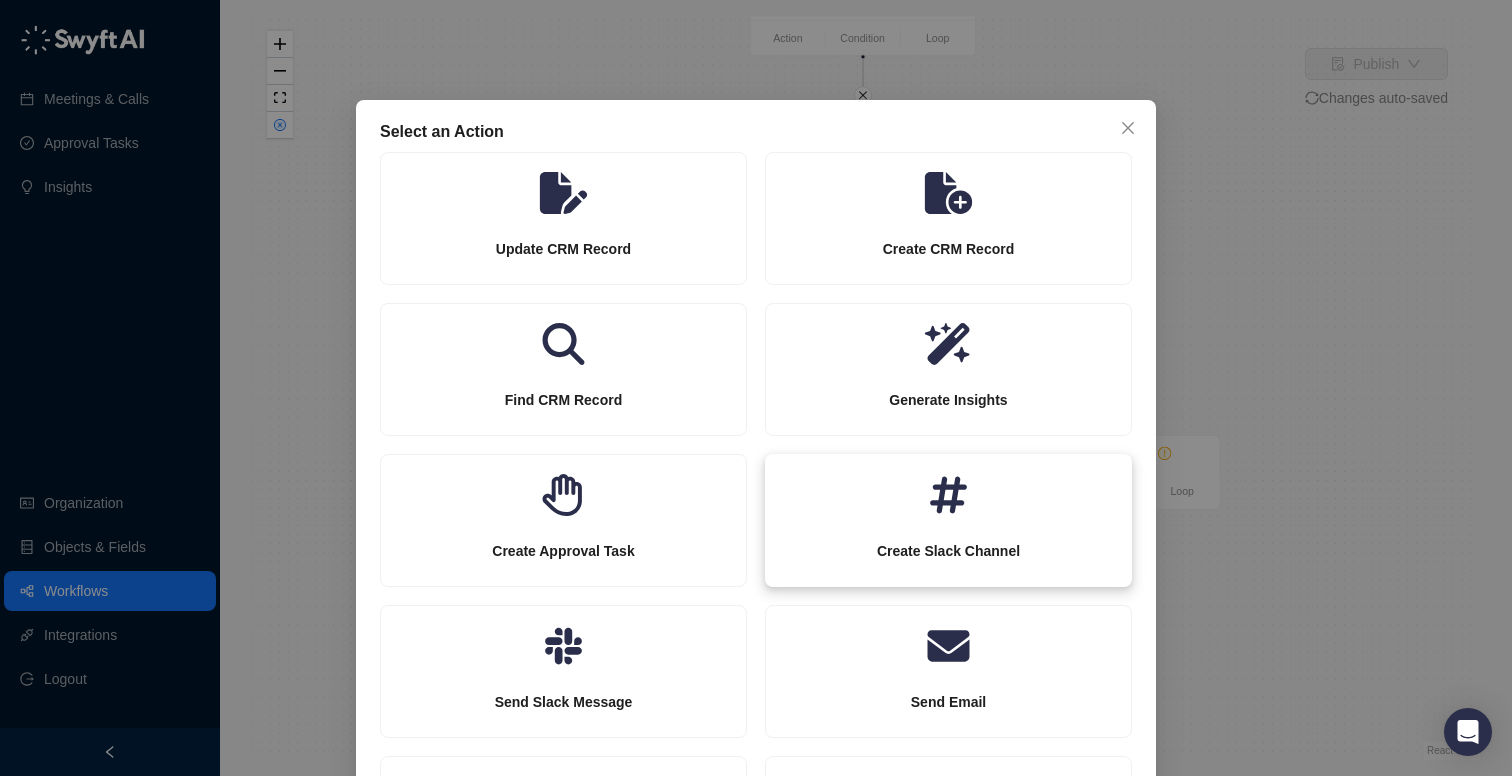 scroll, scrollTop: 157, scrollLeft: 0, axis: vertical 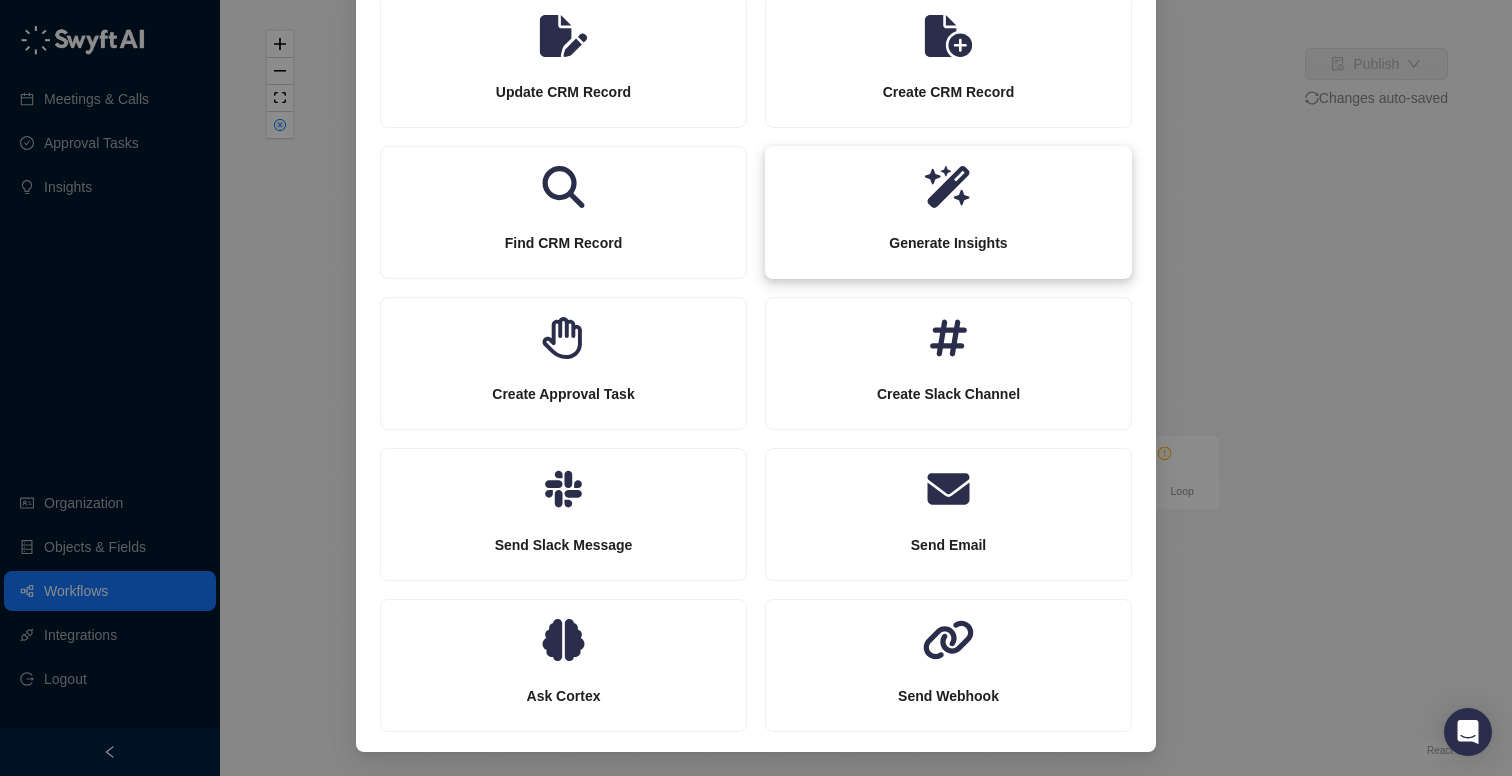 click on "Generate Insights" at bounding box center [948, 243] 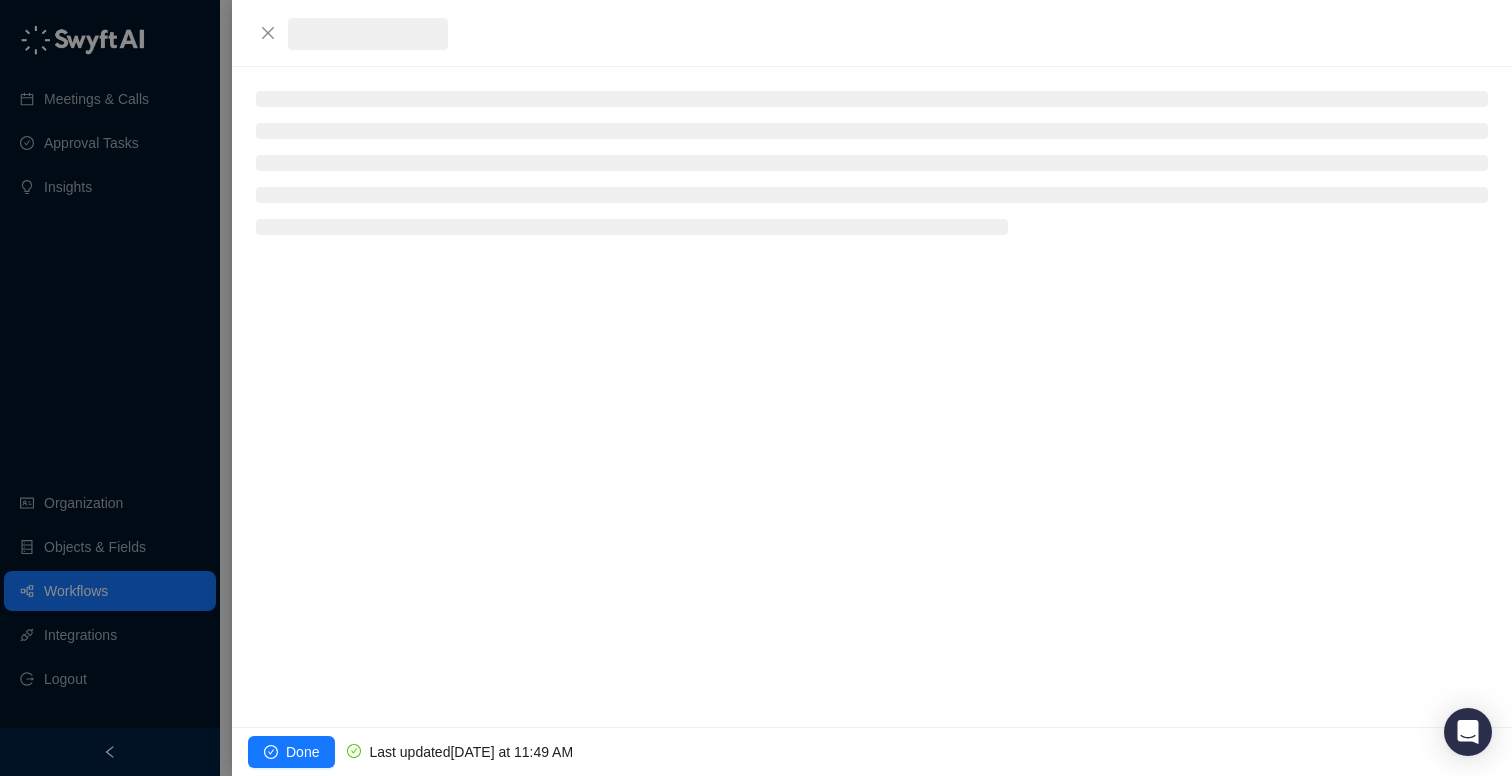 scroll, scrollTop: 57, scrollLeft: 0, axis: vertical 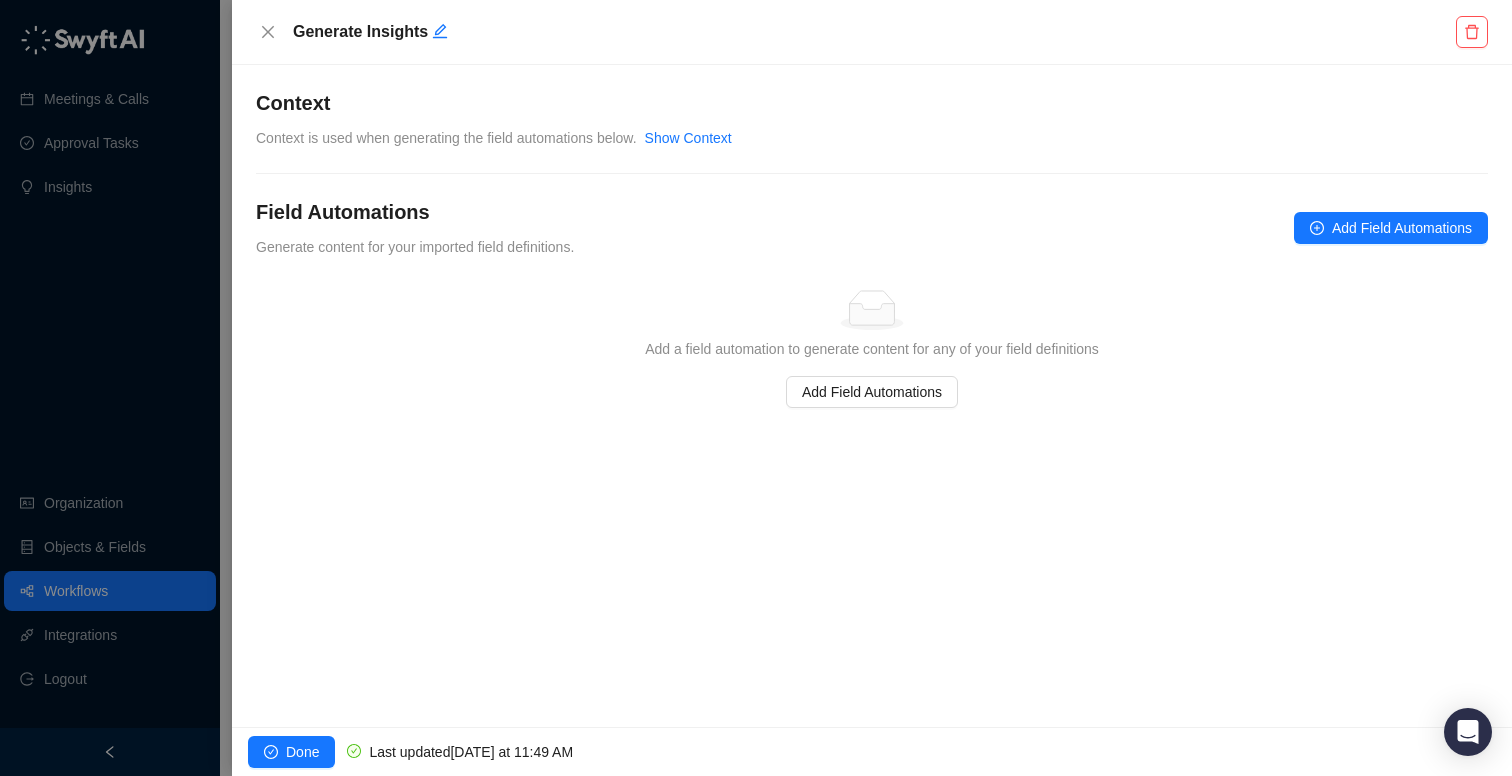 click on "Show Context" at bounding box center (688, 138) 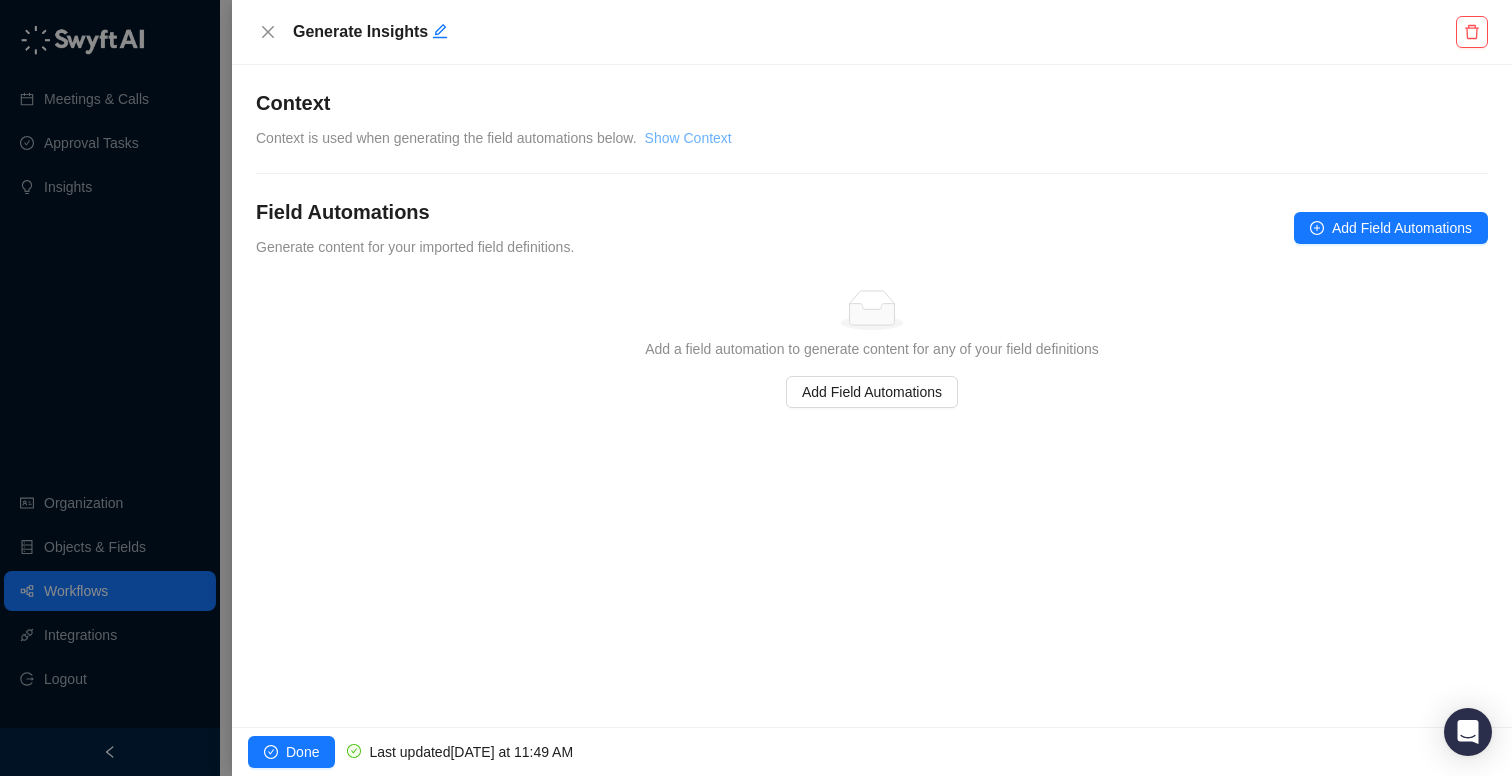 click on "Show Context" at bounding box center [688, 138] 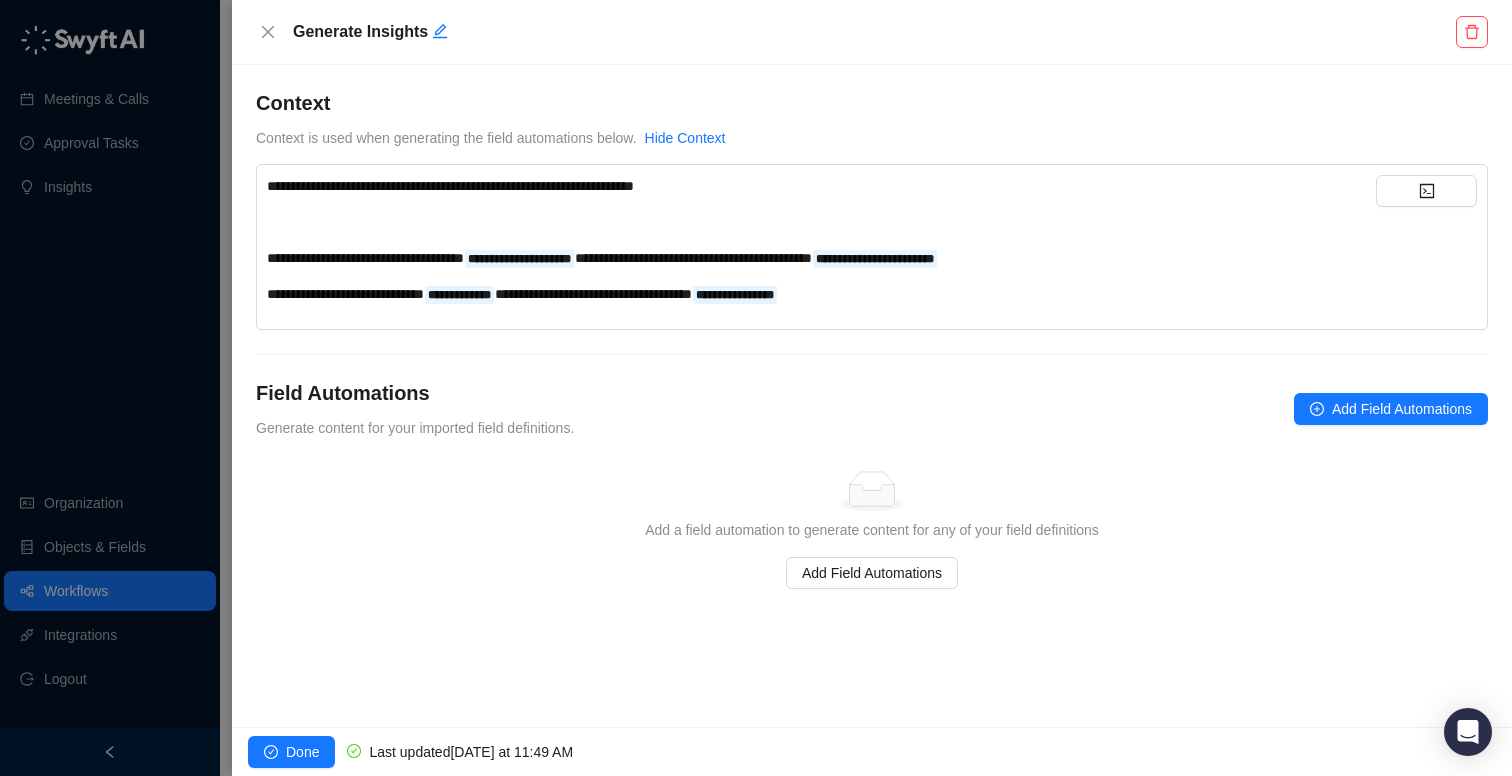 click on "**********" at bounding box center [821, 240] 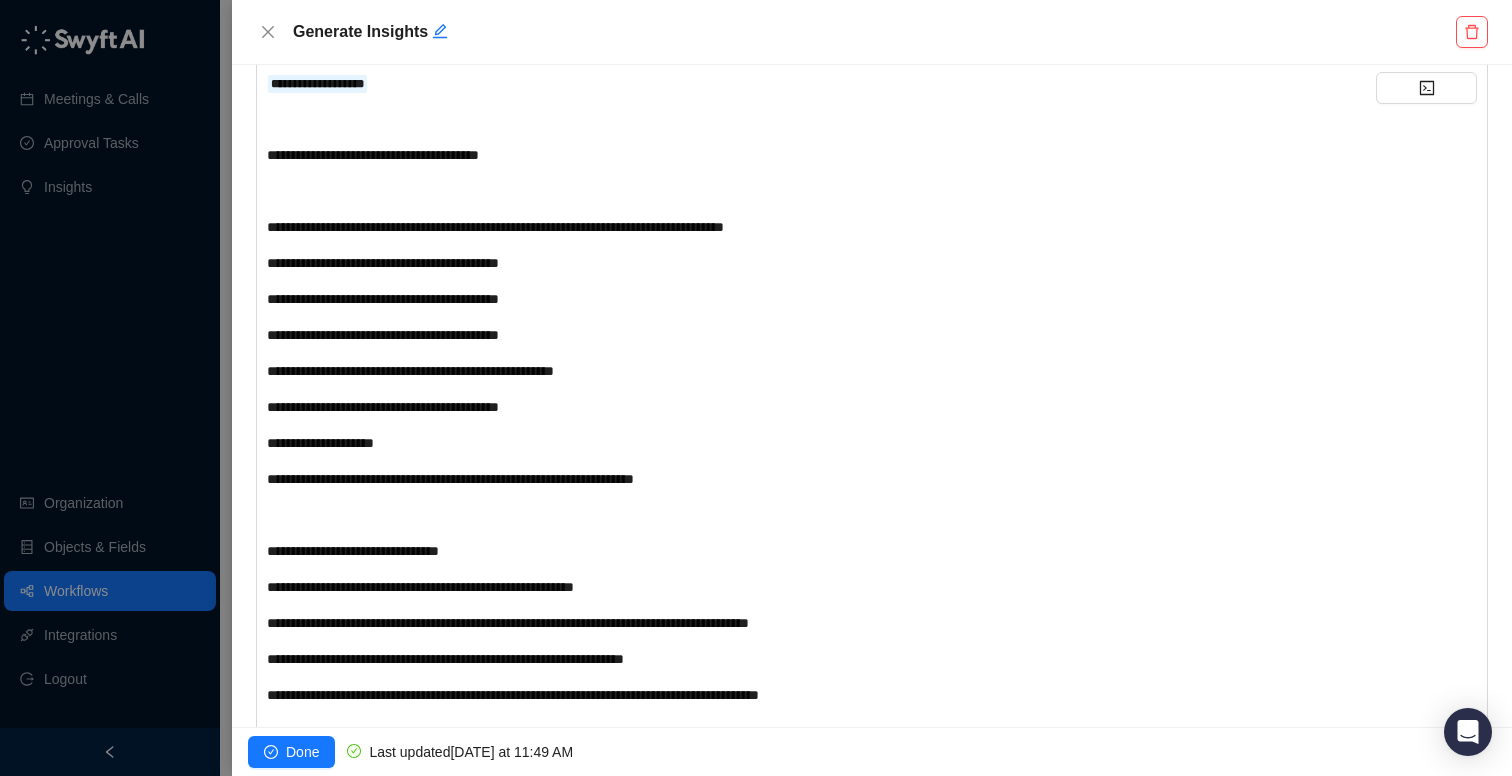 scroll, scrollTop: 0, scrollLeft: 0, axis: both 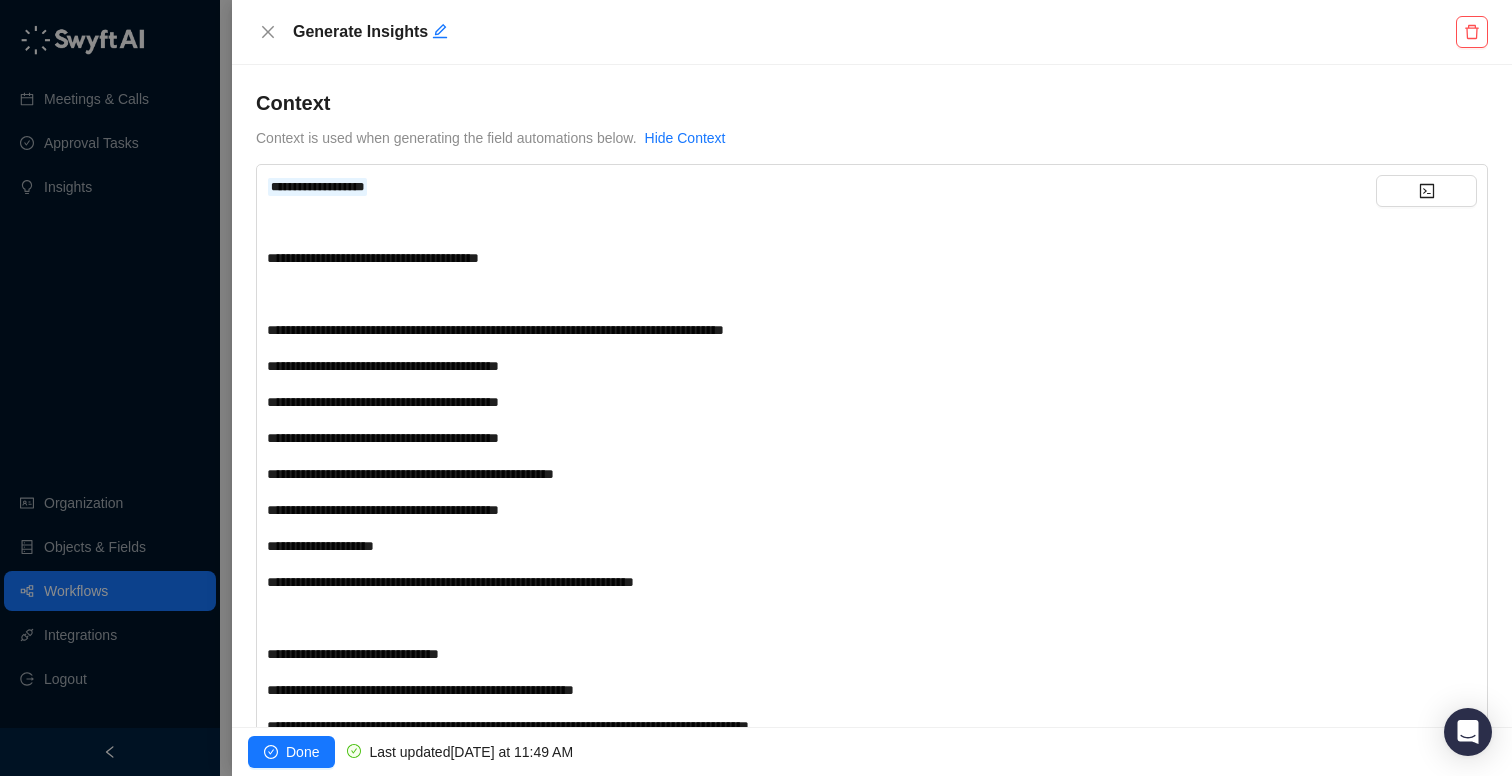 click on "**********" at bounding box center (821, 186) 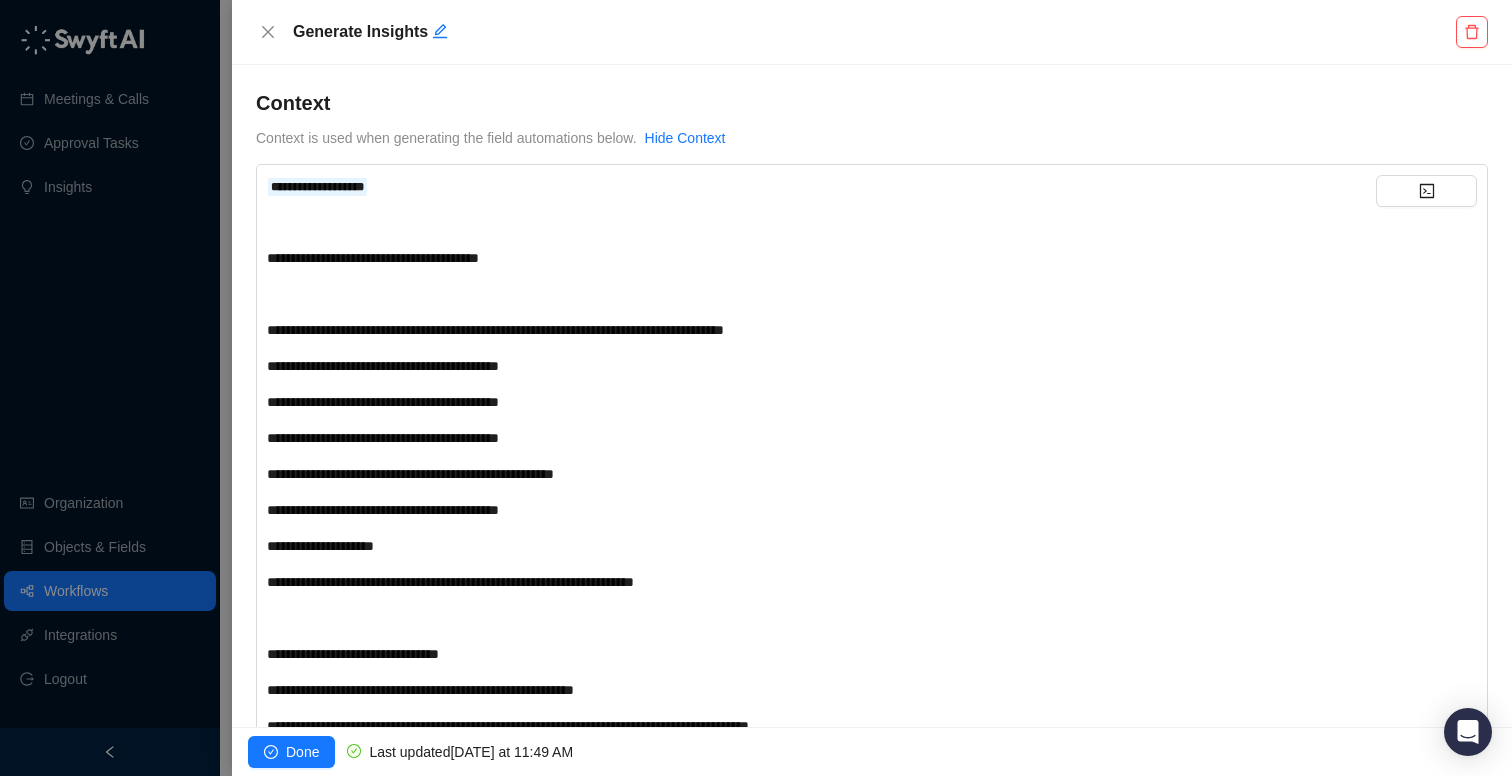 click on "**********" at bounding box center [373, 258] 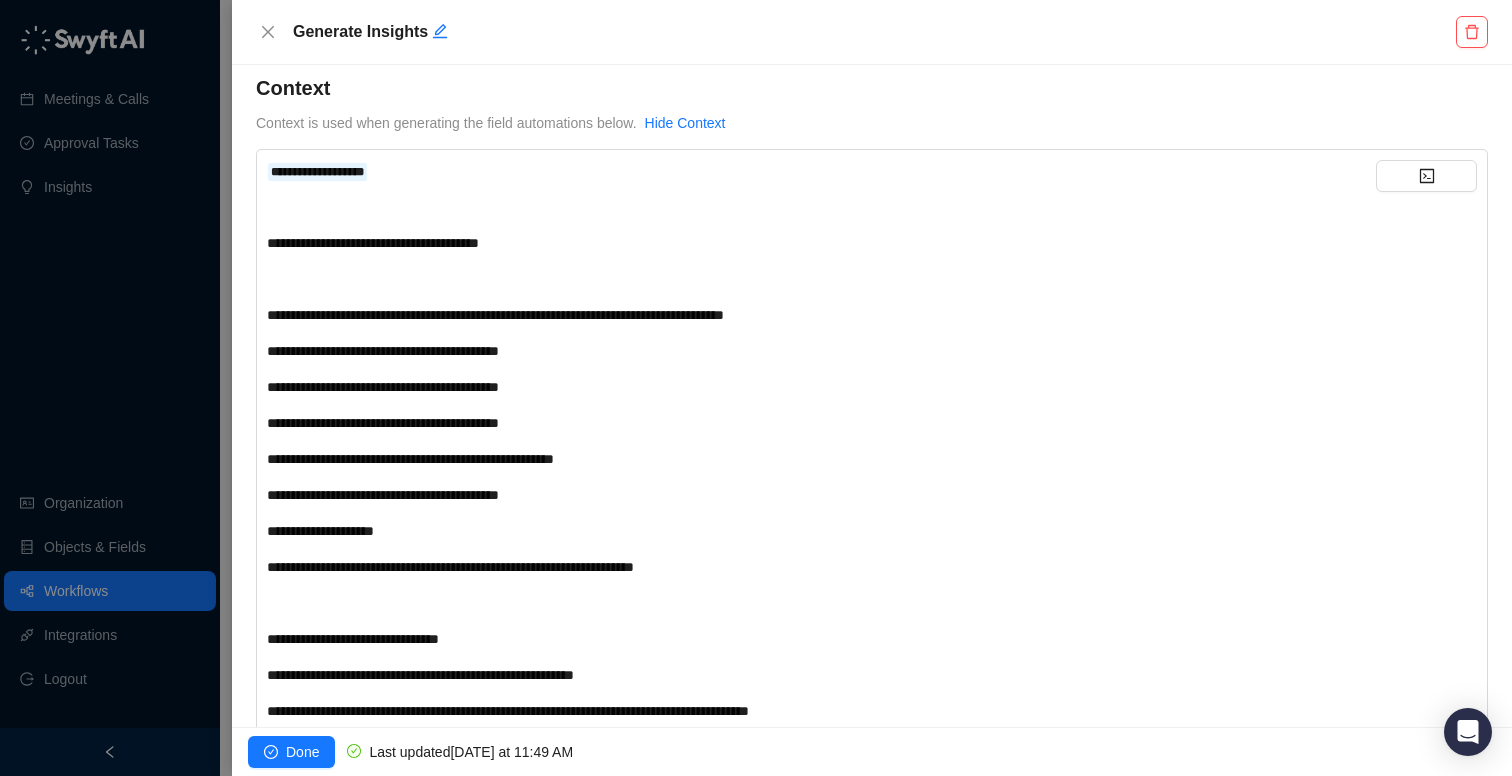 click on "**********" at bounding box center (872, 1024) 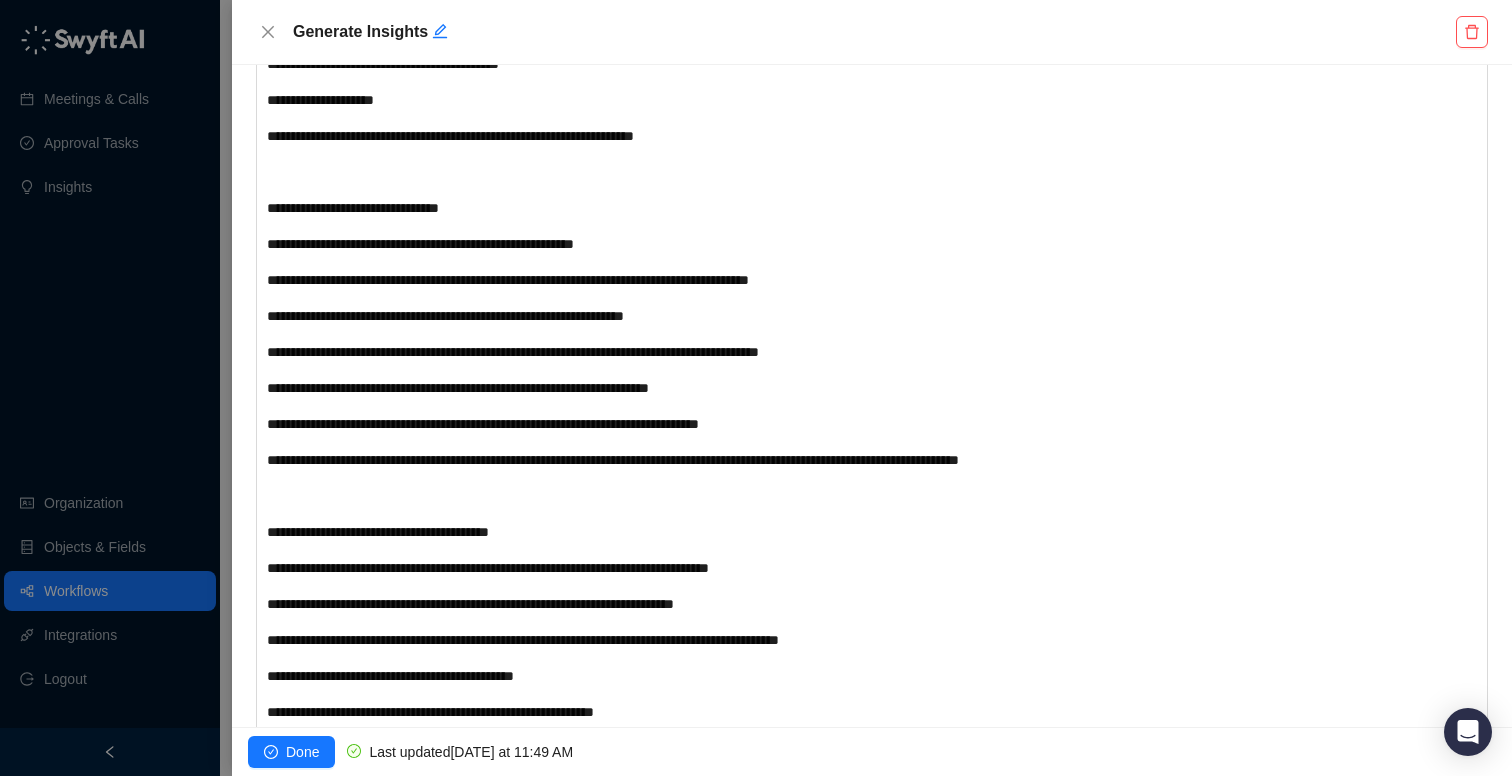 scroll, scrollTop: 470, scrollLeft: 0, axis: vertical 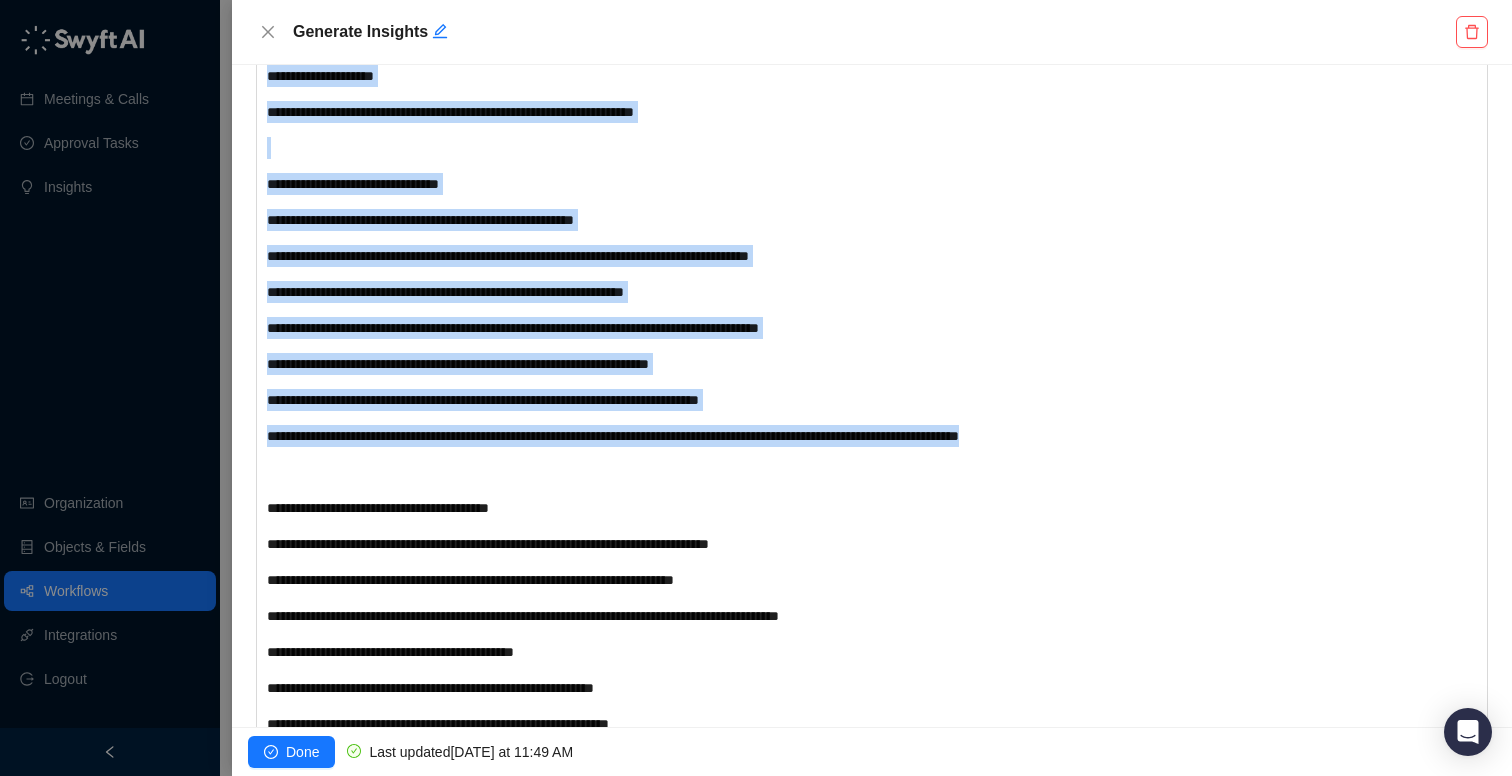 click on "**********" at bounding box center [821, 562] 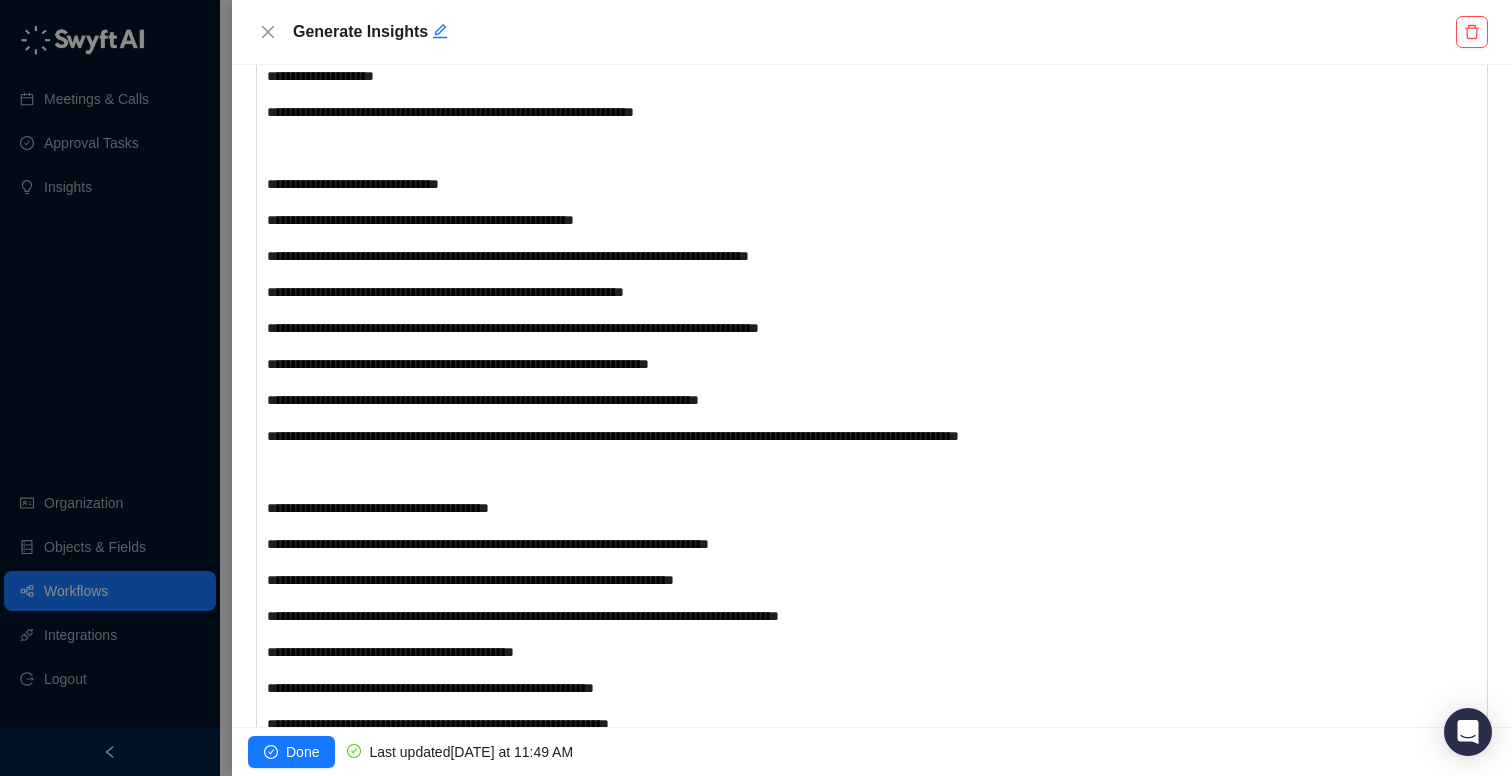 scroll, scrollTop: 0, scrollLeft: 0, axis: both 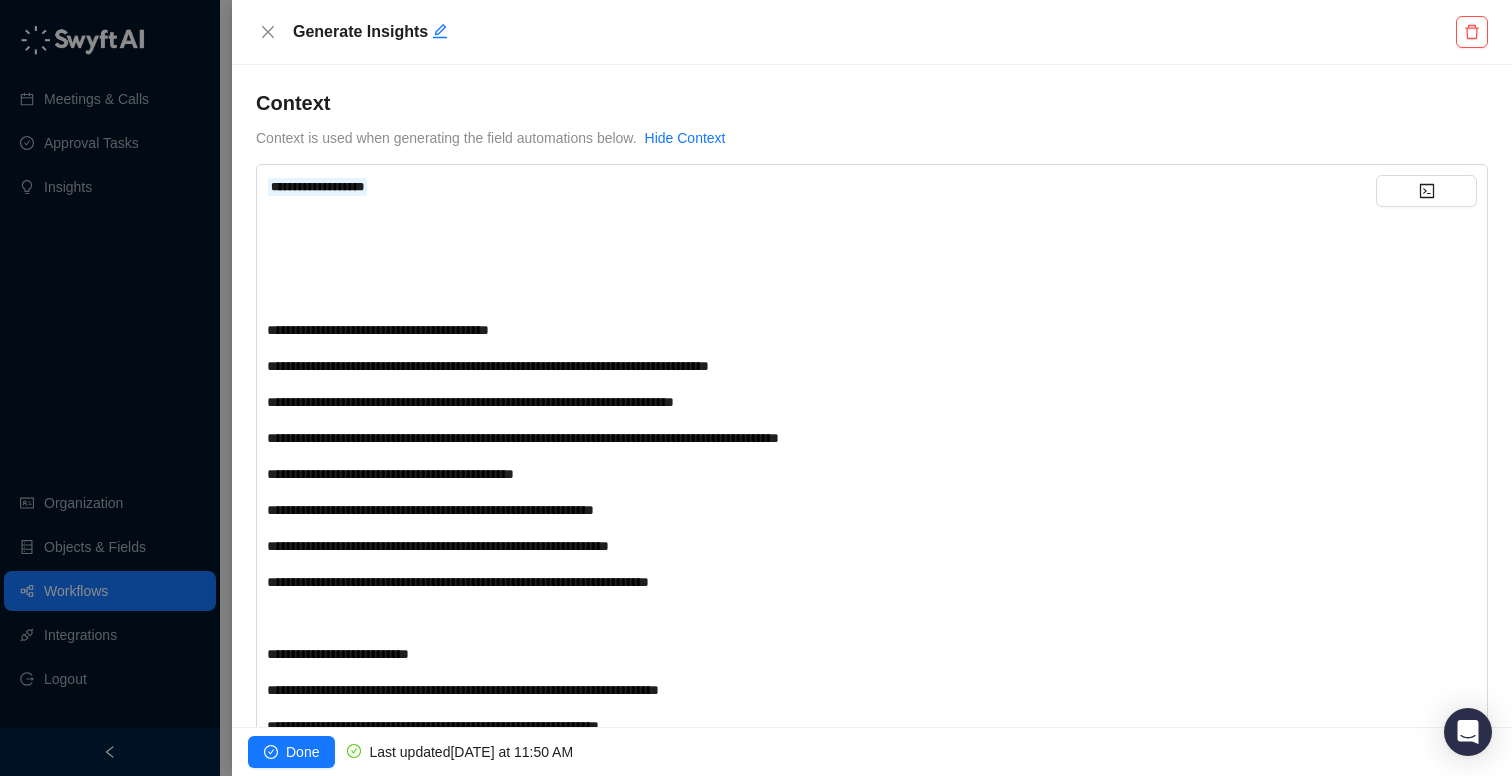 click on "**********" at bounding box center [378, 330] 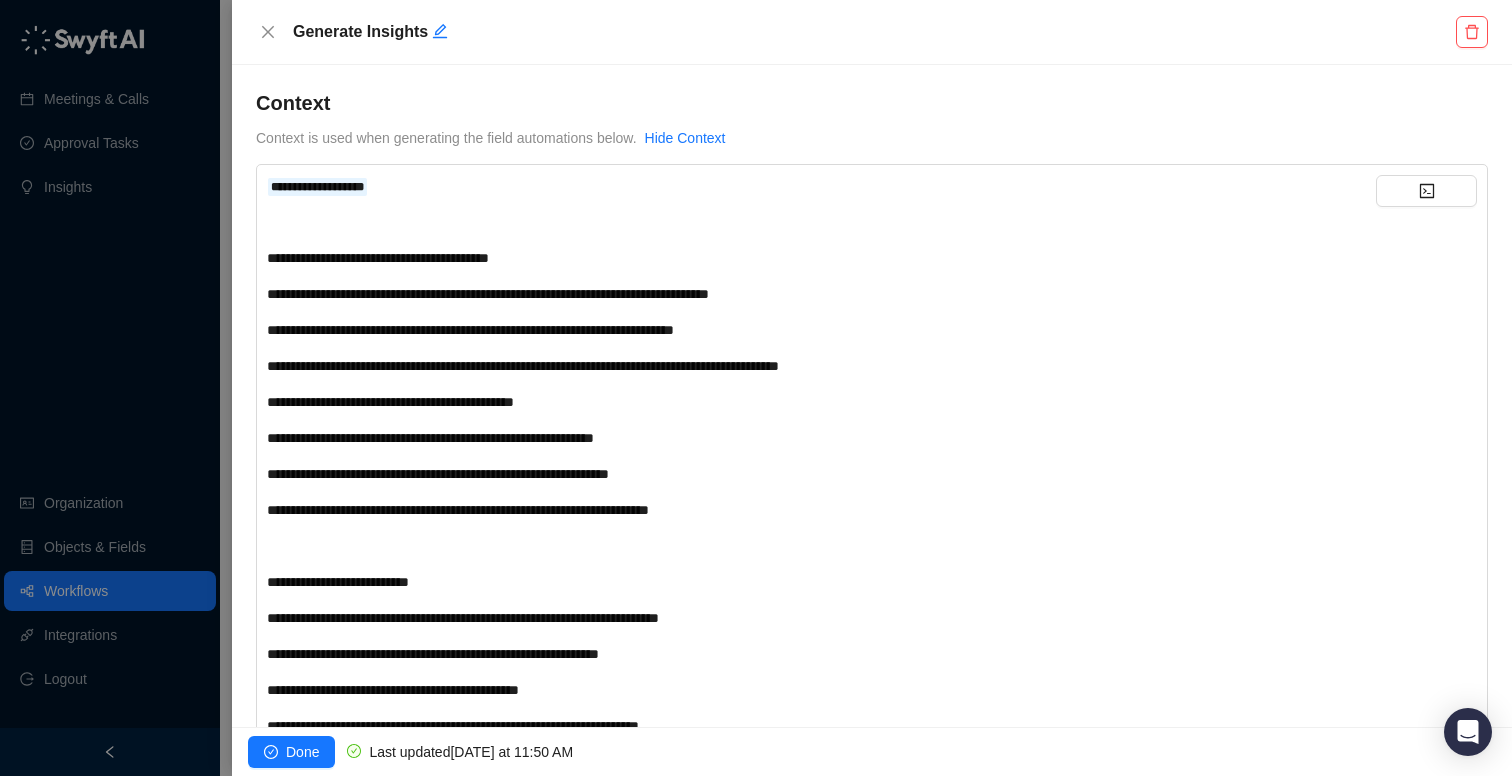 click on "﻿" at bounding box center (821, 546) 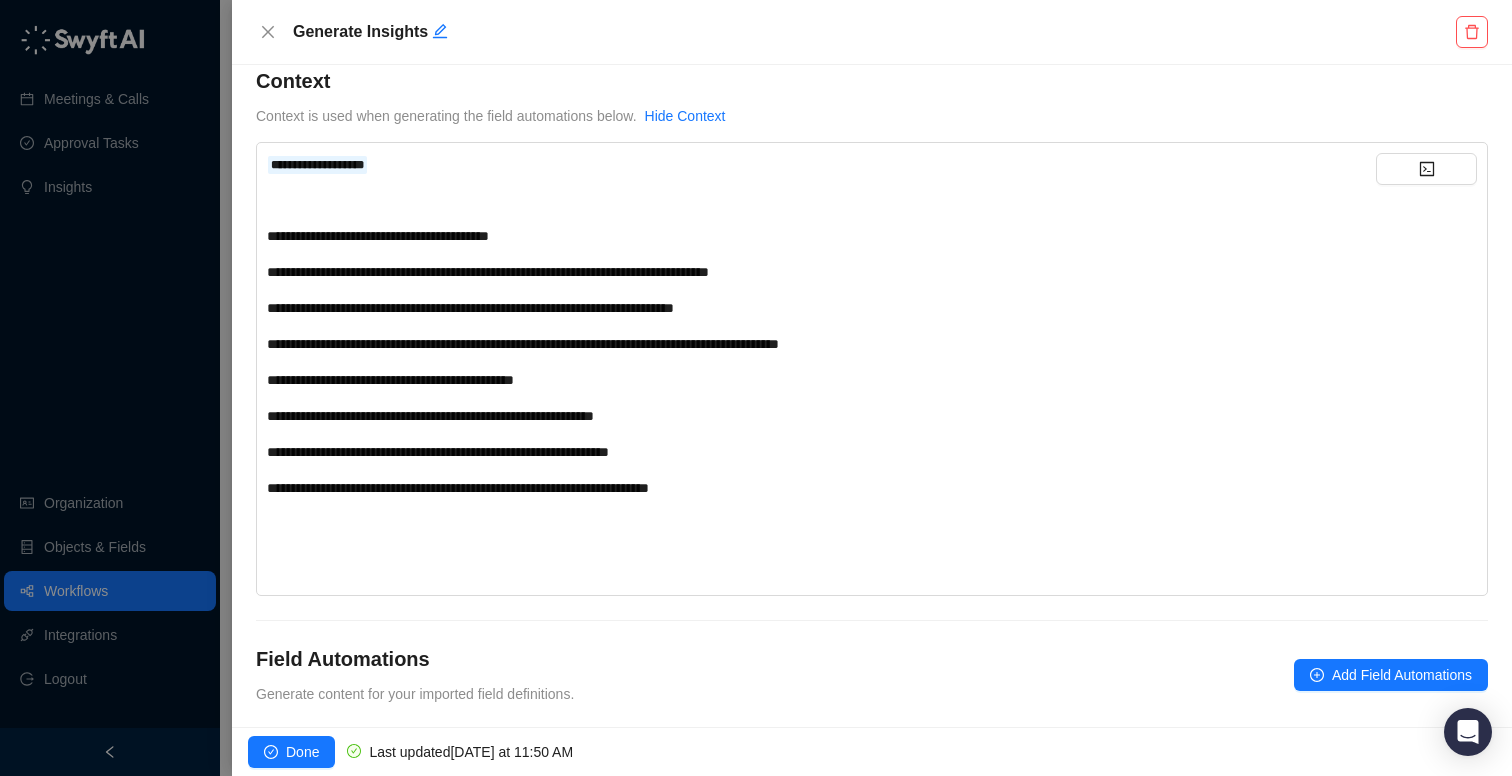 scroll, scrollTop: 0, scrollLeft: 0, axis: both 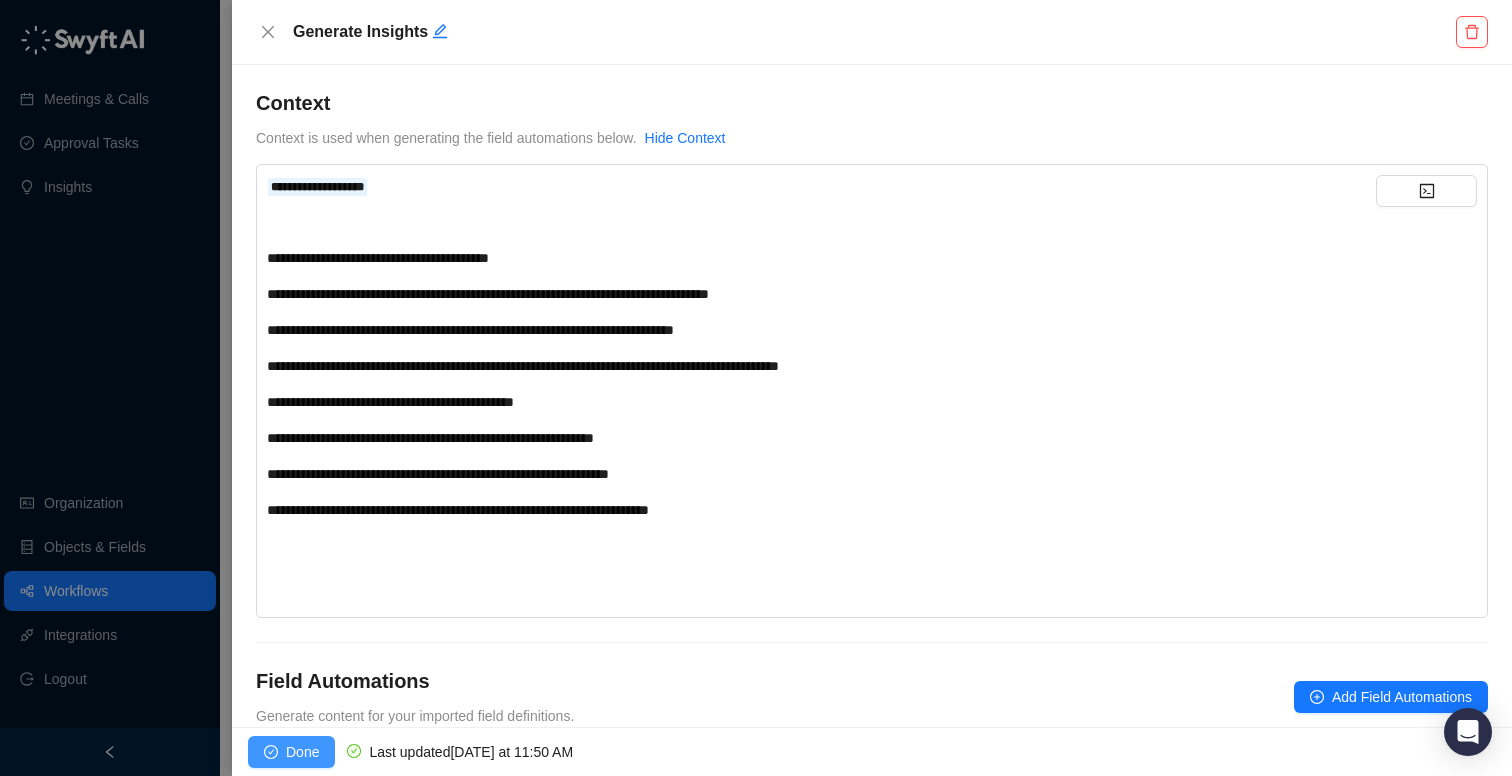 click on "Done" at bounding box center [302, 752] 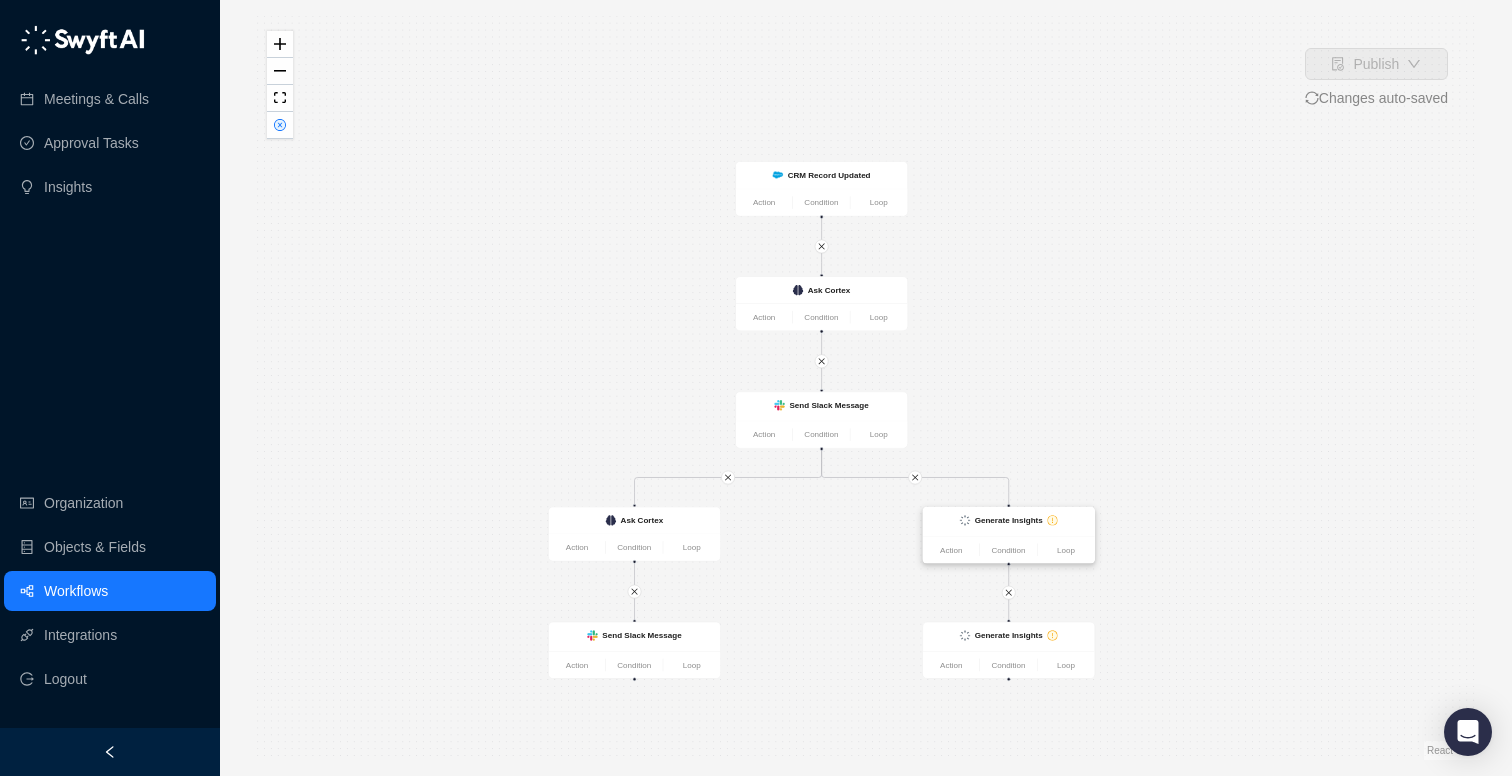 click on "Generate Insights" at bounding box center [1009, 521] 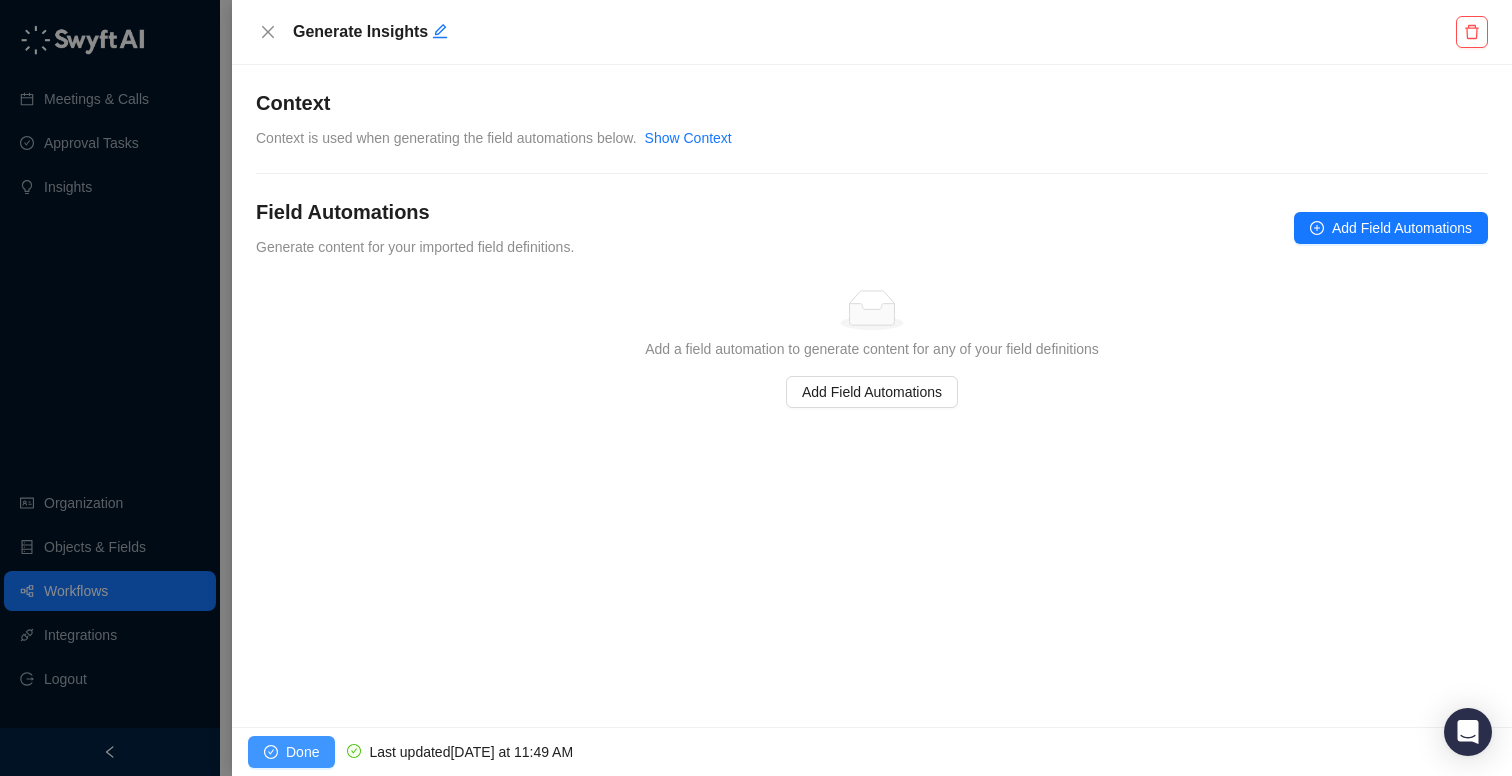 click on "Done" at bounding box center [302, 752] 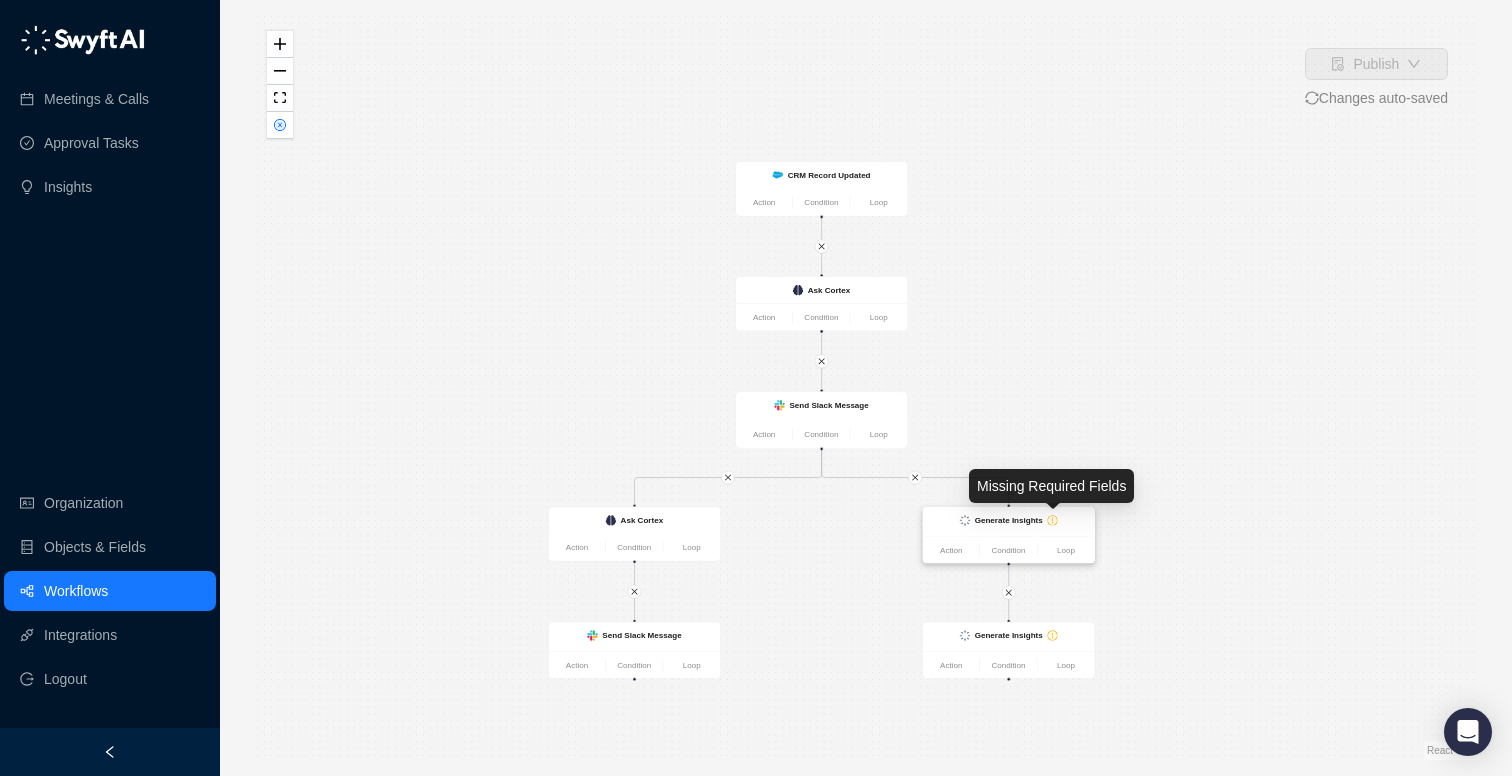 click 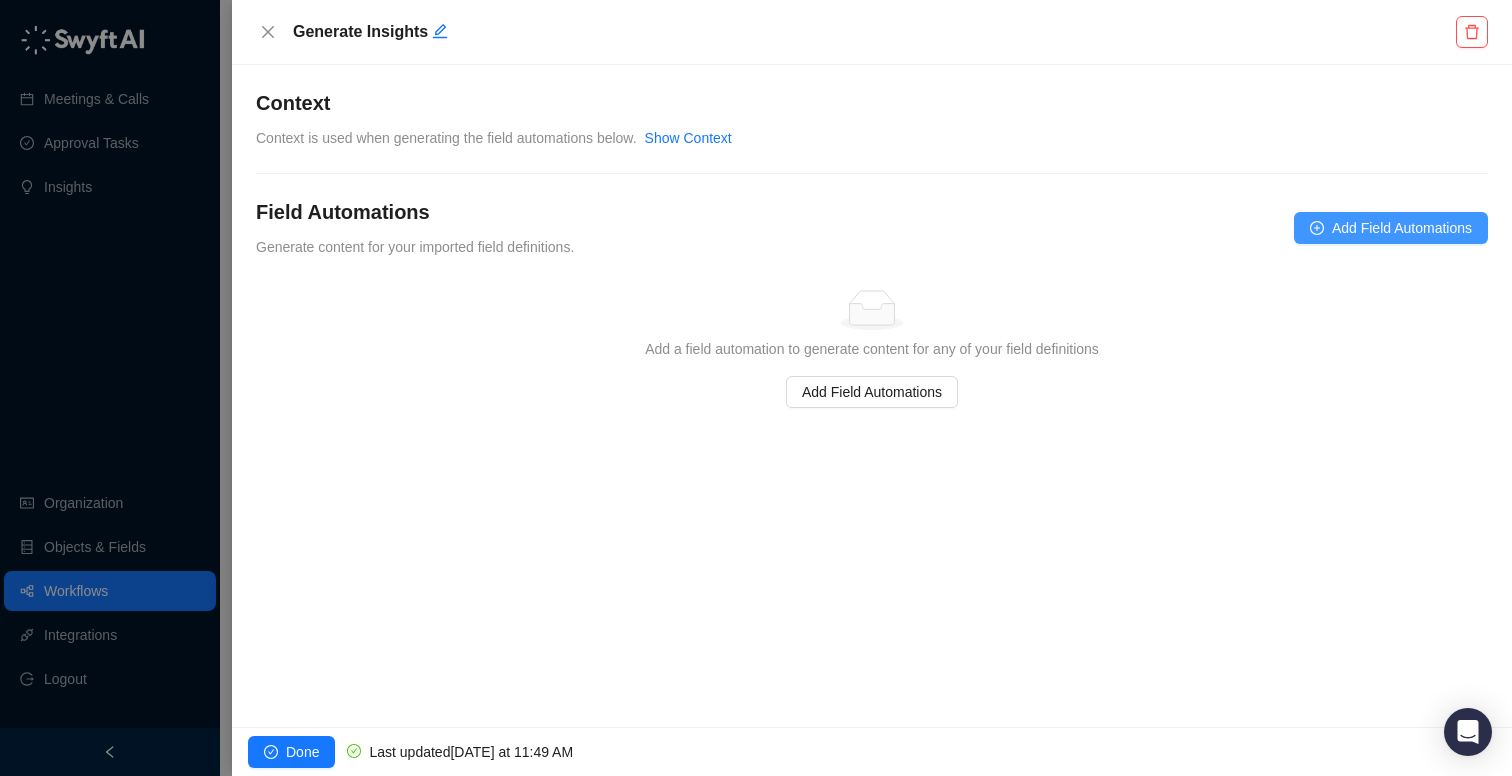 click on "Add Field Automations" at bounding box center (1391, 228) 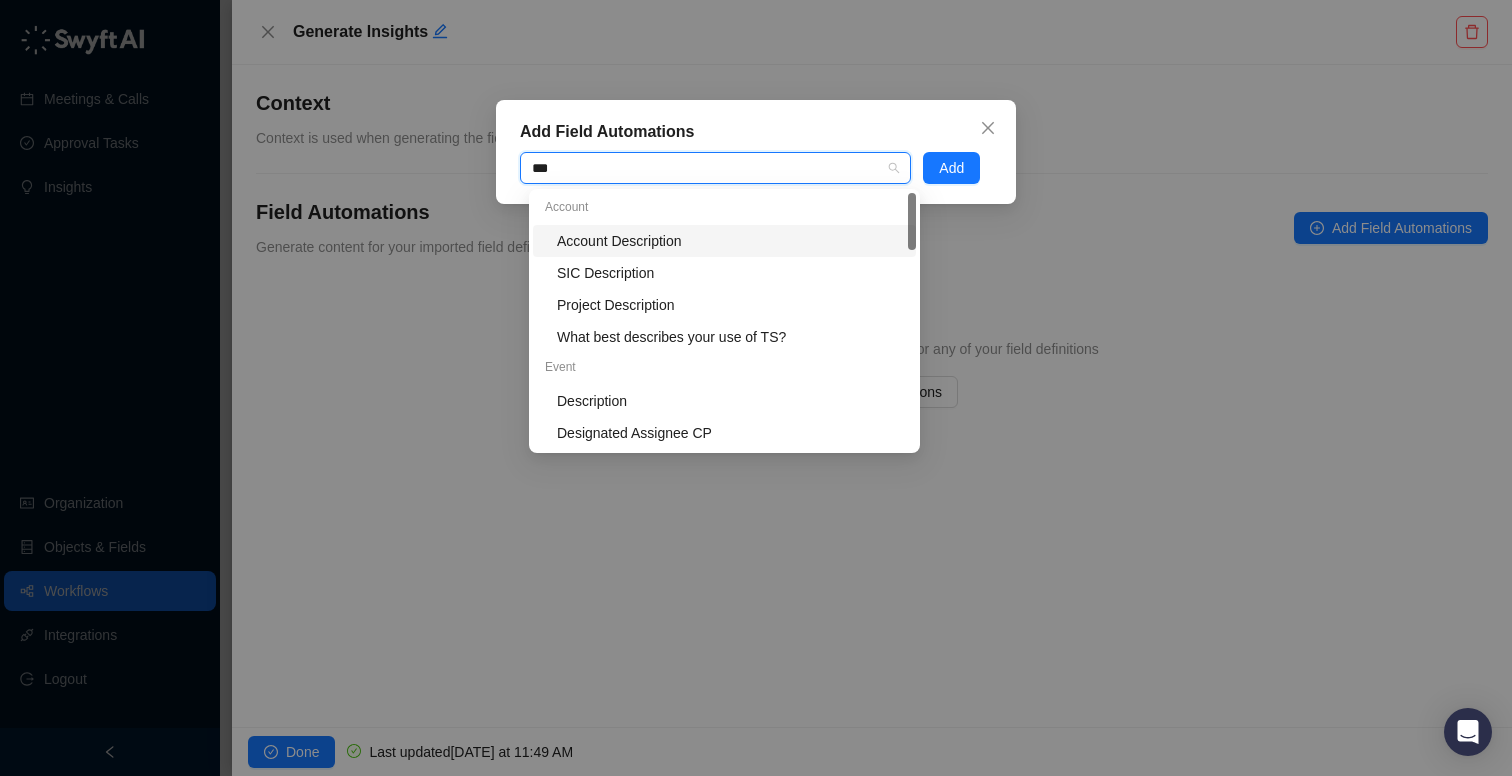 type on "****" 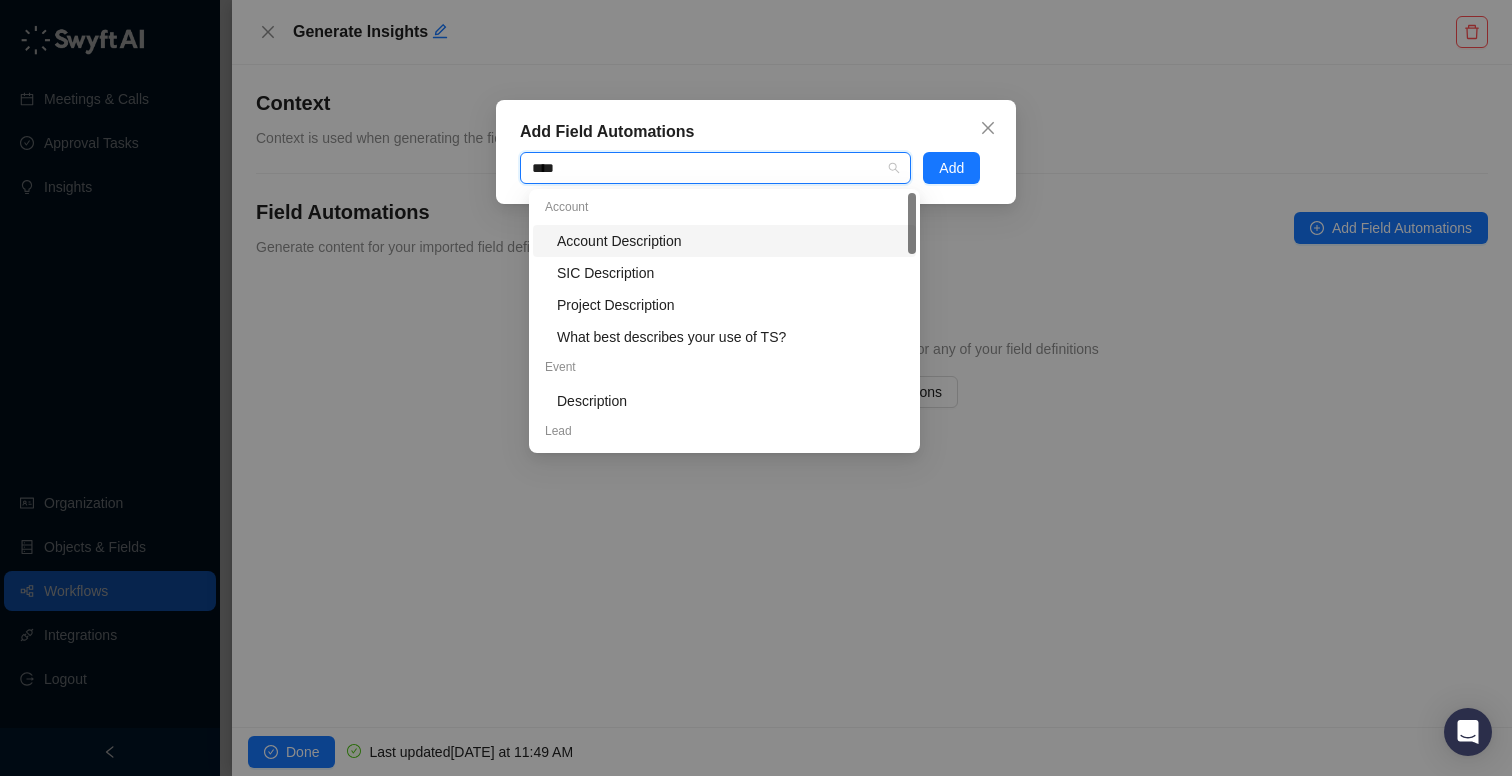 click on "Account Description" at bounding box center (730, 241) 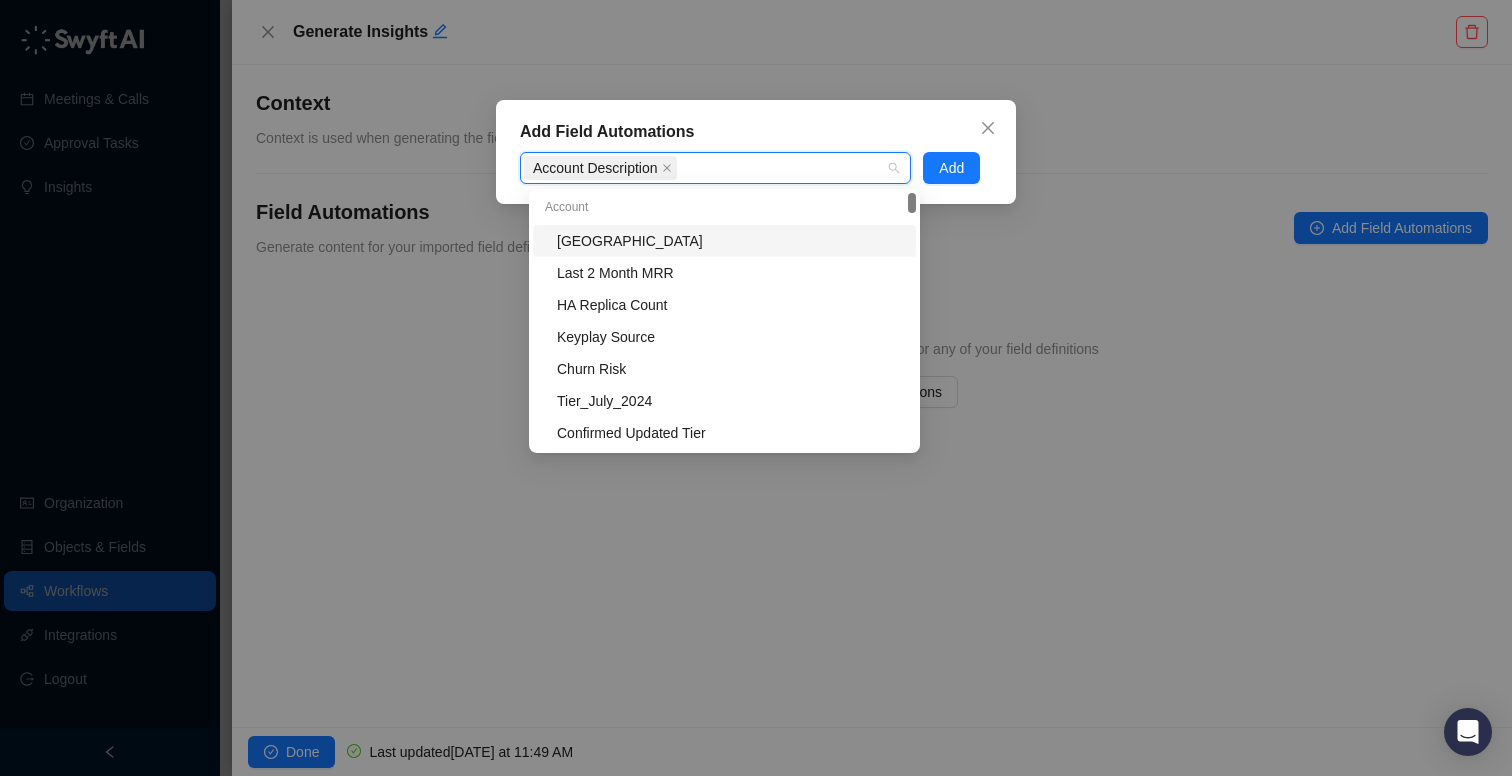 click on "Add" at bounding box center (957, 168) 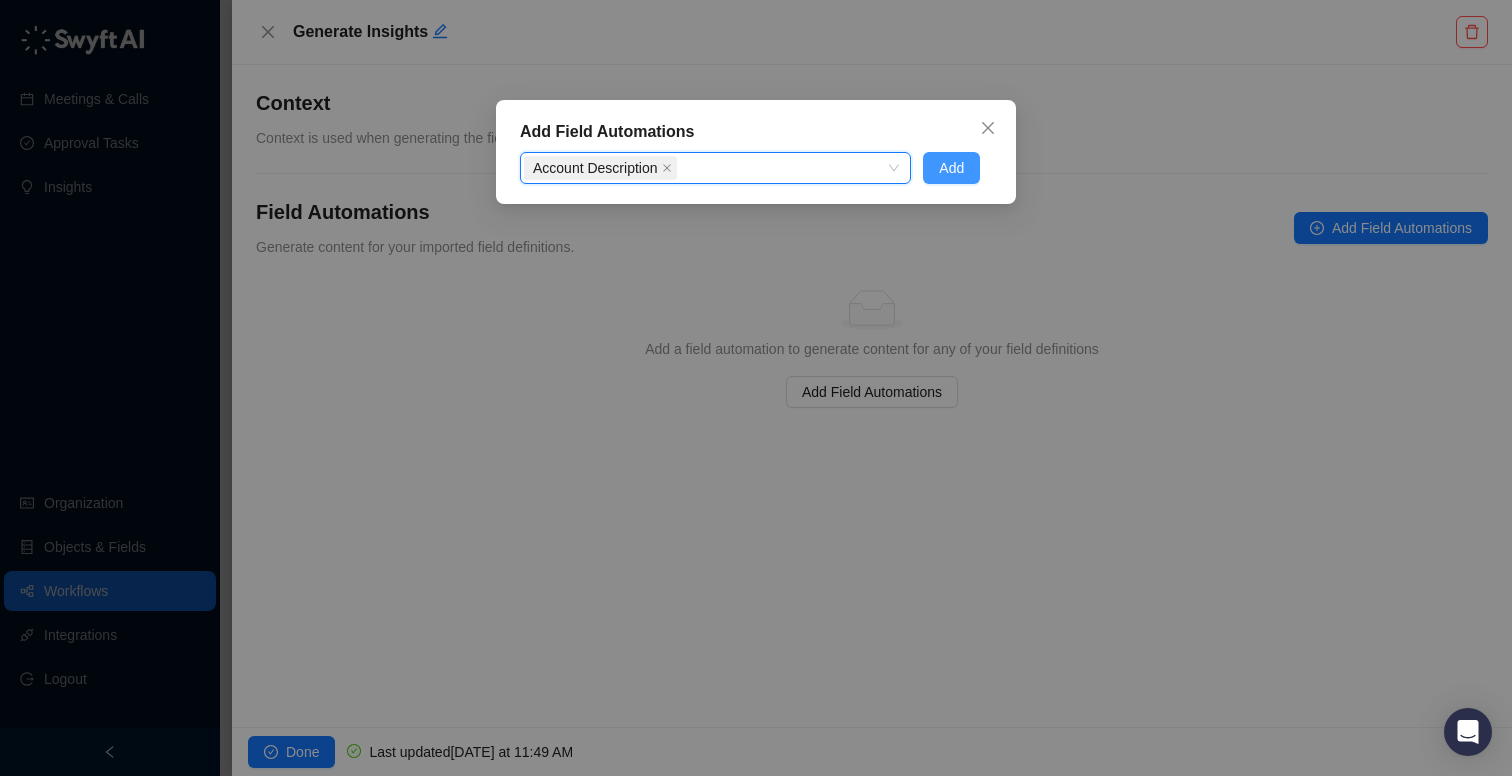 click on "Add" at bounding box center (951, 168) 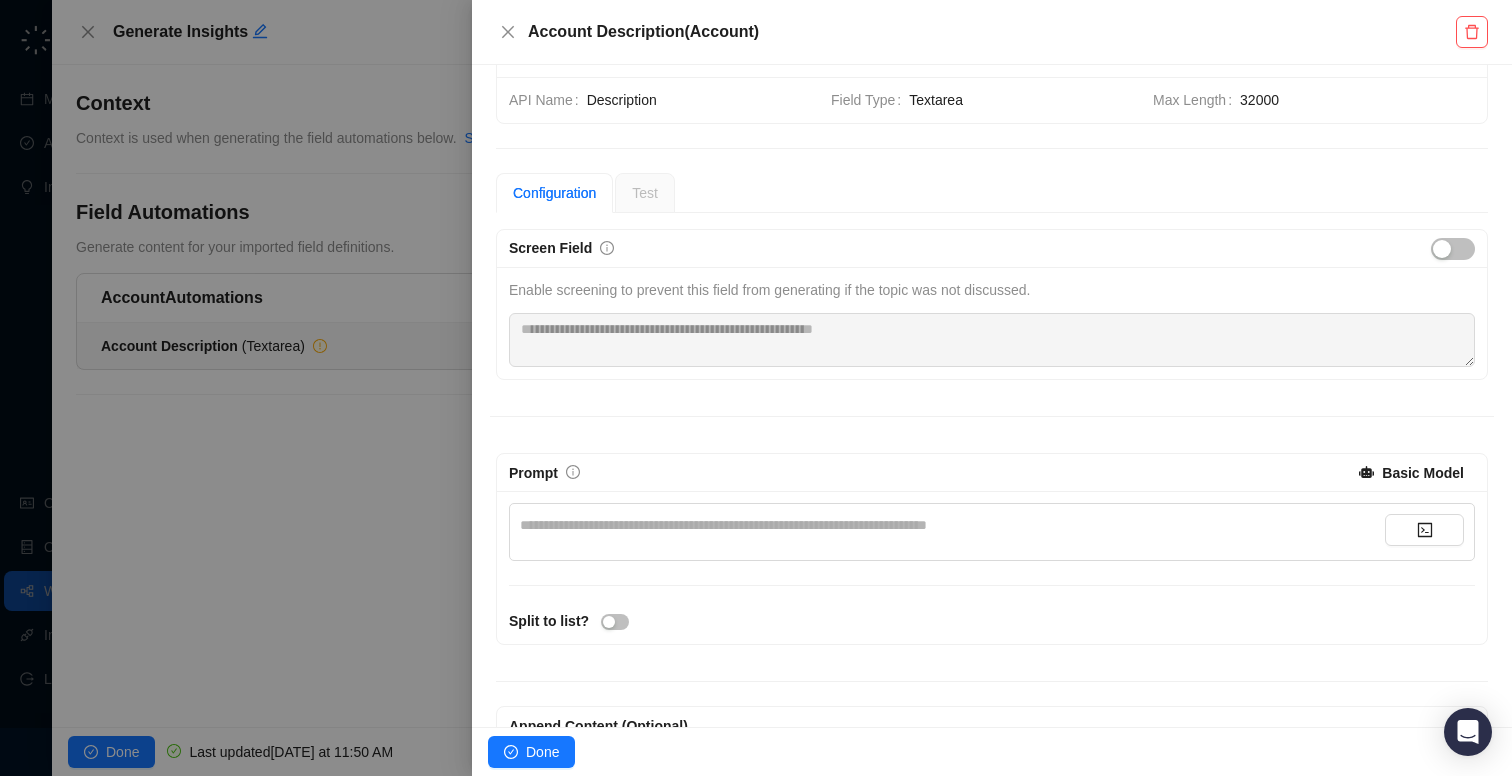 scroll, scrollTop: 72, scrollLeft: 0, axis: vertical 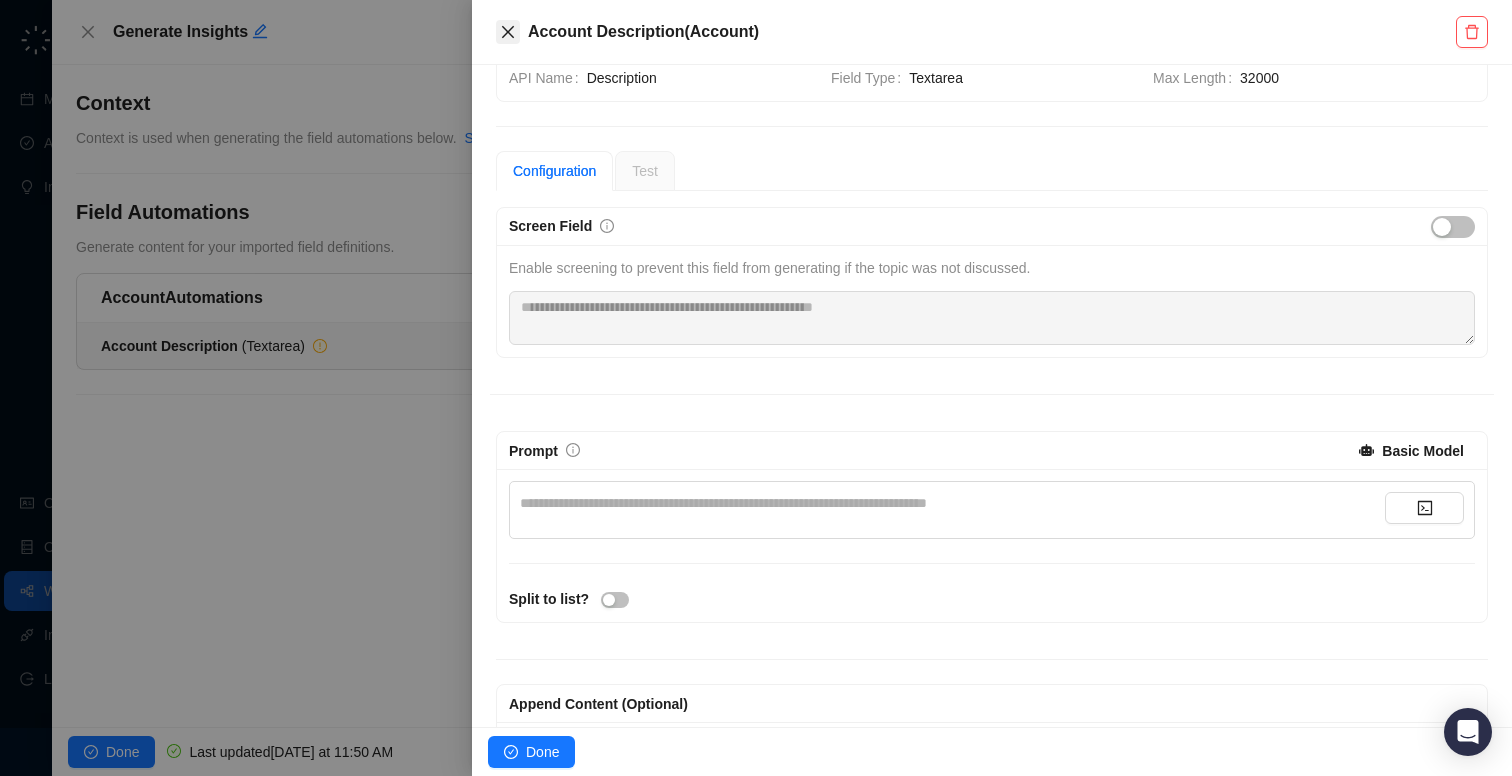 click at bounding box center (508, 32) 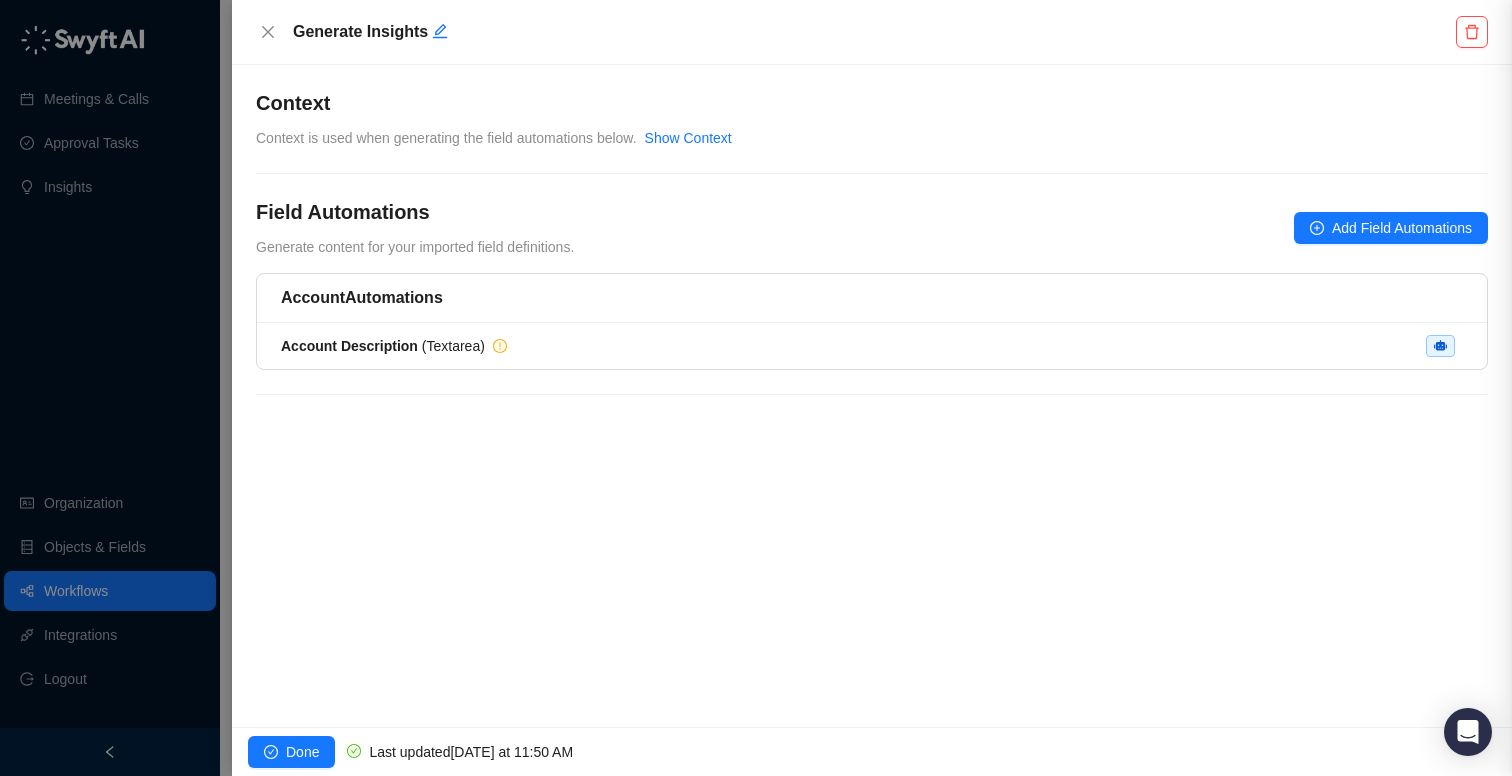 scroll, scrollTop: 0, scrollLeft: 0, axis: both 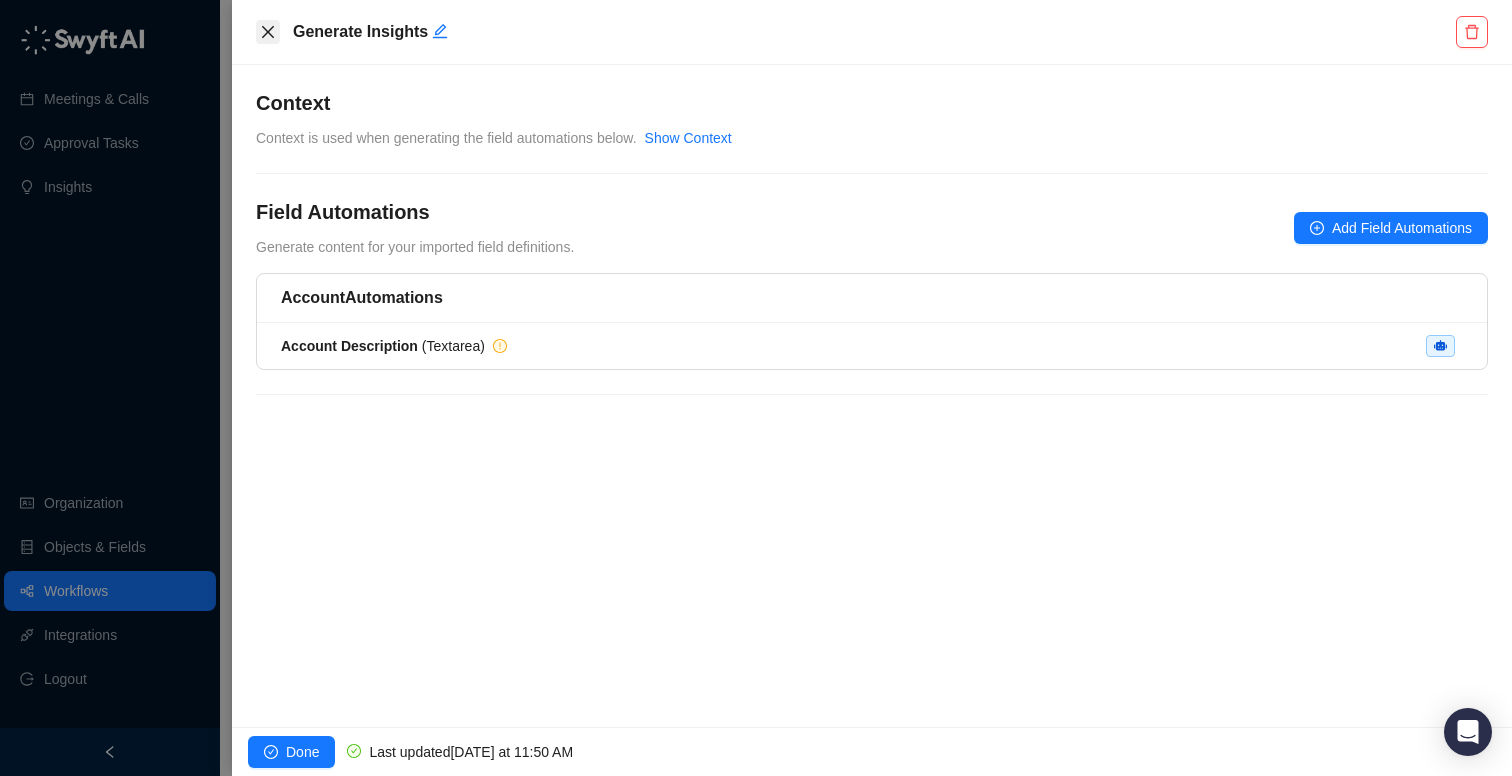 click 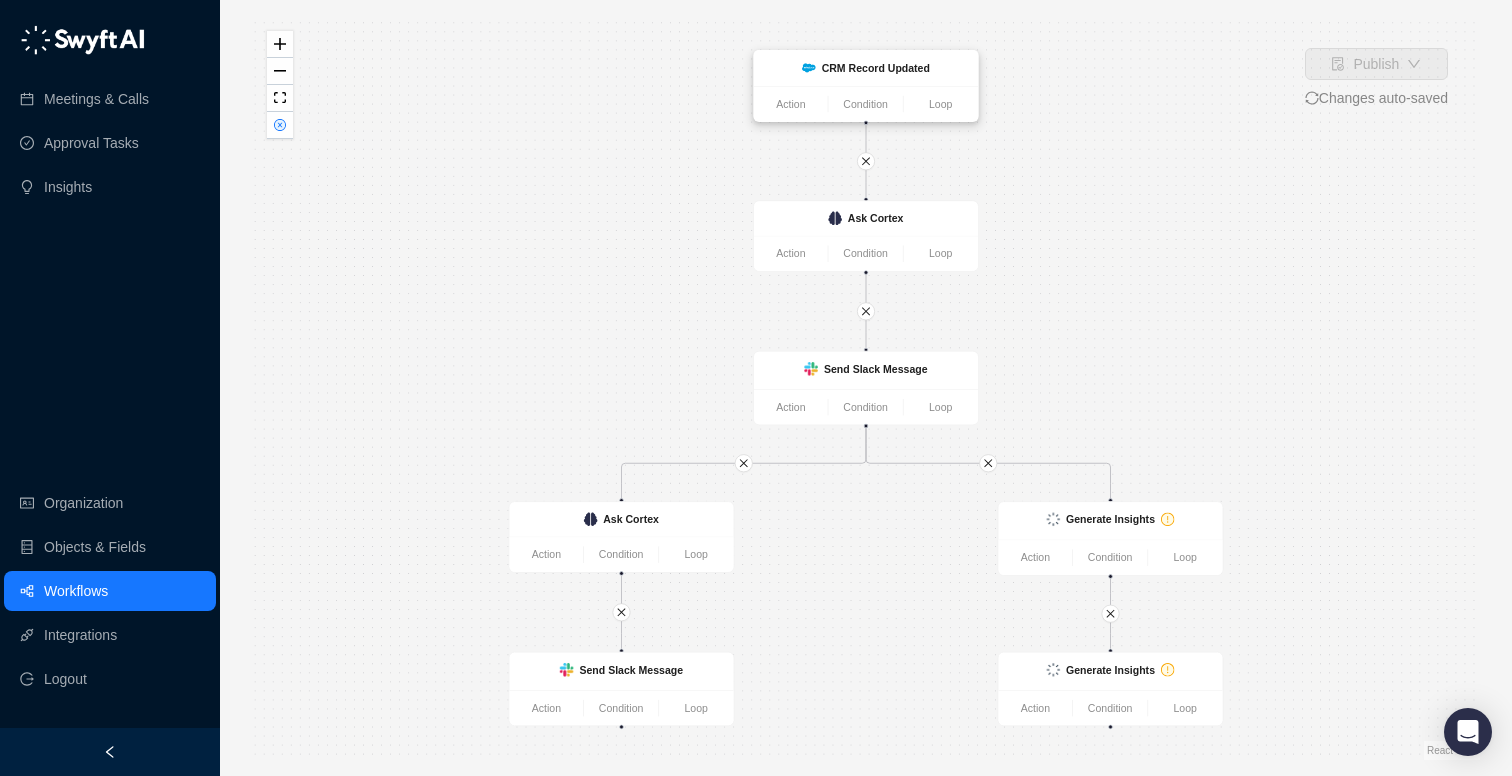 click on "CRM Record Updated" at bounding box center (866, 69) 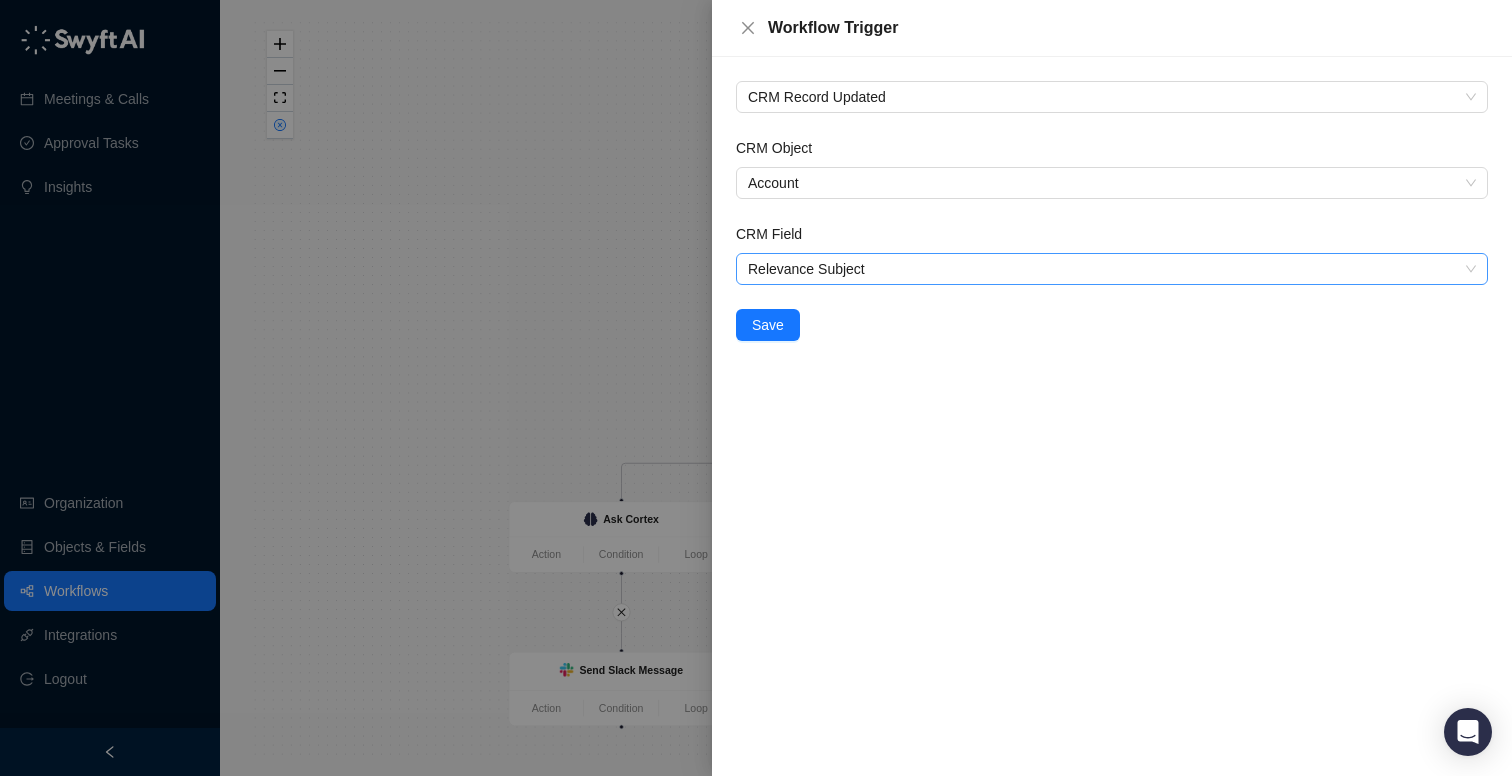 click on "Relevance Subject" at bounding box center [1112, 269] 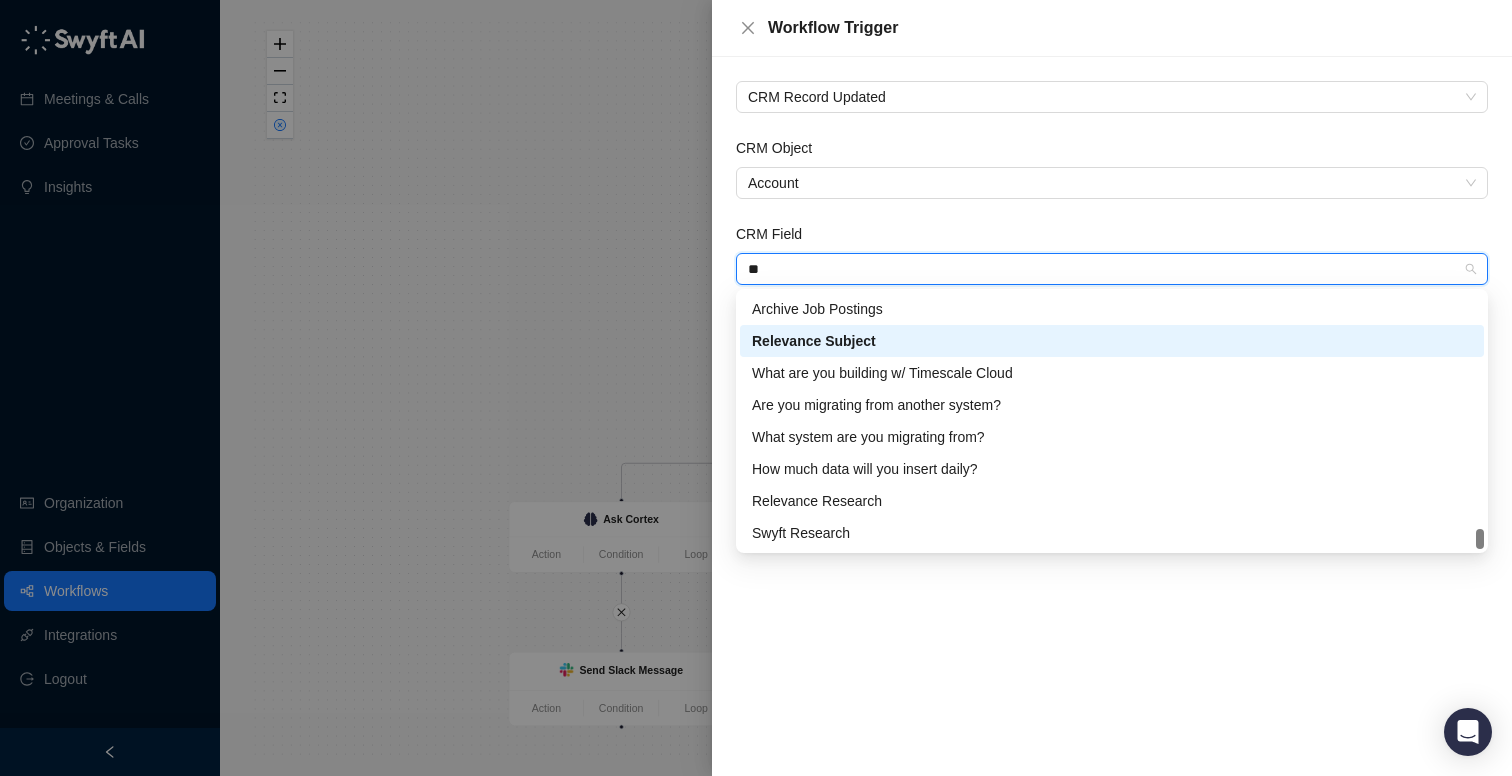 scroll, scrollTop: 0, scrollLeft: 0, axis: both 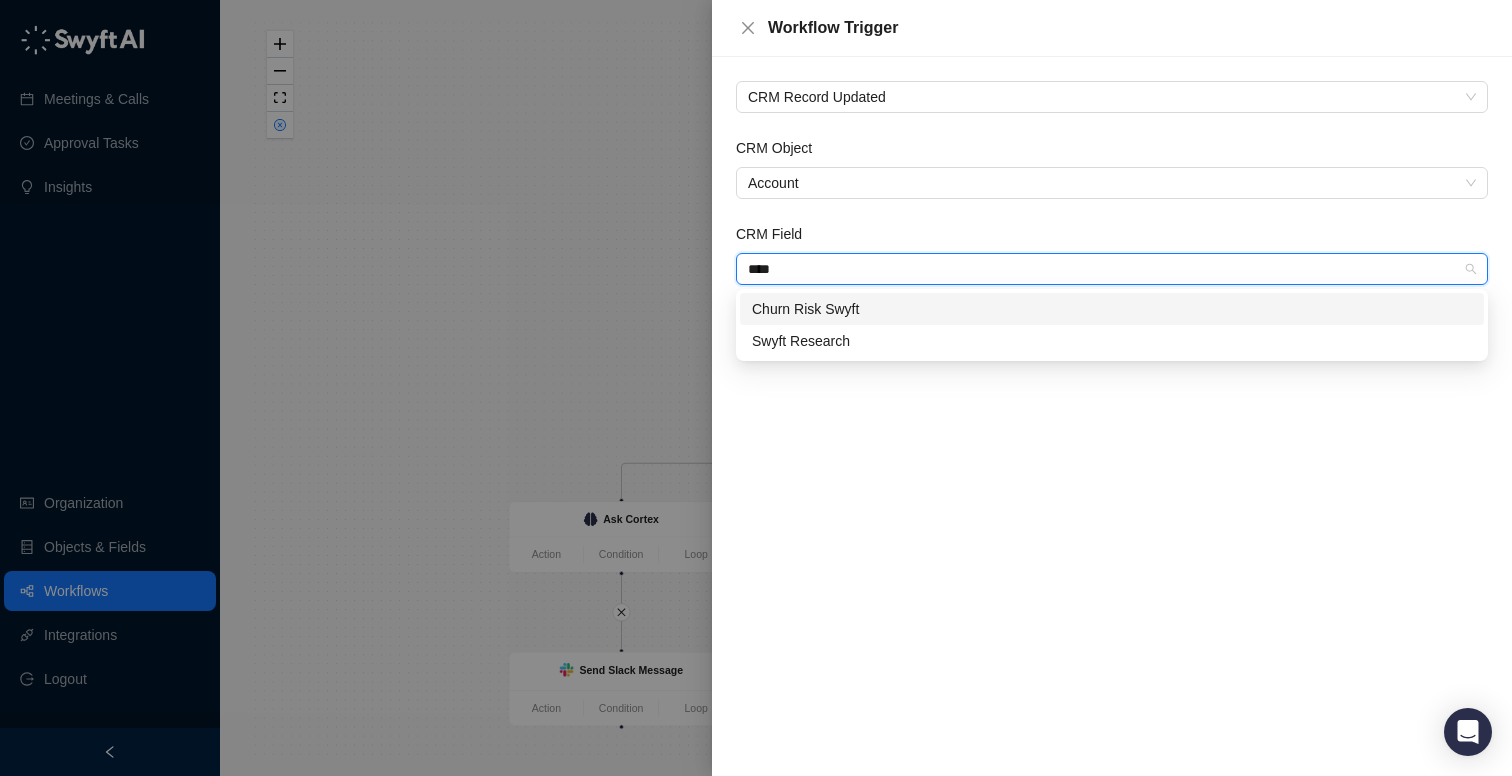 type on "*****" 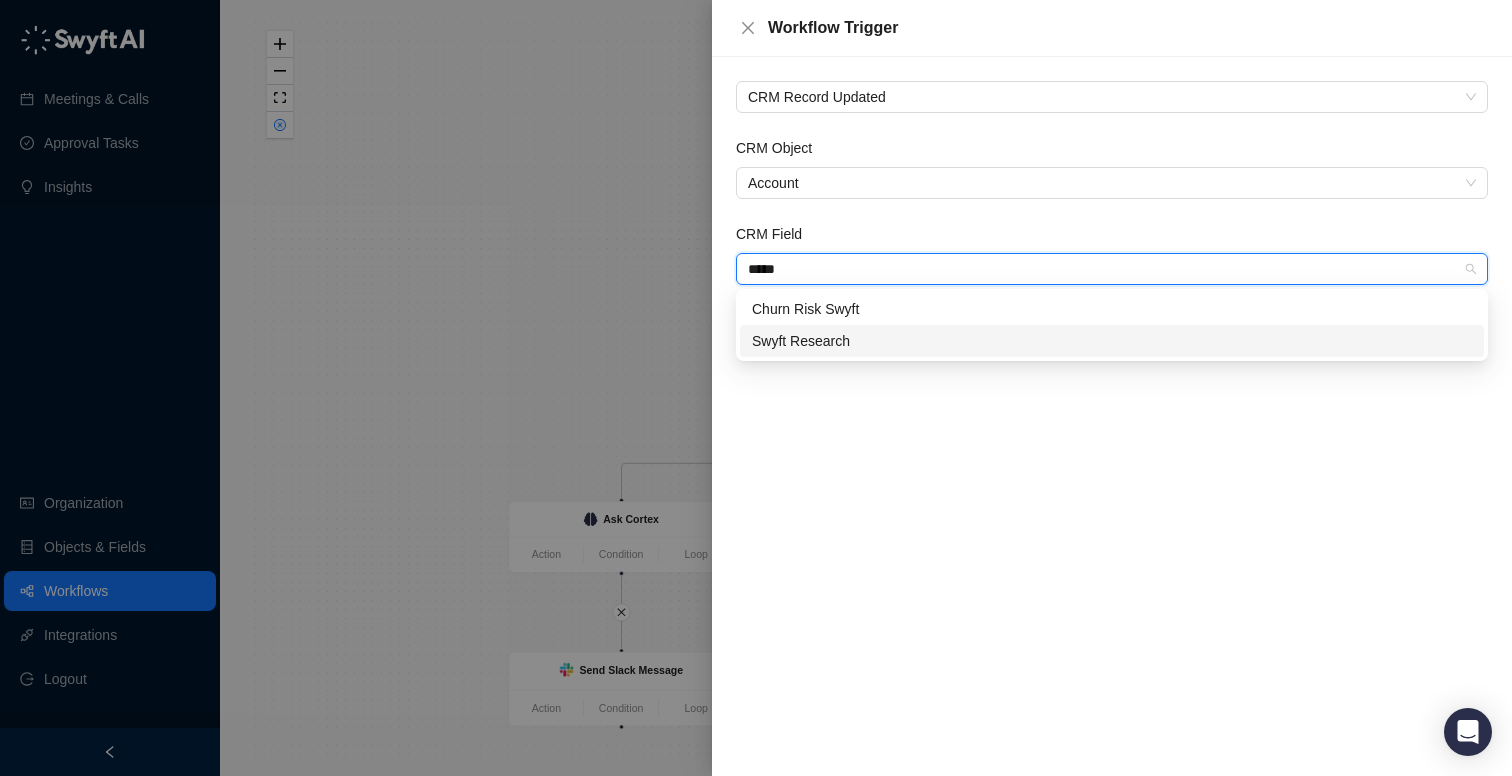 click on "Churn Risk Swyft Swyft Research" at bounding box center [1112, 325] 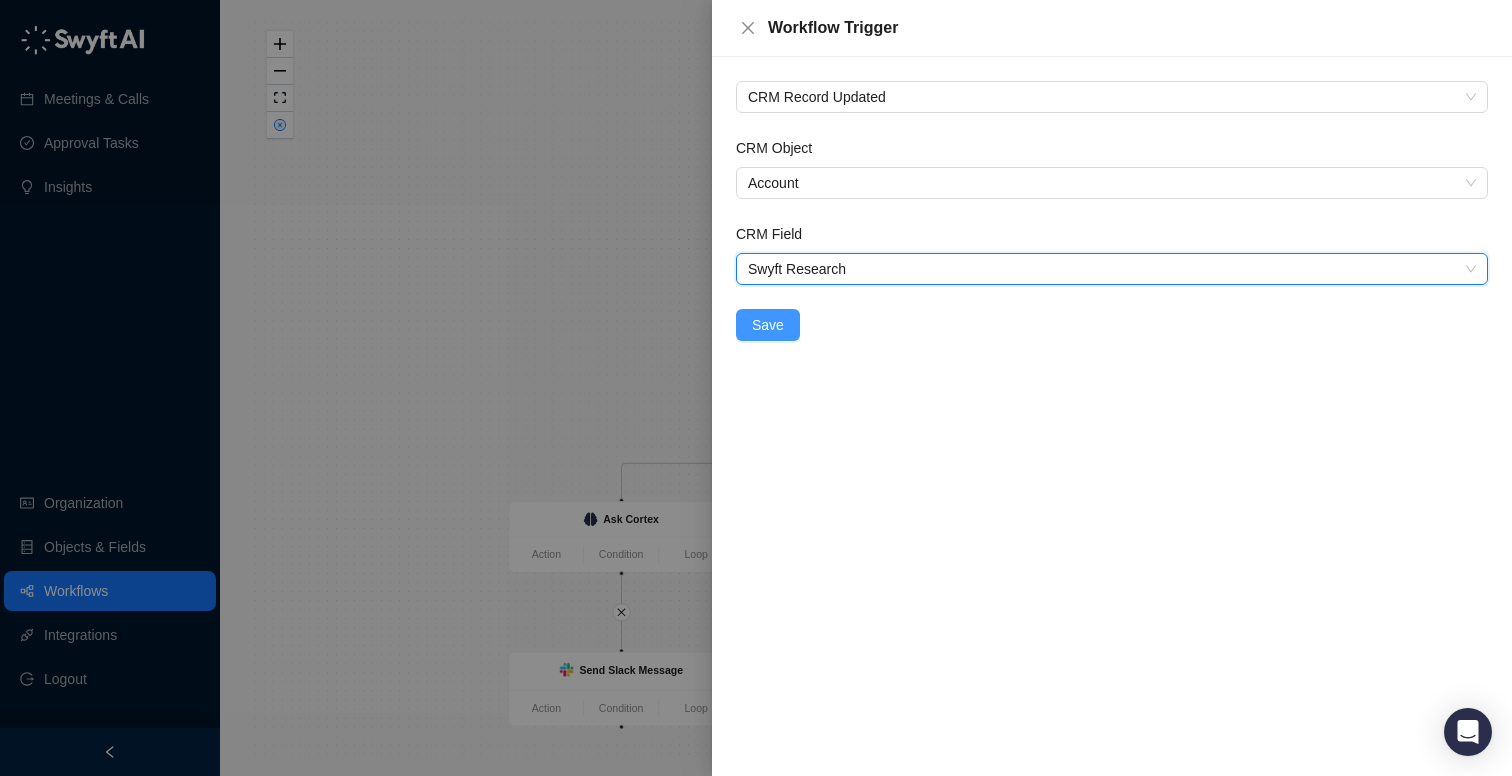 click on "Save" at bounding box center (768, 325) 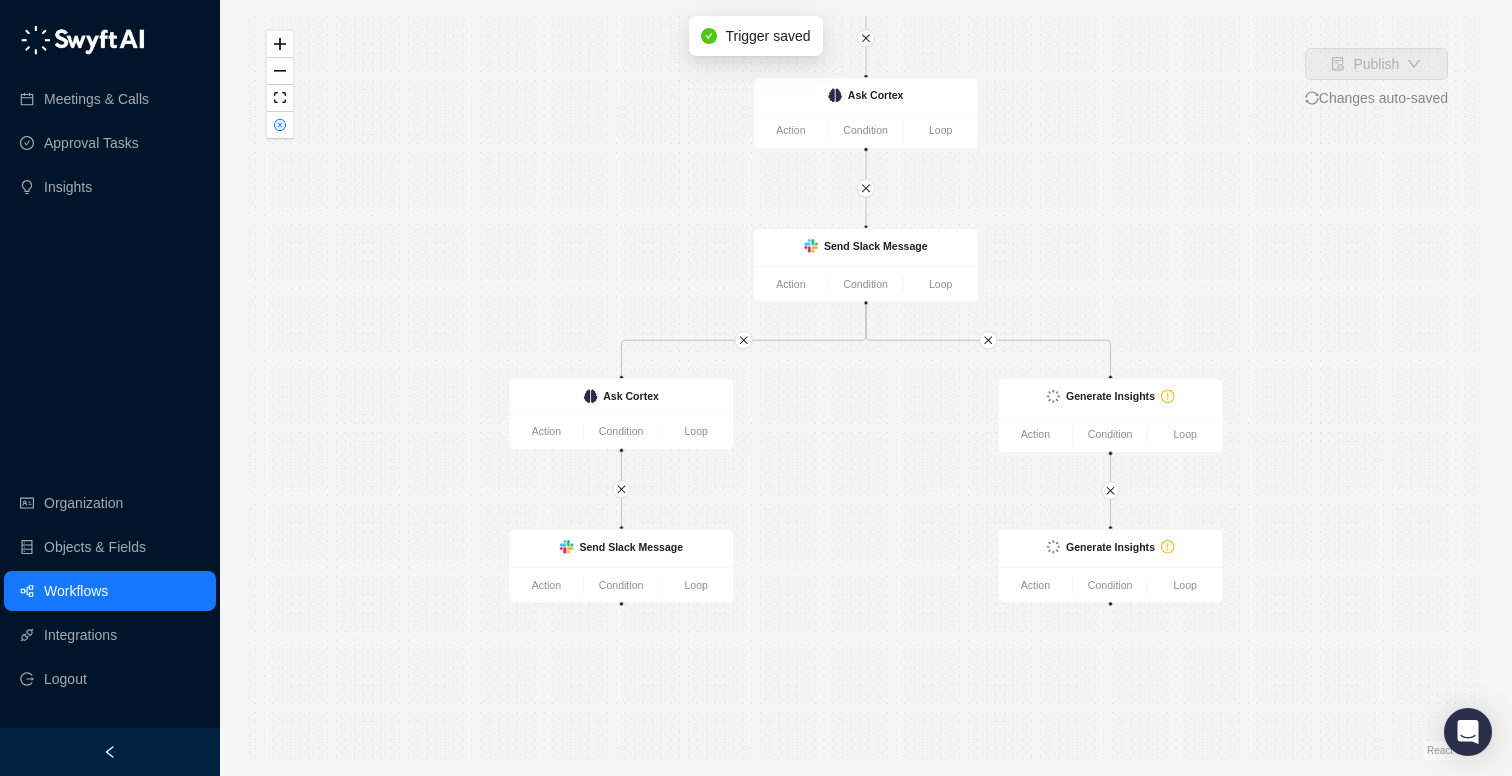 drag, startPoint x: 623, startPoint y: 370, endPoint x: 623, endPoint y: 241, distance: 129 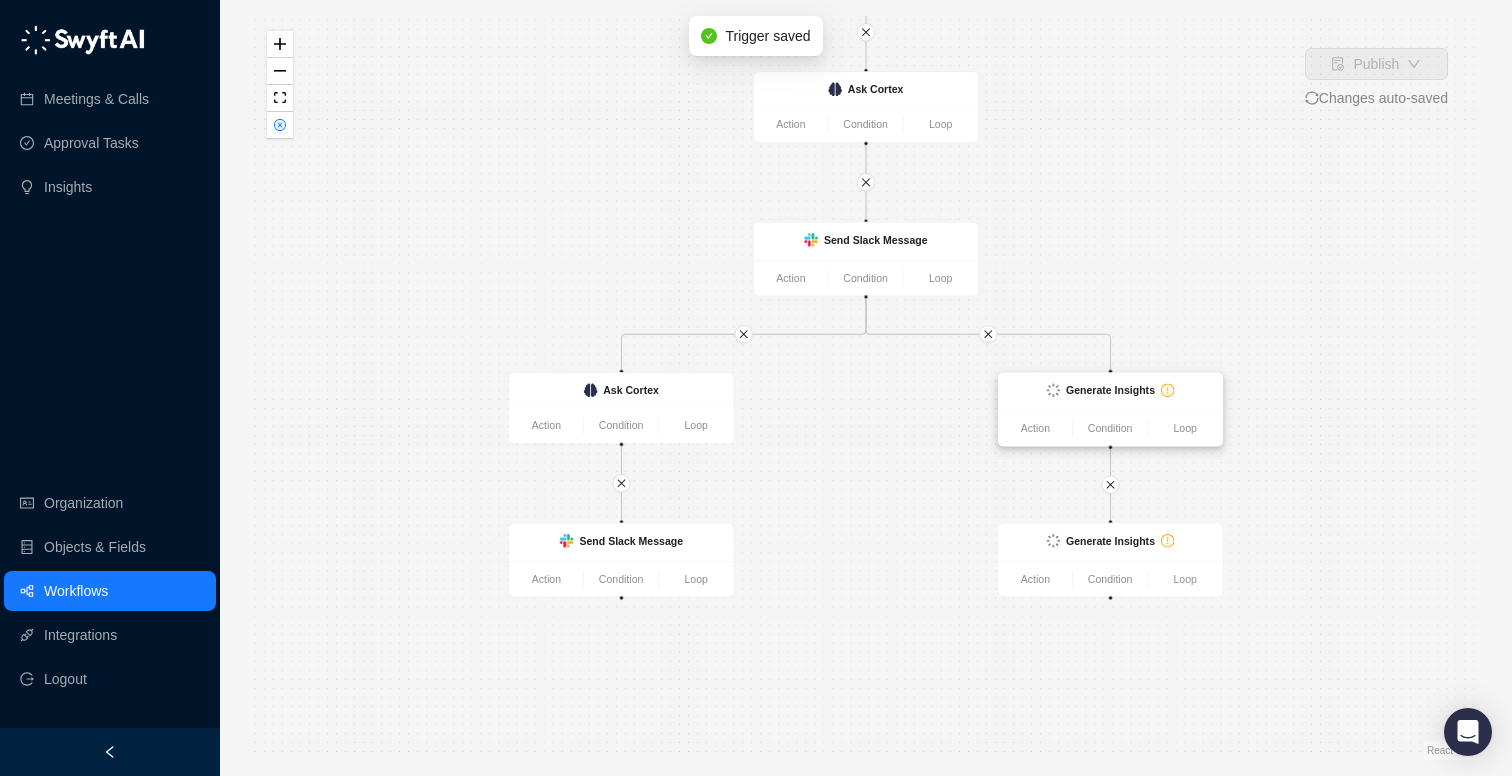 click on "Generate Insights" at bounding box center (1110, 390) 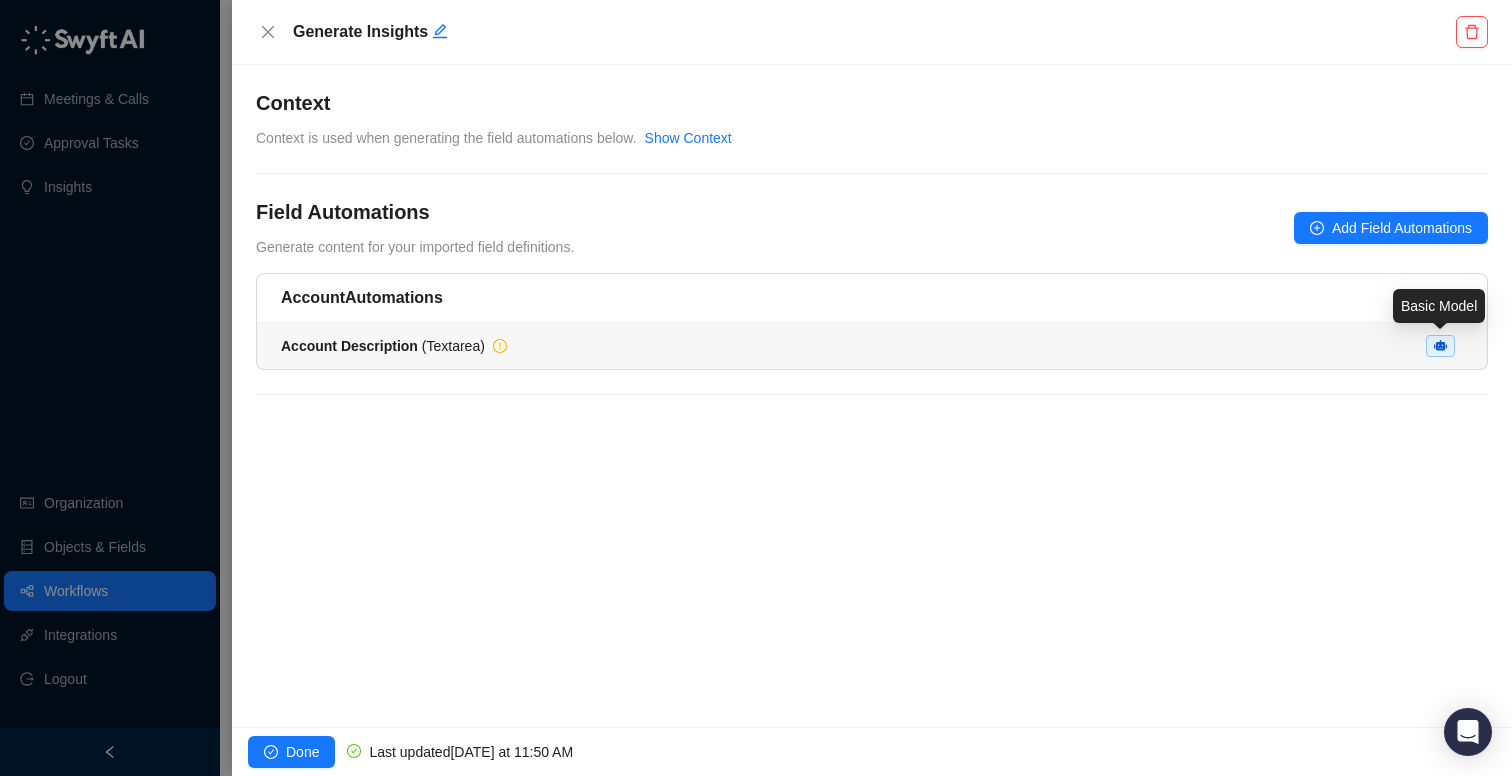 click 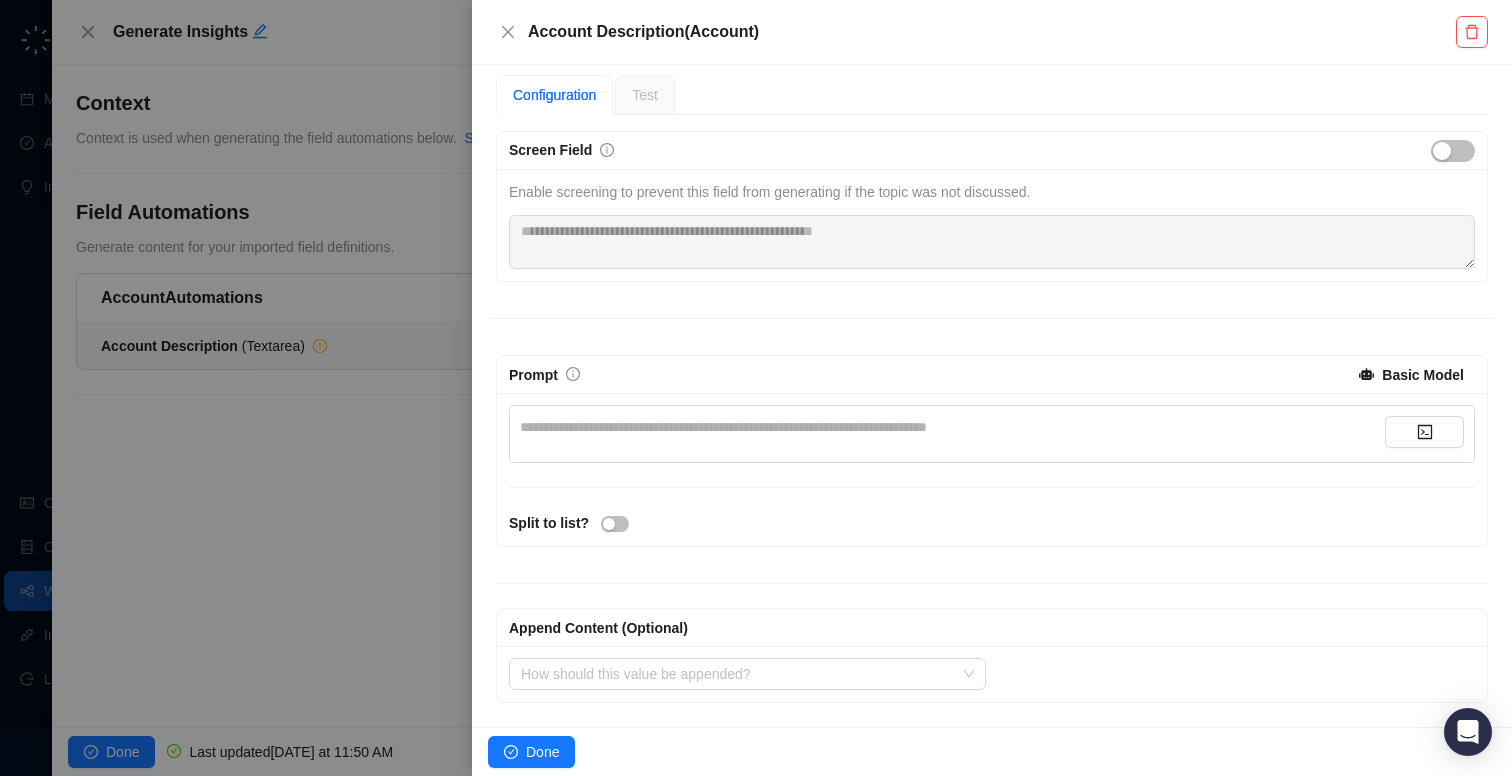 scroll, scrollTop: 0, scrollLeft: 0, axis: both 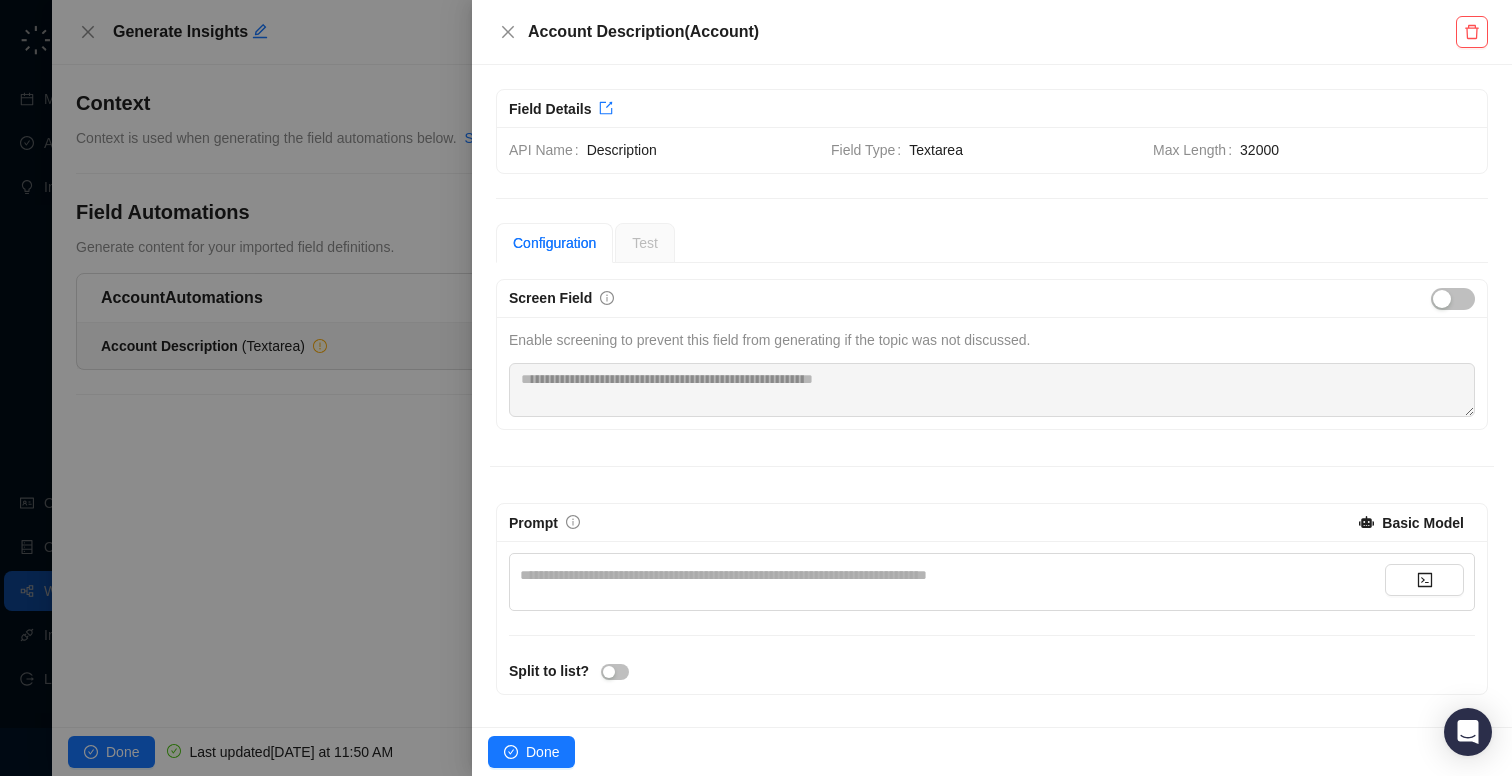 drag, startPoint x: 1481, startPoint y: 23, endPoint x: 619, endPoint y: 237, distance: 888.1666 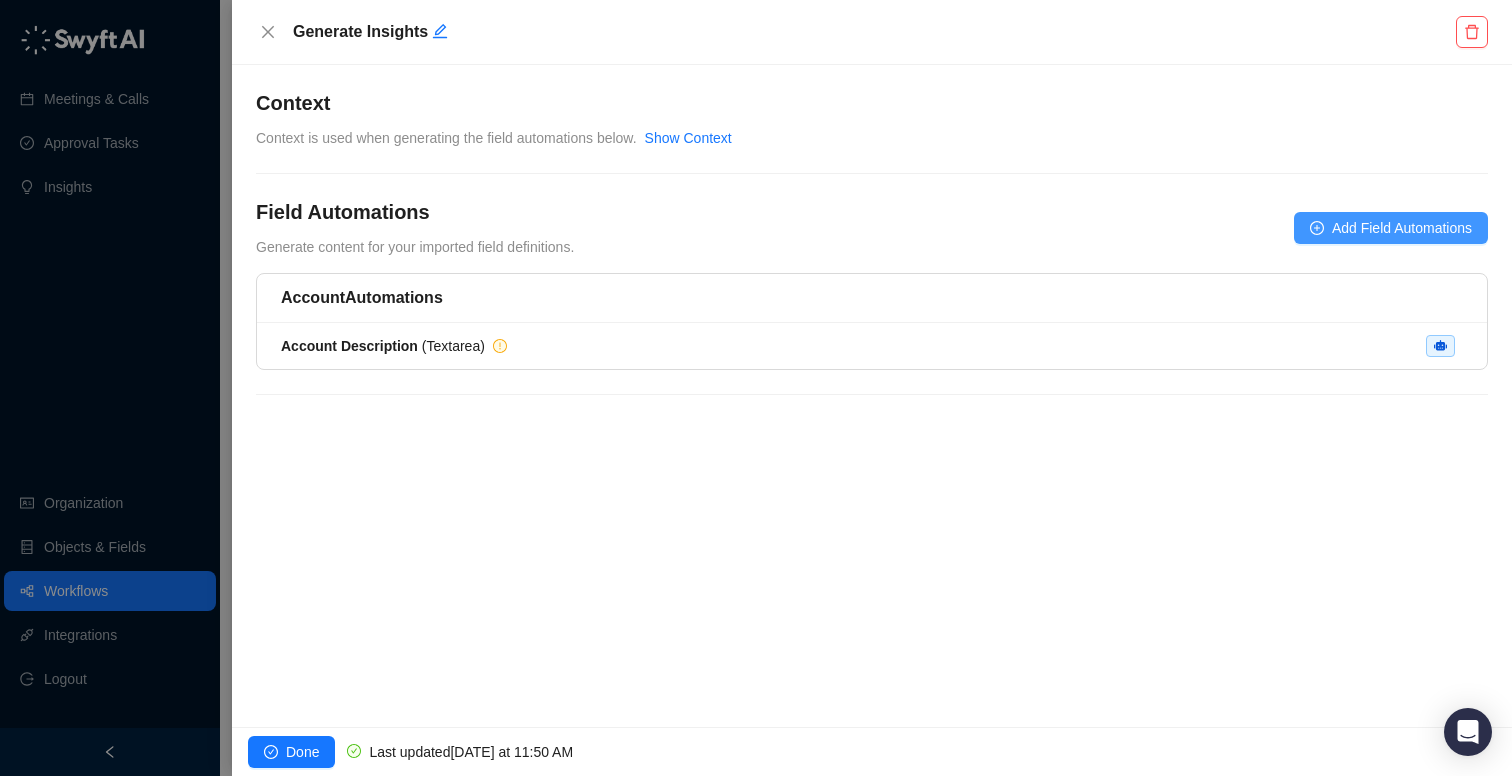 click on "Add Field Automations" at bounding box center [1402, 228] 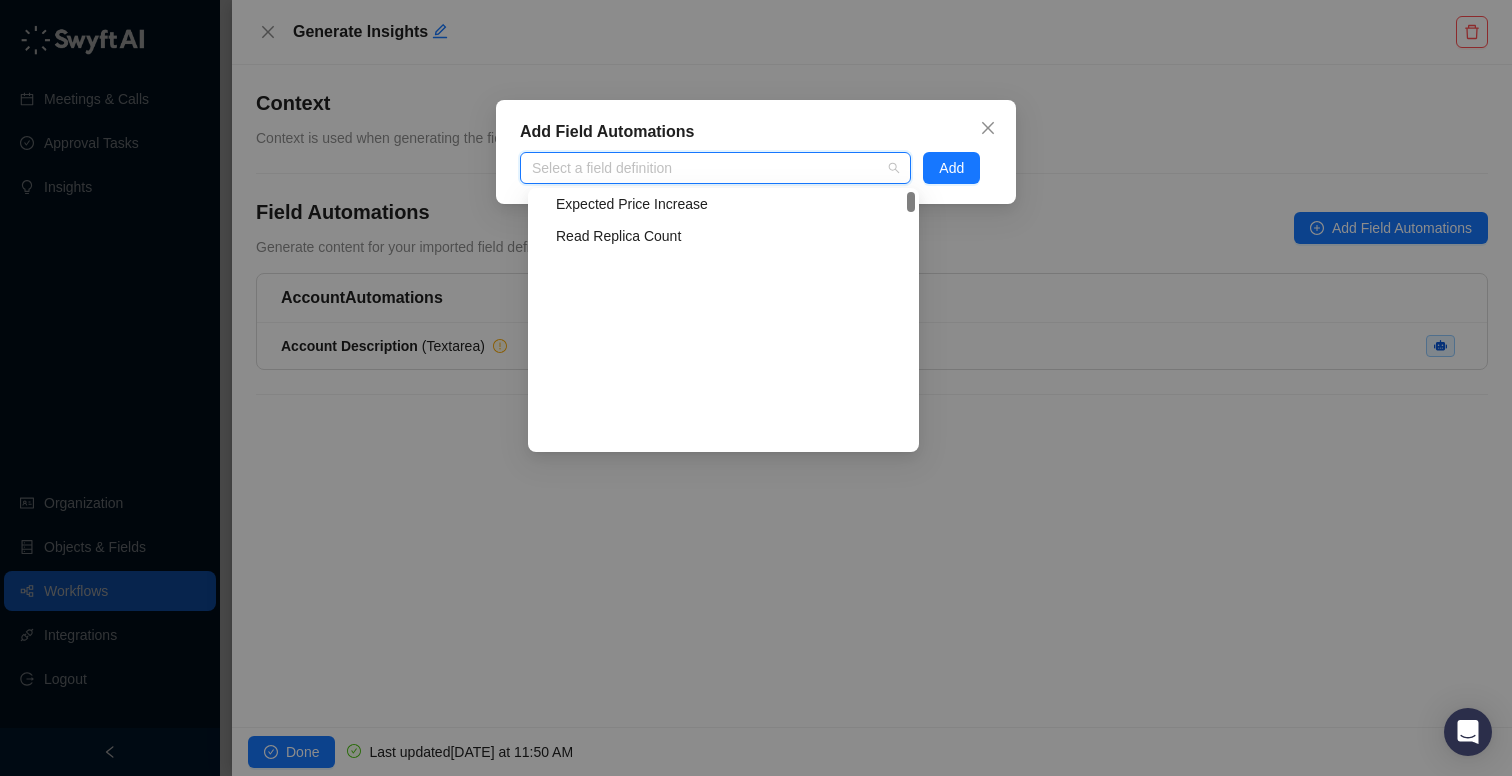 scroll, scrollTop: 307, scrollLeft: 0, axis: vertical 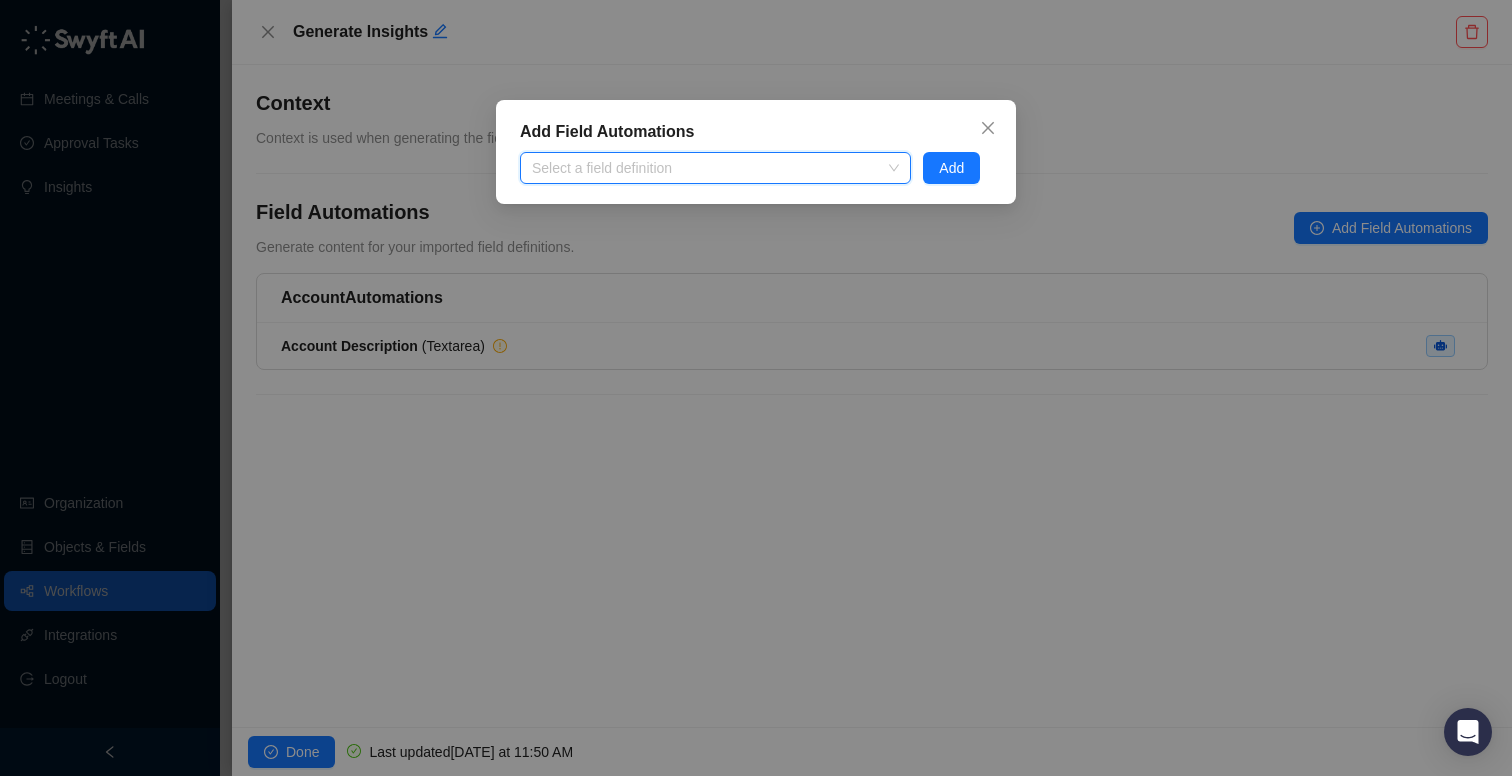 click on "Add Field Automations   Select a field definition Add" at bounding box center (756, 388) 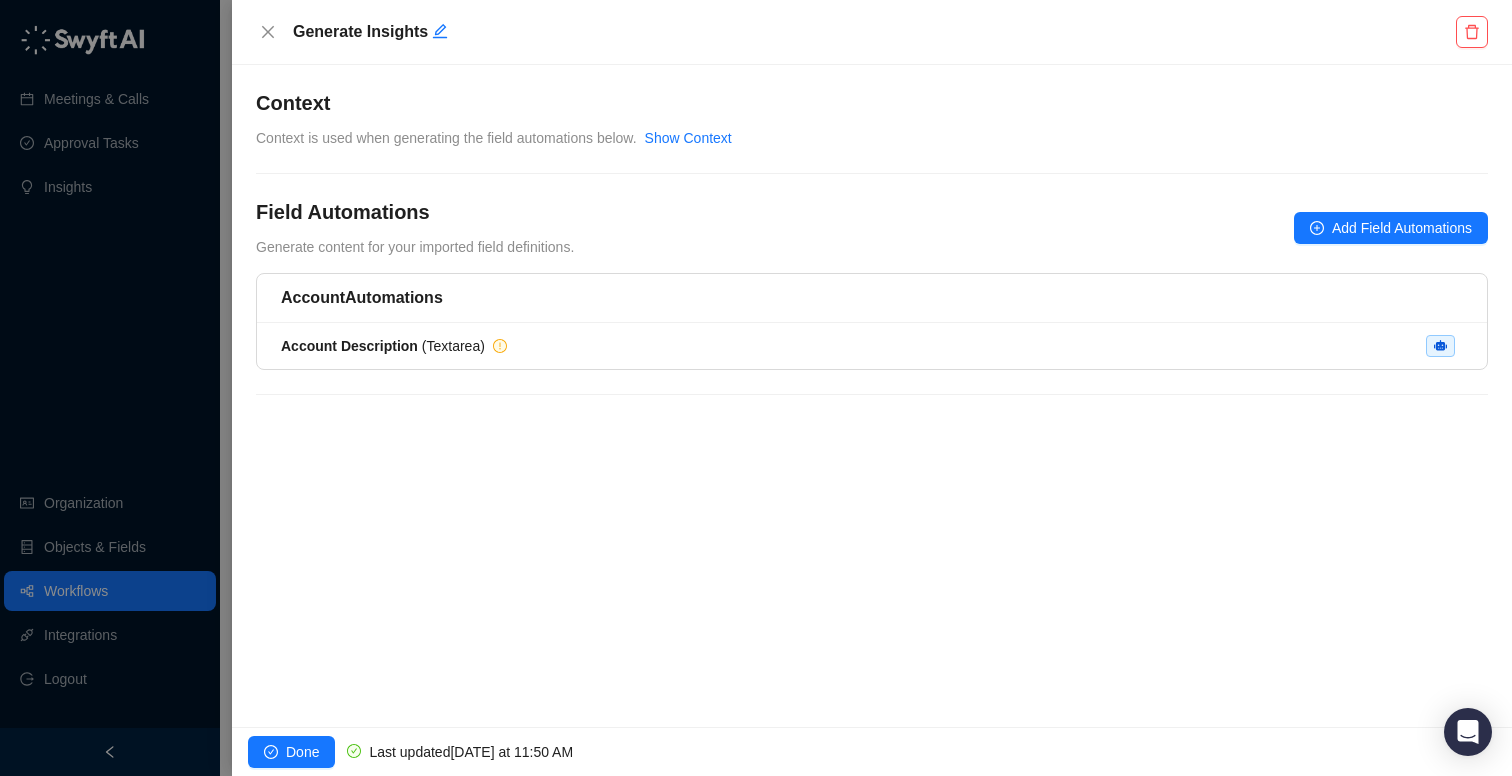 click on "Account  Automations" at bounding box center [872, 298] 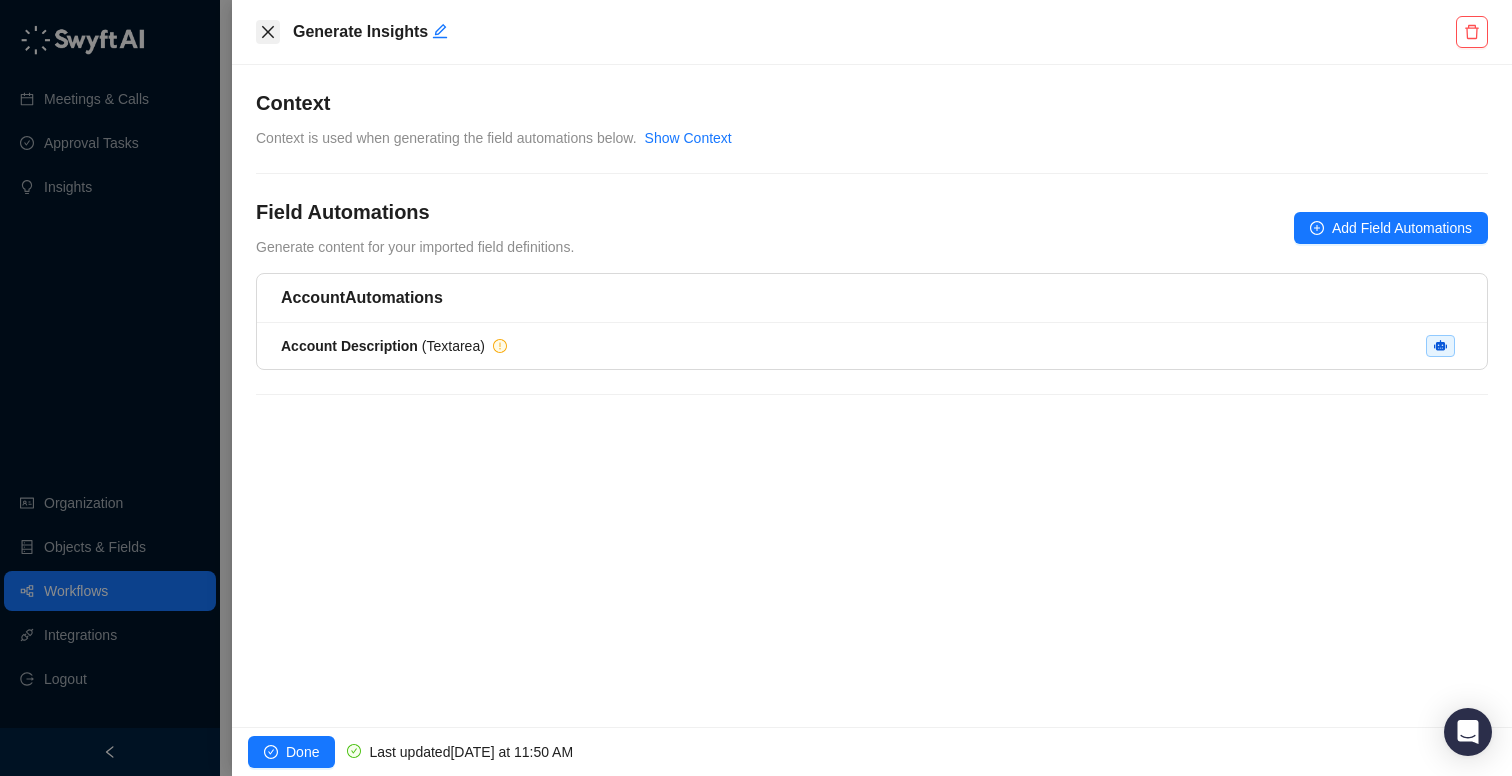 click 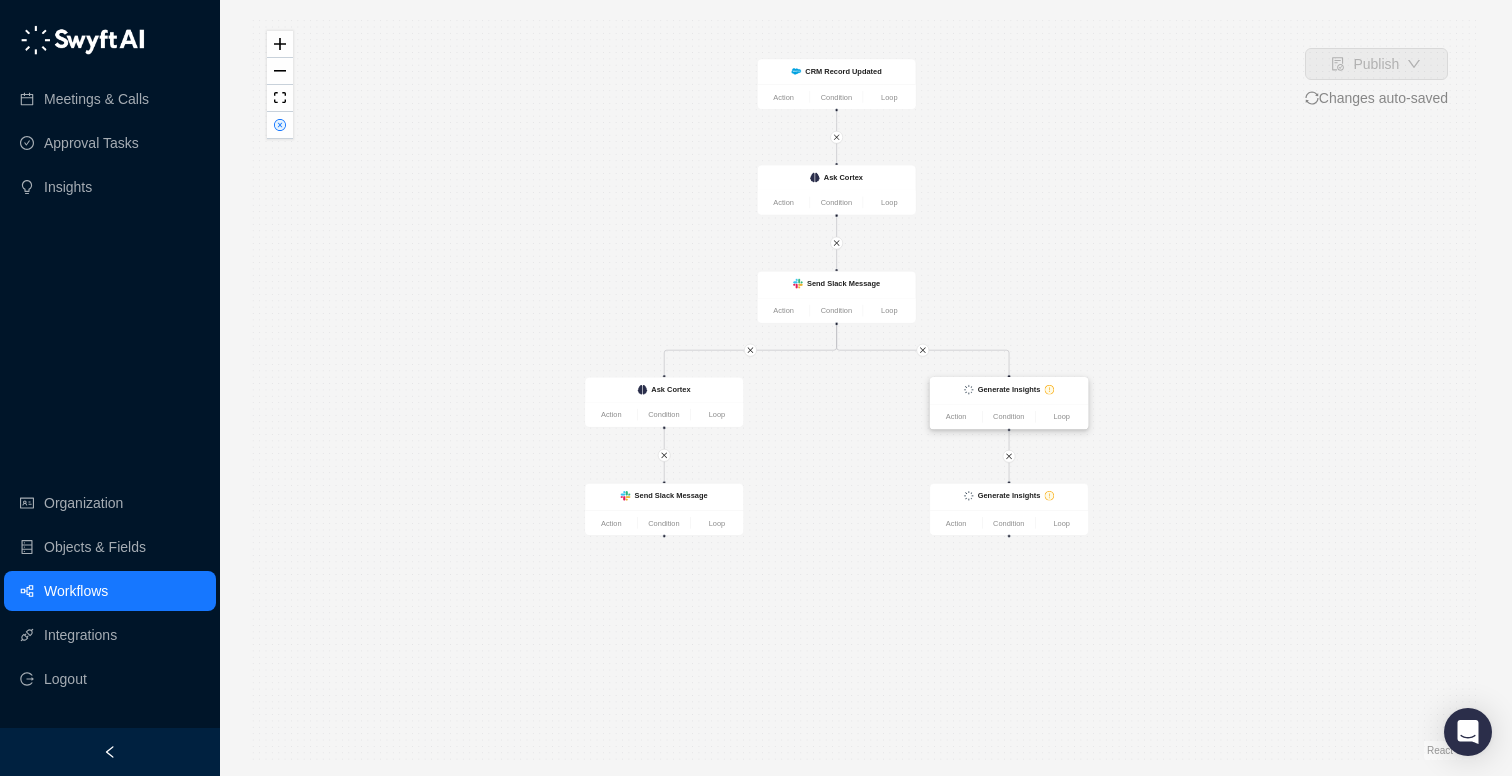 click 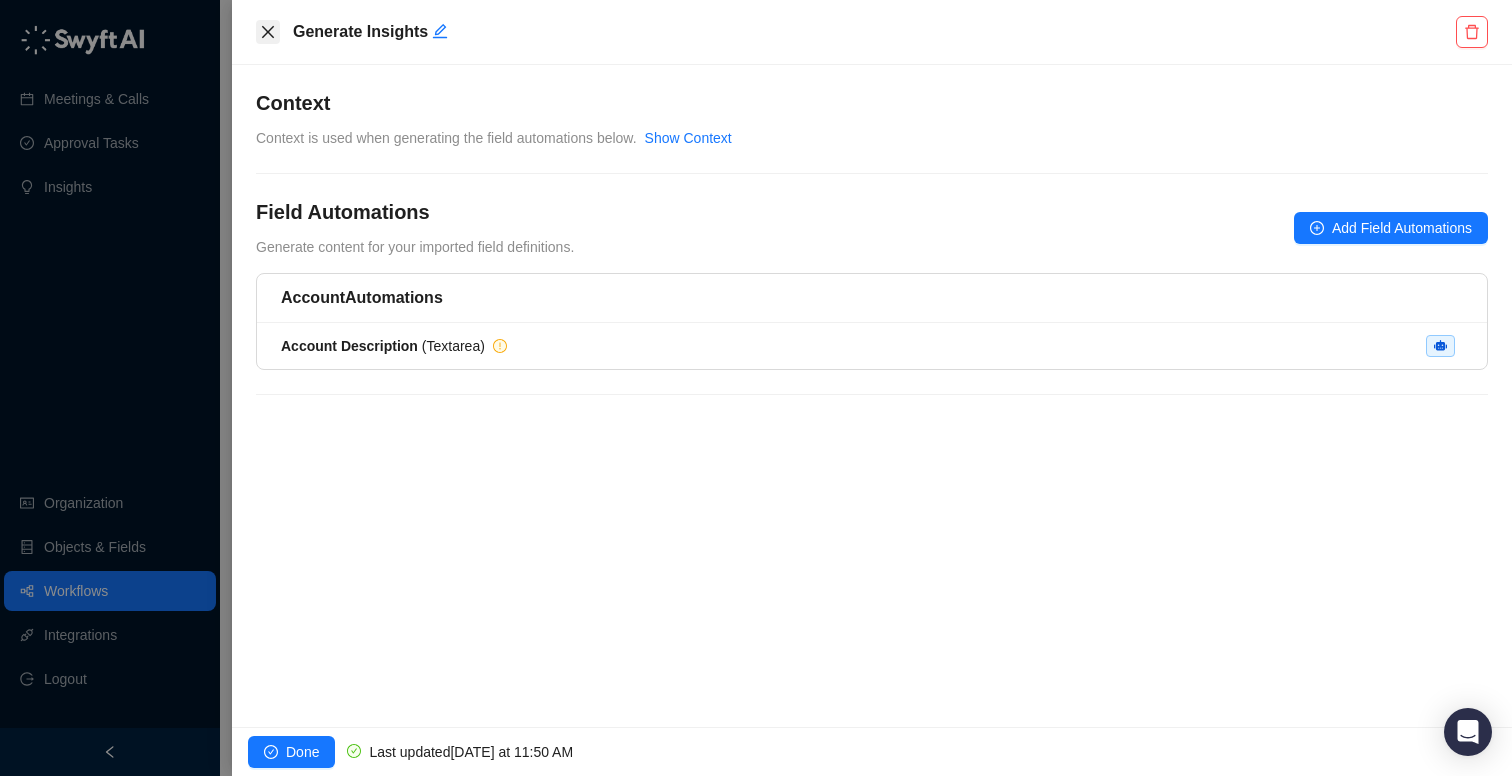 click at bounding box center [268, 32] 